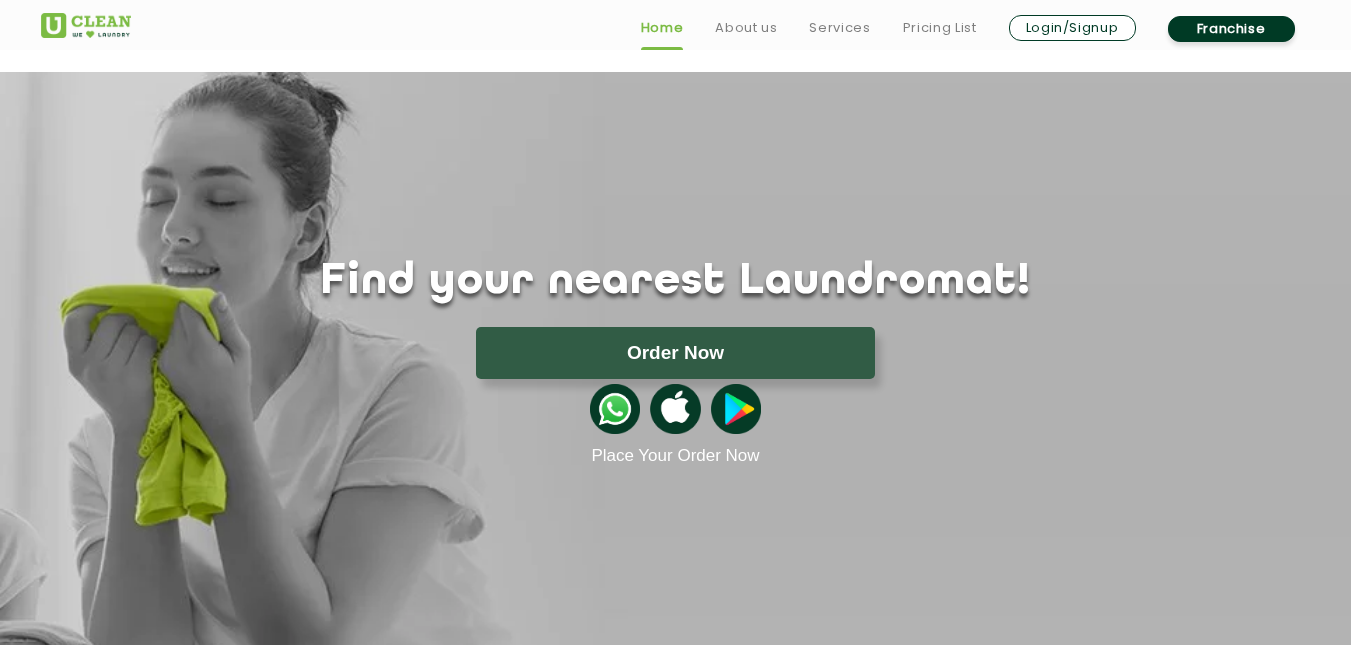 scroll, scrollTop: 933, scrollLeft: 0, axis: vertical 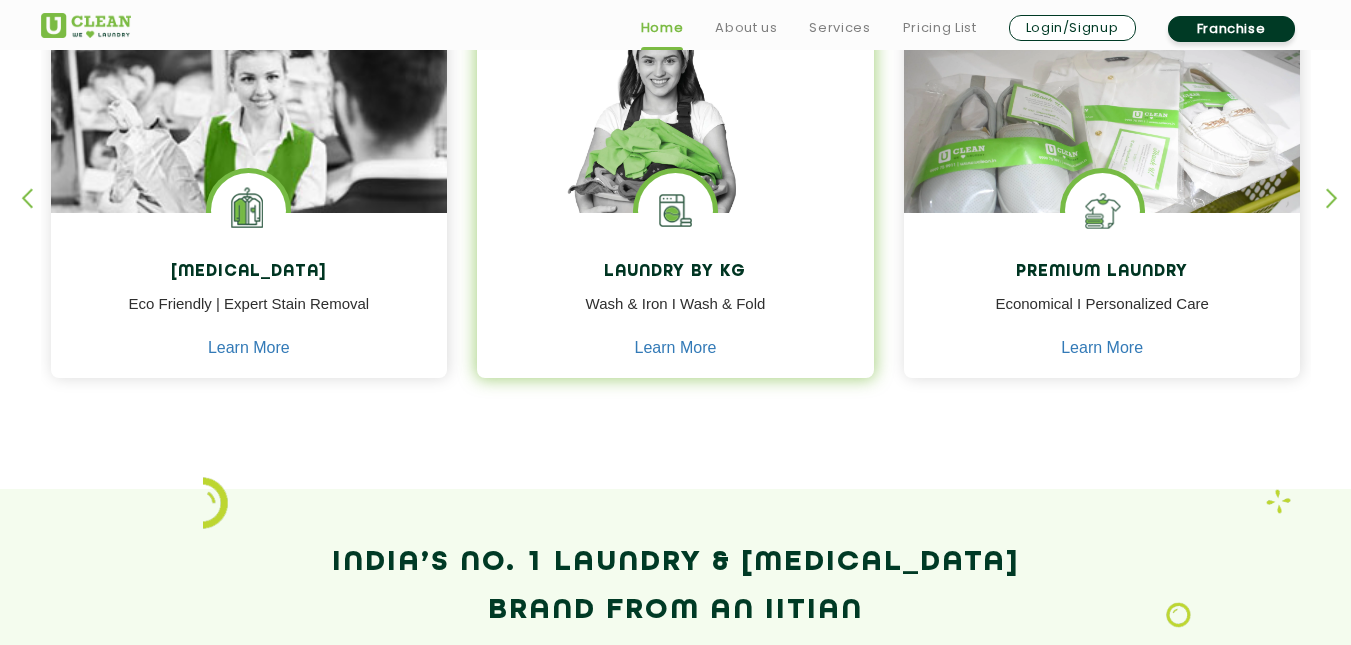 click on "Laundry by Kg Wash & Iron I Wash & Fold Learn More" at bounding box center (675, 297) 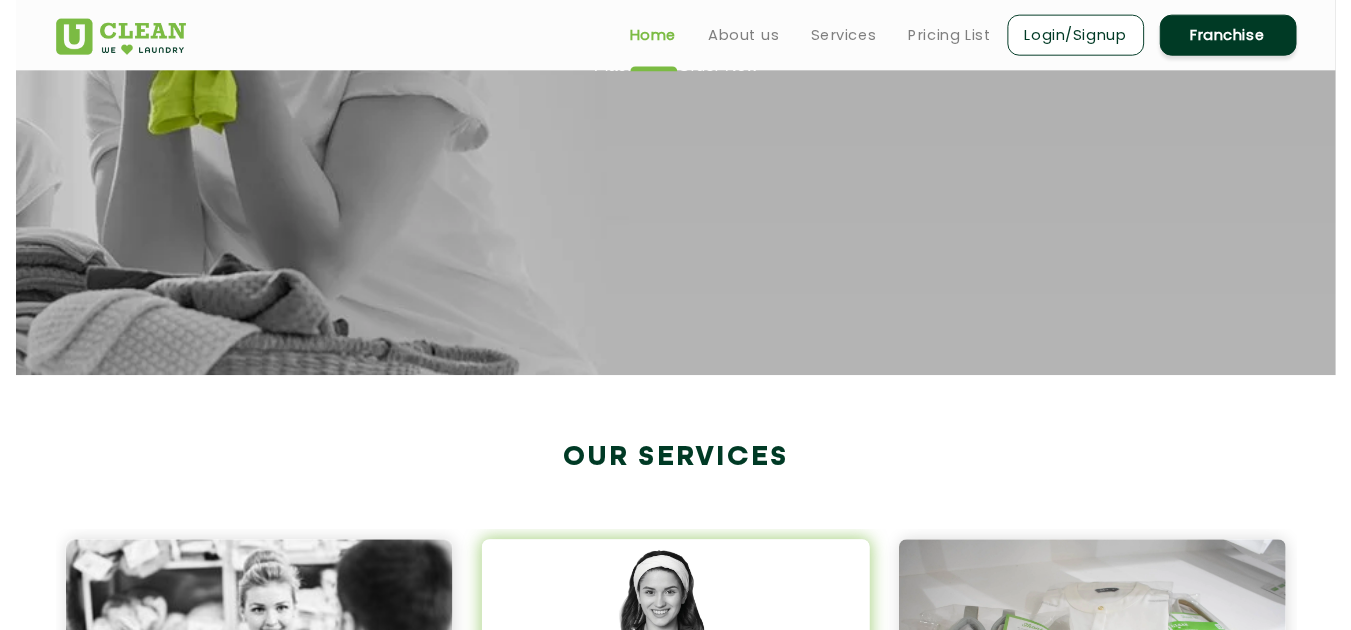 scroll, scrollTop: 233, scrollLeft: 0, axis: vertical 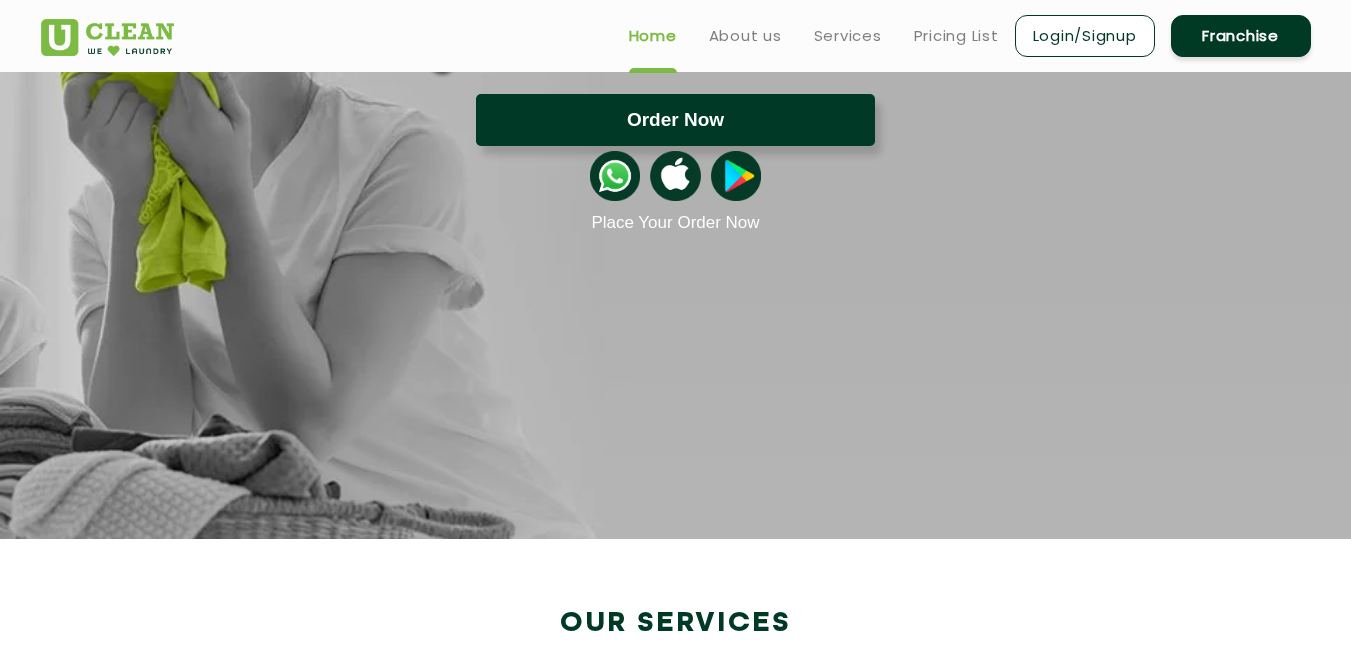 click on "Order Now" 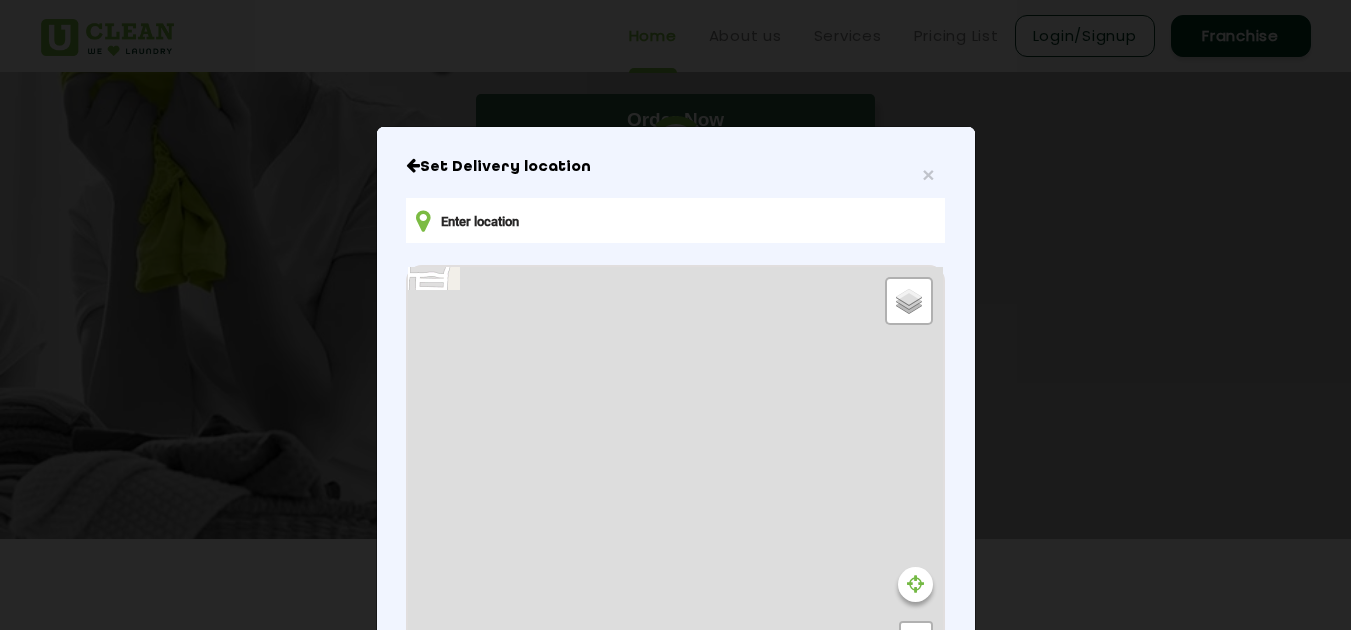 type on "[STREET_ADDRESS]" 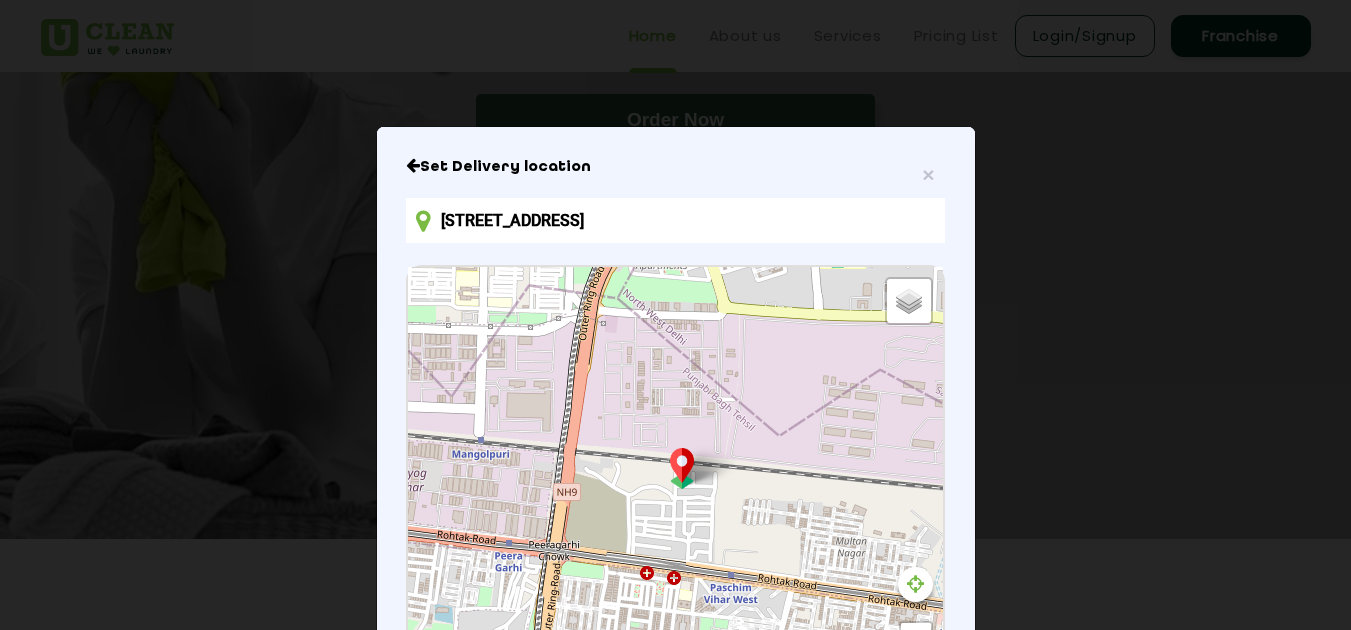 drag, startPoint x: 955, startPoint y: 146, endPoint x: 979, endPoint y: 46, distance: 102.83968 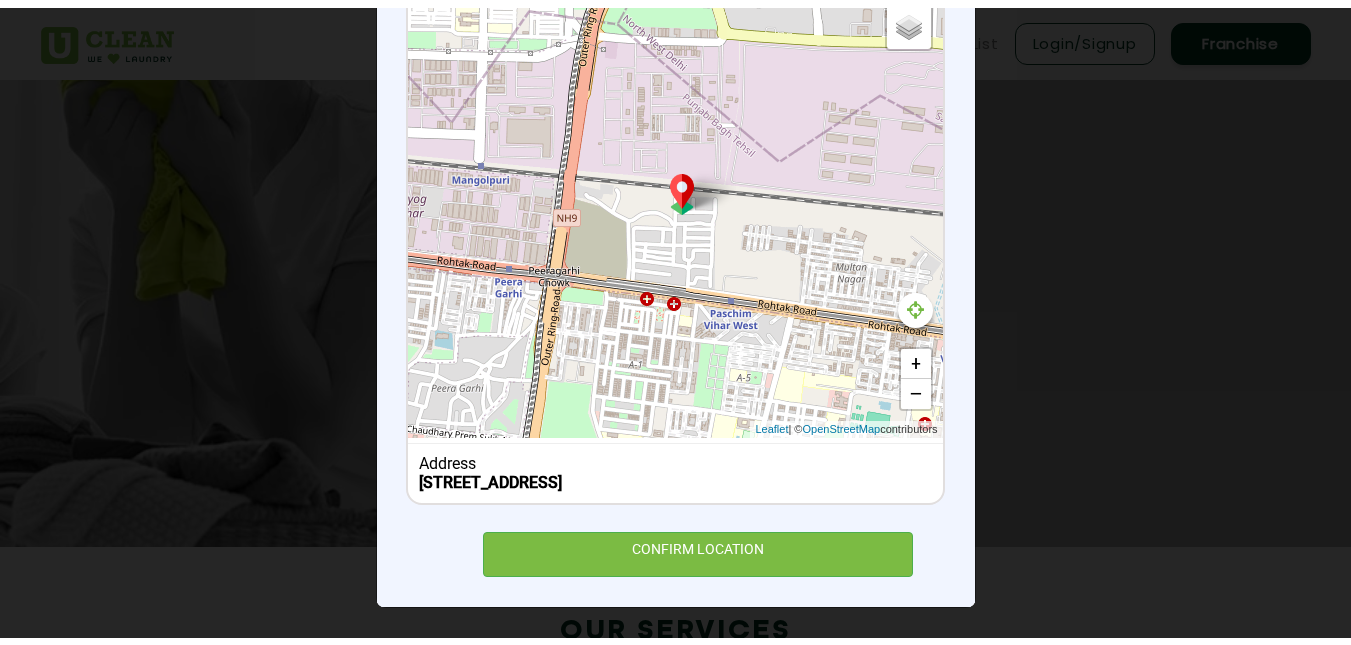 scroll, scrollTop: 0, scrollLeft: 0, axis: both 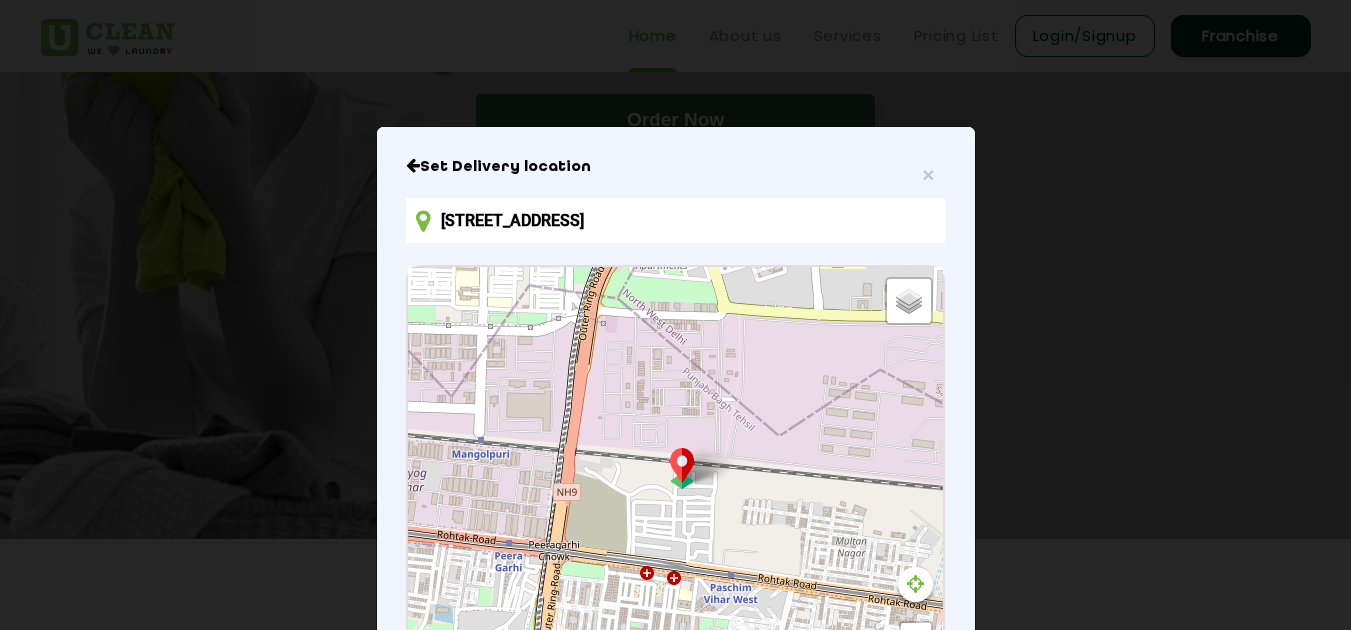click on "D-645, Peera Garhi Relief Camp, Block C, New Multan Nagar, Shakur Basti, Delhi, 110056, India" at bounding box center (675, 220) 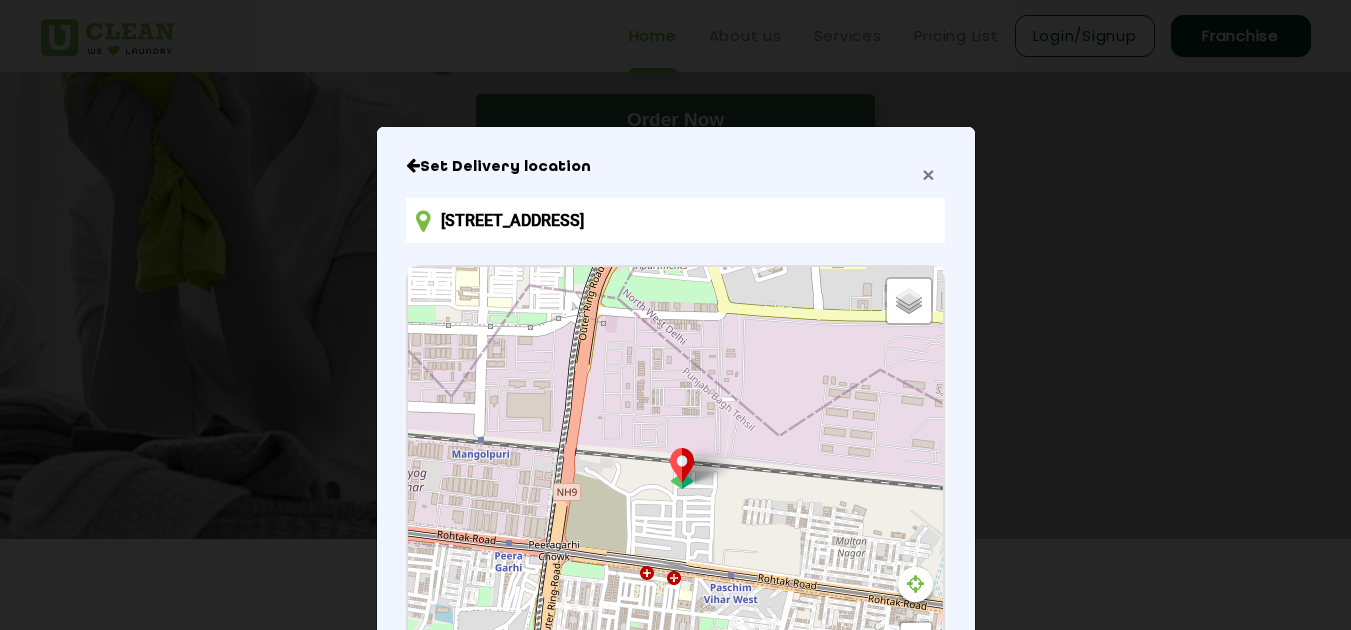 click on "×" at bounding box center [928, 174] 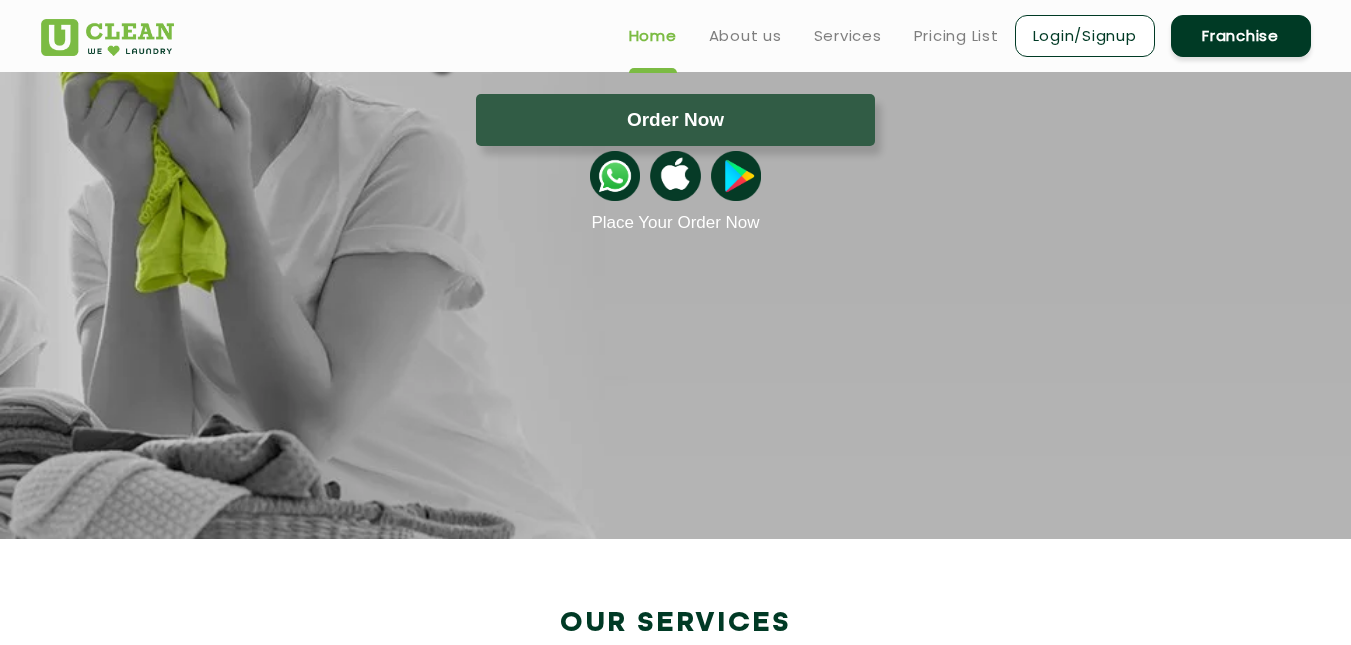 scroll, scrollTop: 0, scrollLeft: 0, axis: both 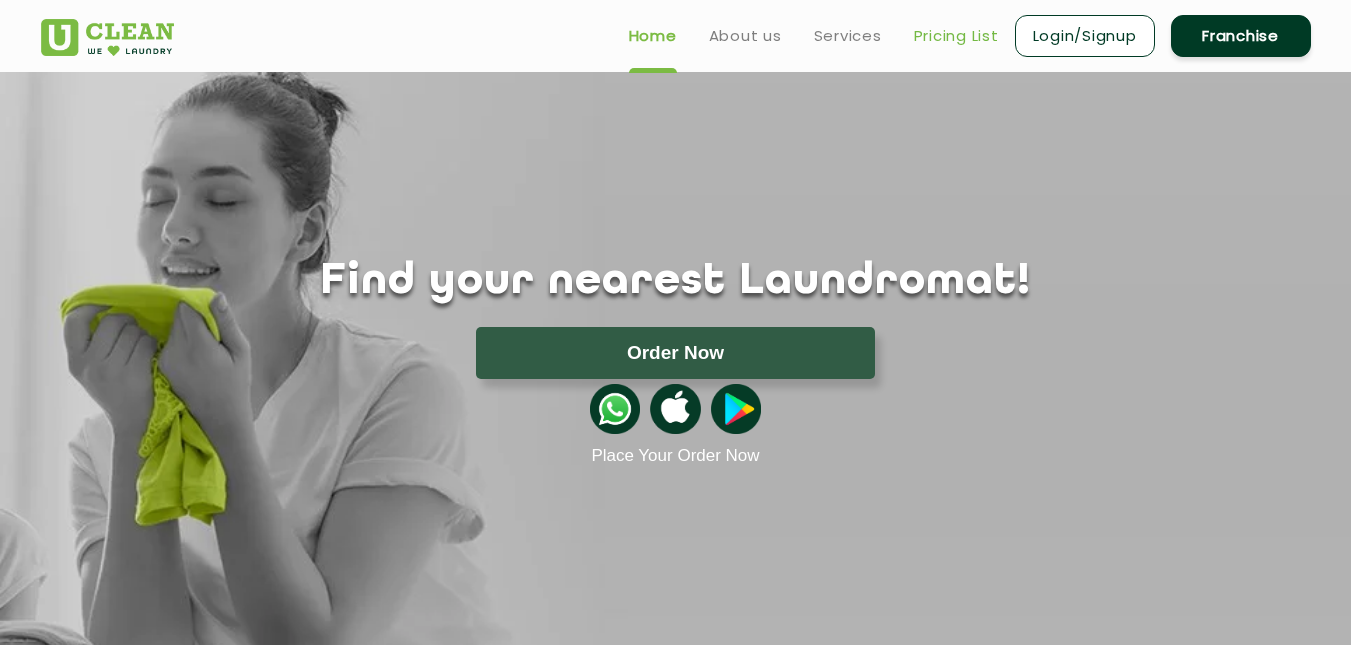 click on "Pricing List" at bounding box center (956, 36) 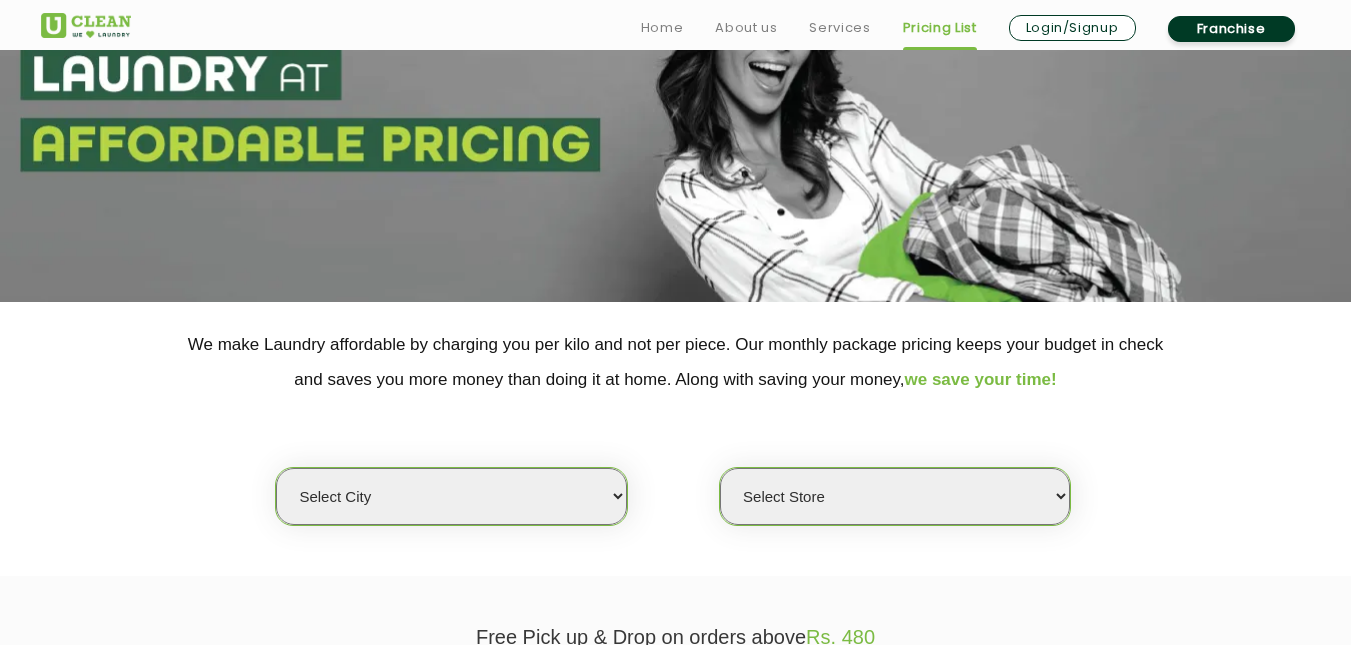 scroll, scrollTop: 233, scrollLeft: 0, axis: vertical 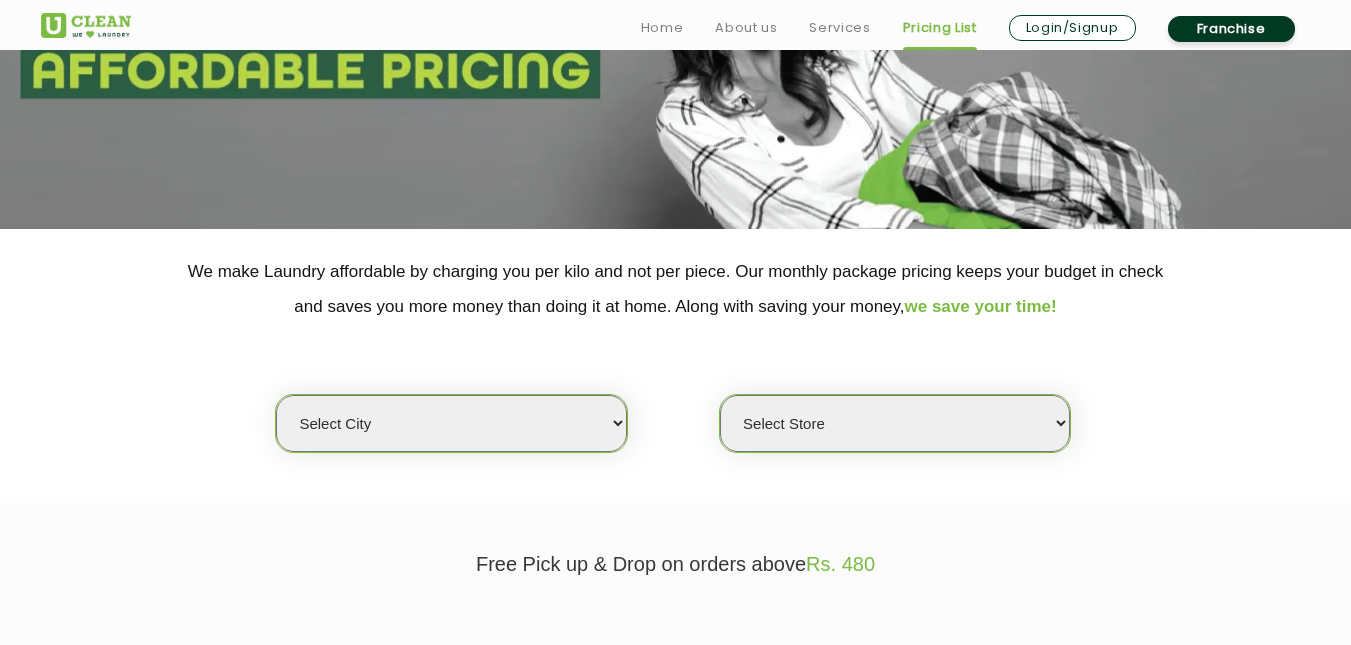 click on "Select city Aalo Agartala Agra Ahmedabad Akola Aligarh Alwar - UClean Select Amravati Aurangabad Ayodhya Bahadurgarh Bahraich Baleswar Baramulla Bareilly Barmer Barpeta Bathinda Belgaum Bengaluru Berhampur Bettiah Bhagalpur Bhilwara Bhiwadi Bhopal Bhubaneshwar Bidar Bikaner Bilaspur Bokaro Bongaigaon Chandigarh Chennai Chitrakoot Cochin Coimbatore Cooch Behar Coonoor Daman Danapur Darrang Daudnagar Dehradun Delhi Deoghar Dhanbad Dharwad Dhule Dibrugarh Digboi Dimapur Dindigul Duliajan Ellenabad Erode Faridabad Gandhidham Gandhinagar Garia Ghaziabad Goa Gohana Gonda Gorakhpur Gurugram Guwahati Gwalior Haldwani Hamirpur Hanumangarh Haridwar Hingoli Hojai Howrah Hubli Hyderabad Imphal Indore Itanagar Jagdalpur Jagraon Jaipur Jaipur - Select Jammu Jamshedpur Jehanabad Jhansi Jodhpur Jorhat Kaithal Kakinada Kanpur Kargil Karimganj Kathmandu Kharupetia Khopoli Kochi Kohima Kokapet Kokrajhar Kolhapur Kolkata Kota Kotdwar Krishnanagar Kundli Kurnool Latur Leh Longding Lower Subansiri Lucknow Ludhiana Madurai Manali" at bounding box center [451, 423] 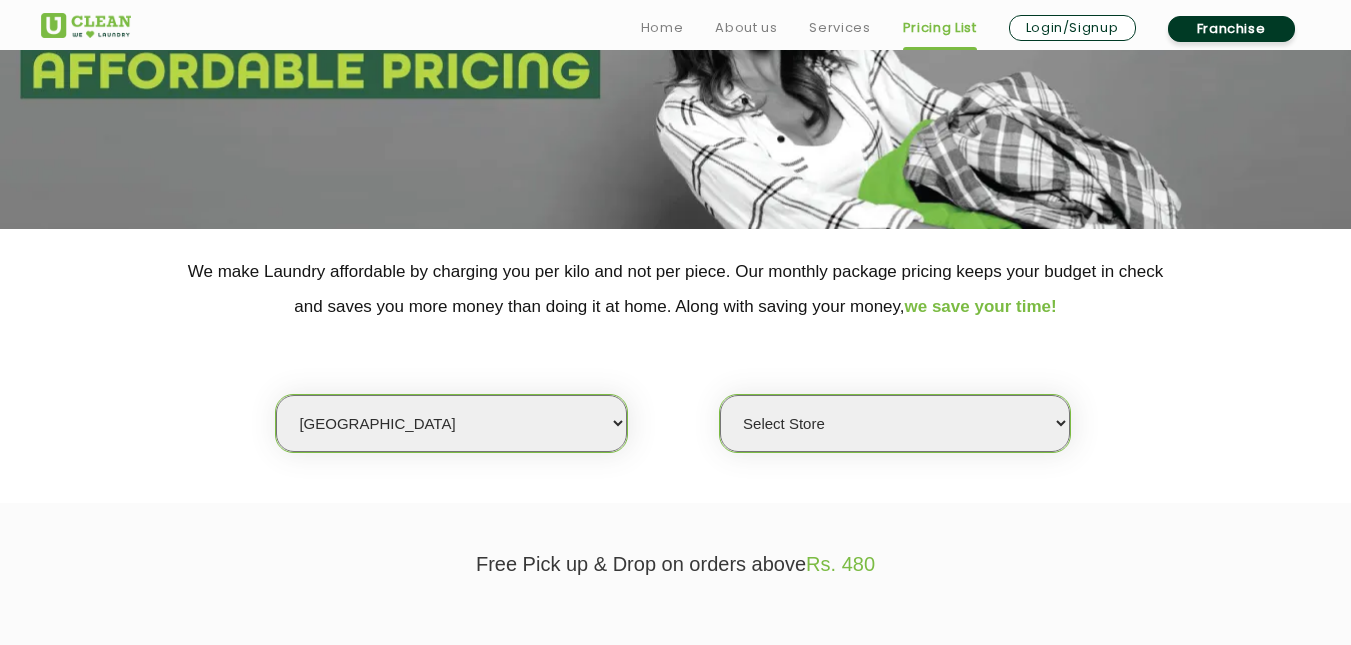 click on "Select city Aalo Agartala Agra Ahmedabad Akola Aligarh Alwar - UClean Select Amravati Aurangabad Ayodhya Bahadurgarh Bahraich Baleswar Baramulla Bareilly Barmer Barpeta Bathinda Belgaum Bengaluru Berhampur Bettiah Bhagalpur Bhilwara Bhiwadi Bhopal Bhubaneshwar Bidar Bikaner Bilaspur Bokaro Bongaigaon Chandigarh Chennai Chitrakoot Cochin Coimbatore Cooch Behar Coonoor Daman Danapur Darrang Daudnagar Dehradun Delhi Deoghar Dhanbad Dharwad Dhule Dibrugarh Digboi Dimapur Dindigul Duliajan Ellenabad Erode Faridabad Gandhidham Gandhinagar Garia Ghaziabad Goa Gohana Gonda Gorakhpur Gurugram Guwahati Gwalior Haldwani Hamirpur Hanumangarh Haridwar Hingoli Hojai Howrah Hubli Hyderabad Imphal Indore Itanagar Jagdalpur Jagraon Jaipur Jaipur - Select Jammu Jamshedpur Jehanabad Jhansi Jodhpur Jorhat Kaithal Kakinada Kanpur Kargil Karimganj Kathmandu Kharupetia Khopoli Kochi Kohima Kokapet Kokrajhar Kolhapur Kolkata Kota Kotdwar Krishnanagar Kundli Kurnool Latur Leh Longding Lower Subansiri Lucknow Ludhiana Madurai Manali" at bounding box center (451, 423) 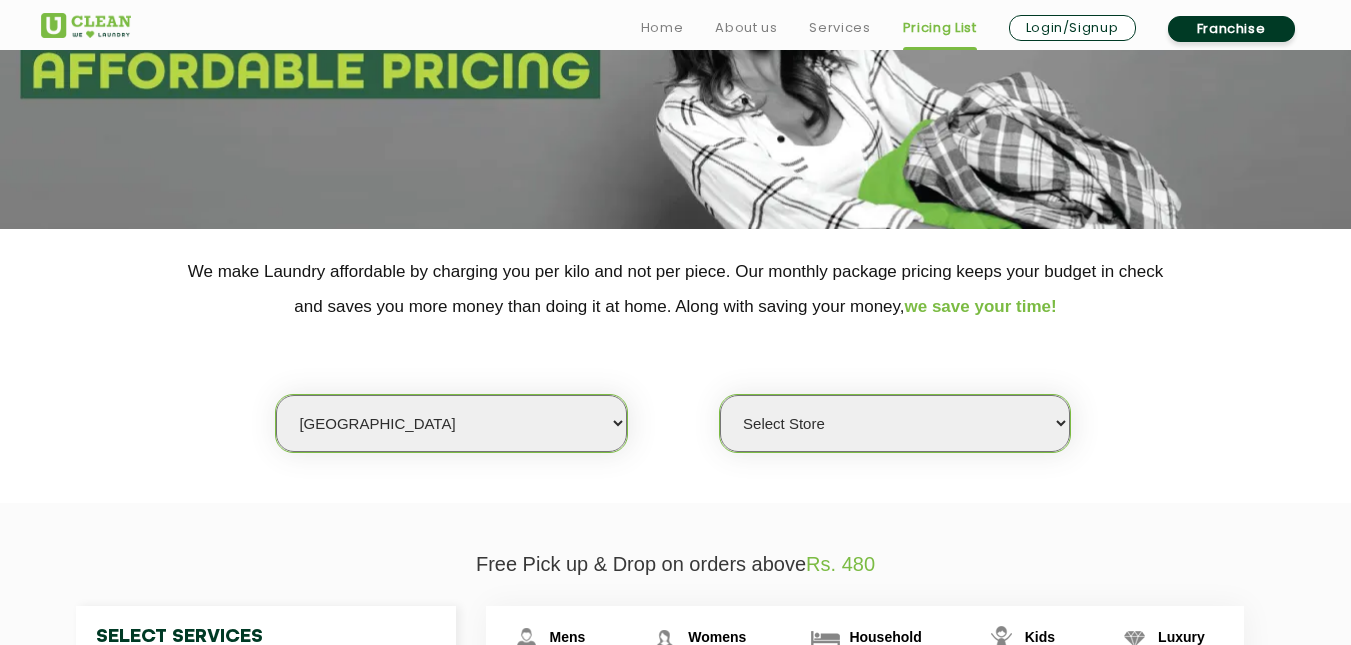 click on "Select Store UClean Vasant Kunj UClean Greater Kailash 2 UClean Dwarka UClean Rajouri Garden UClean Uttam Nagar UClean Lajpat Nagar UClean Hudson Lane UClean Old Rajinder Nagar UClean Prashant Vihar UClean Sector 23 Dwarka UClean Sector 12 Dwarka UClean Lajpat Nagar 1 UClean Krishna Nagar UClean West Patel Nagar UClean Shahpur Jat UClean Paschim Vihar UClean Malviya Nagar UClean Laxmi Nagar UClean Janakpuri UClean Dwarka" at bounding box center (895, 423) 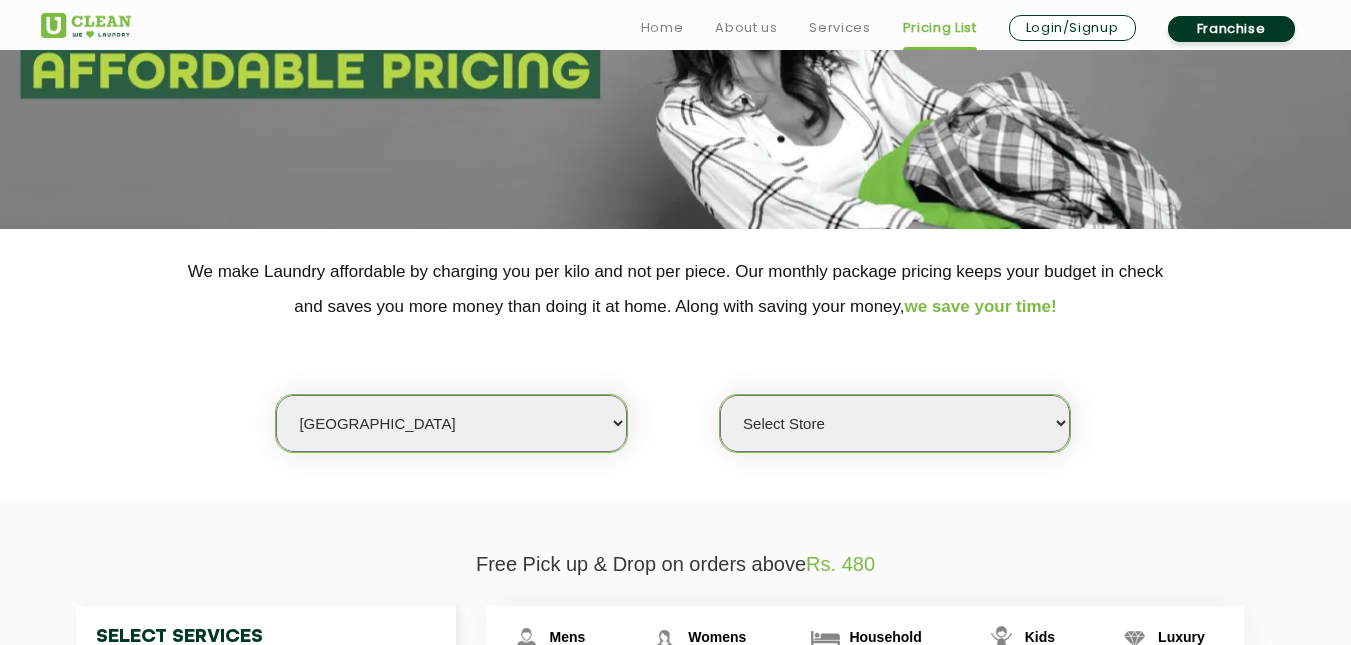 click on "We make Laundry affordable by charging you per kilo and not per piece. Our monthly package pricing keeps your budget in check   and saves you more money than doing it at home. Along with saving your money,  we save your time!" 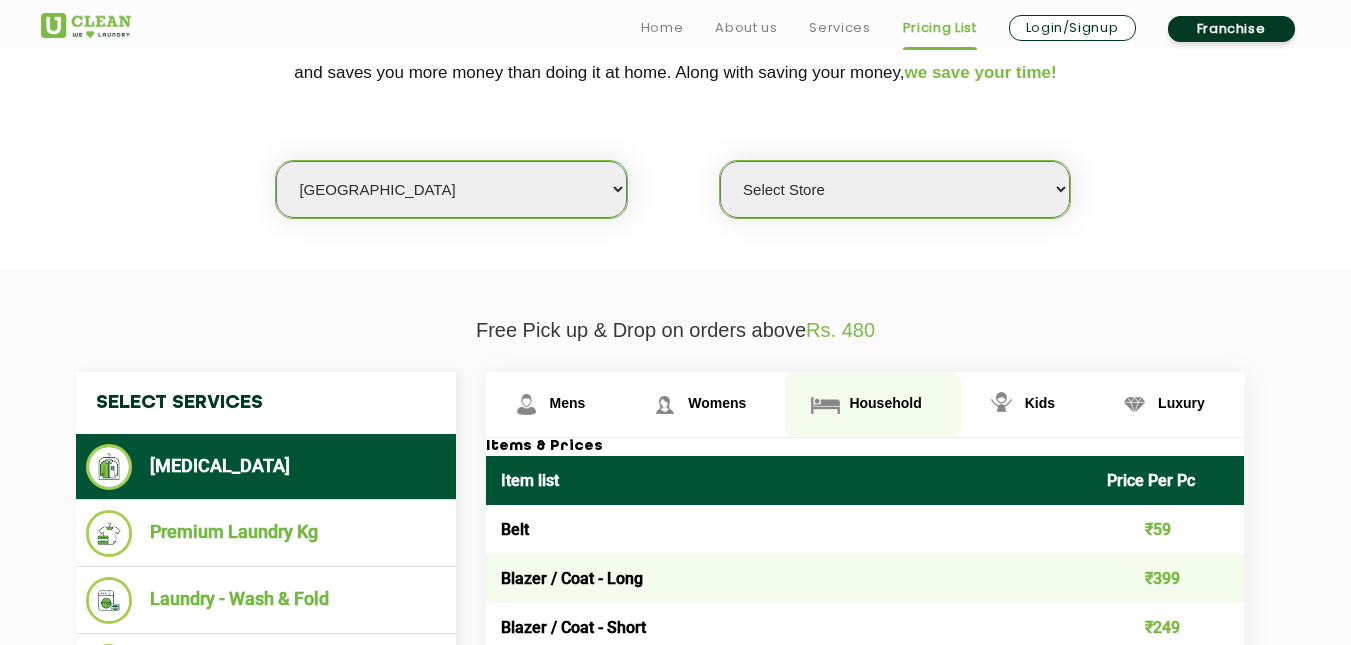 scroll, scrollTop: 700, scrollLeft: 0, axis: vertical 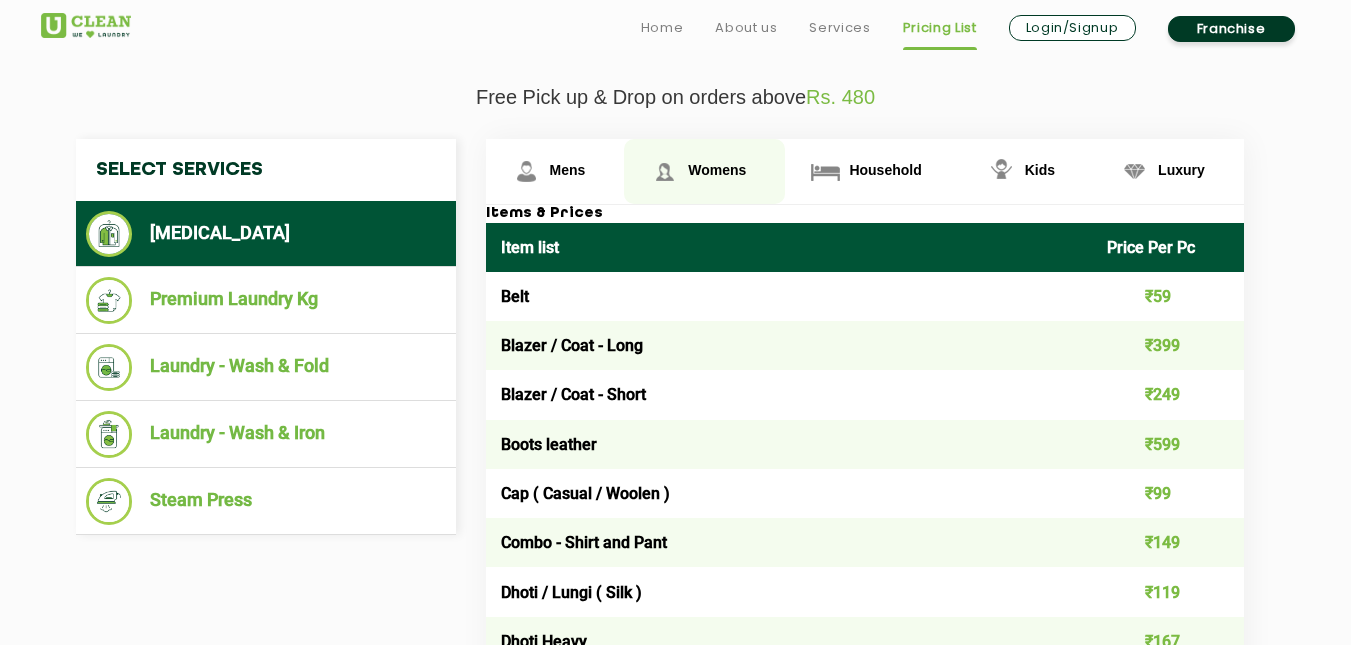 click on "Womens" at bounding box center [555, 171] 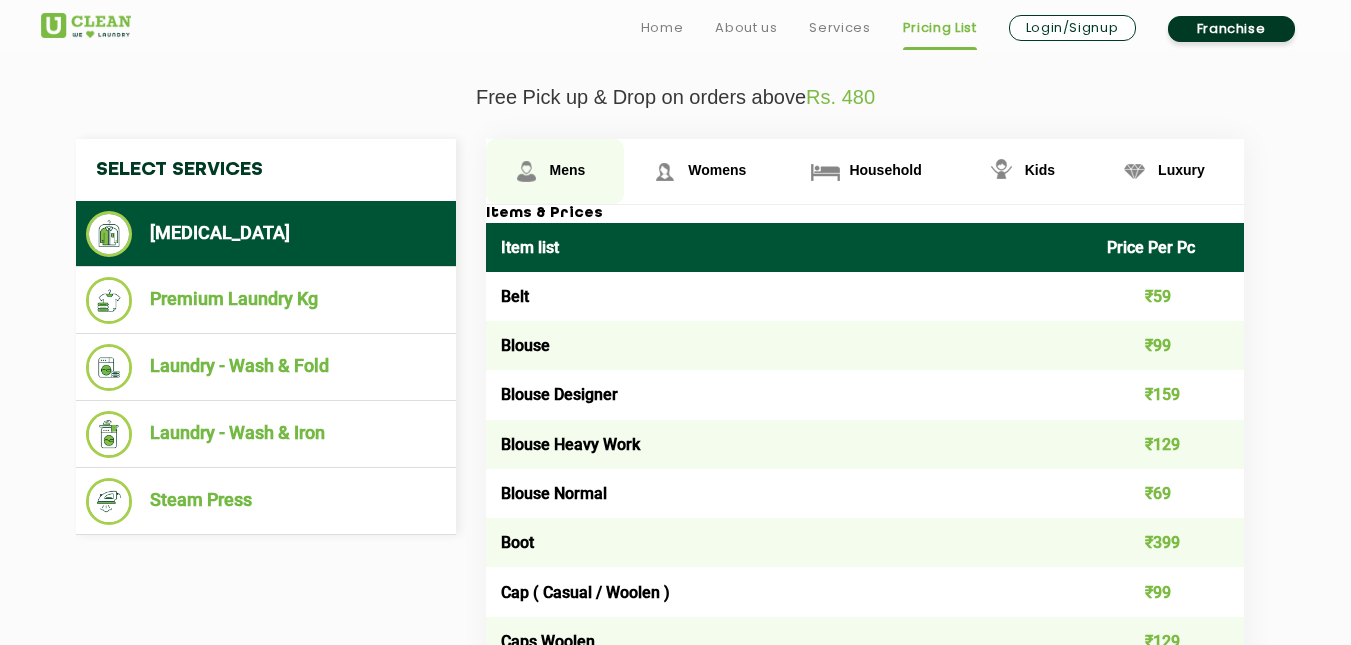 click on "Mens" at bounding box center [555, 171] 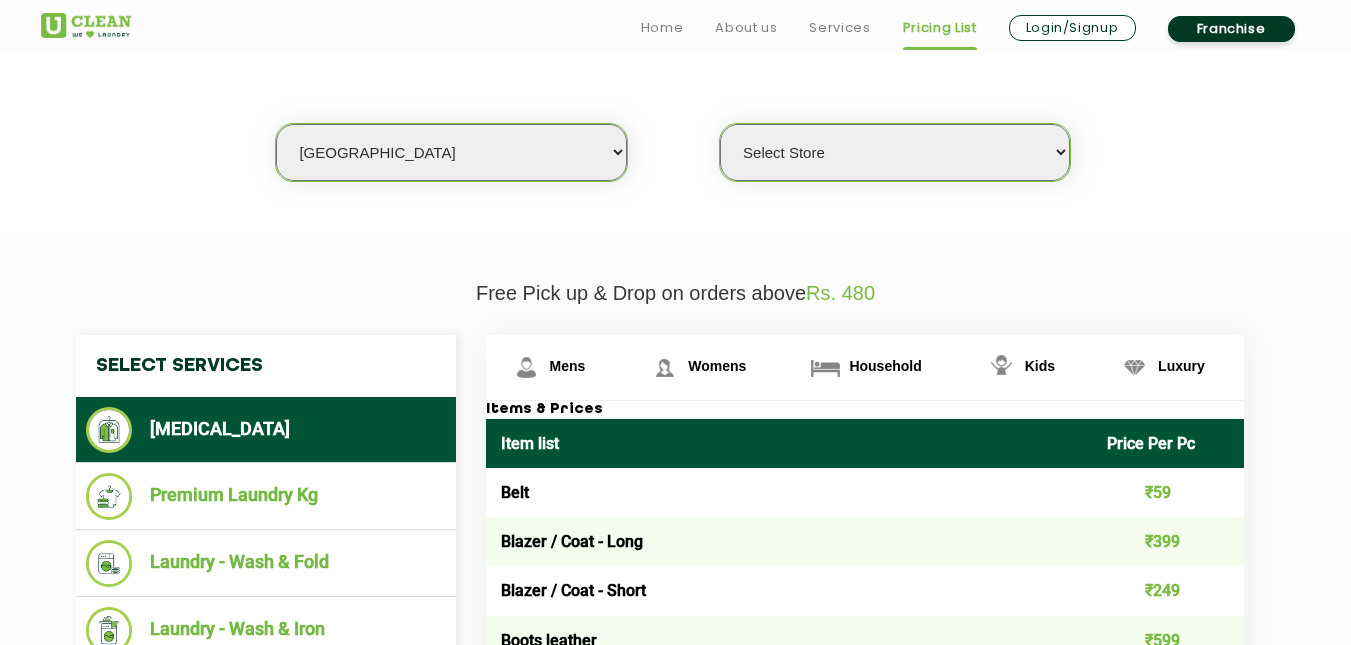 scroll, scrollTop: 700, scrollLeft: 0, axis: vertical 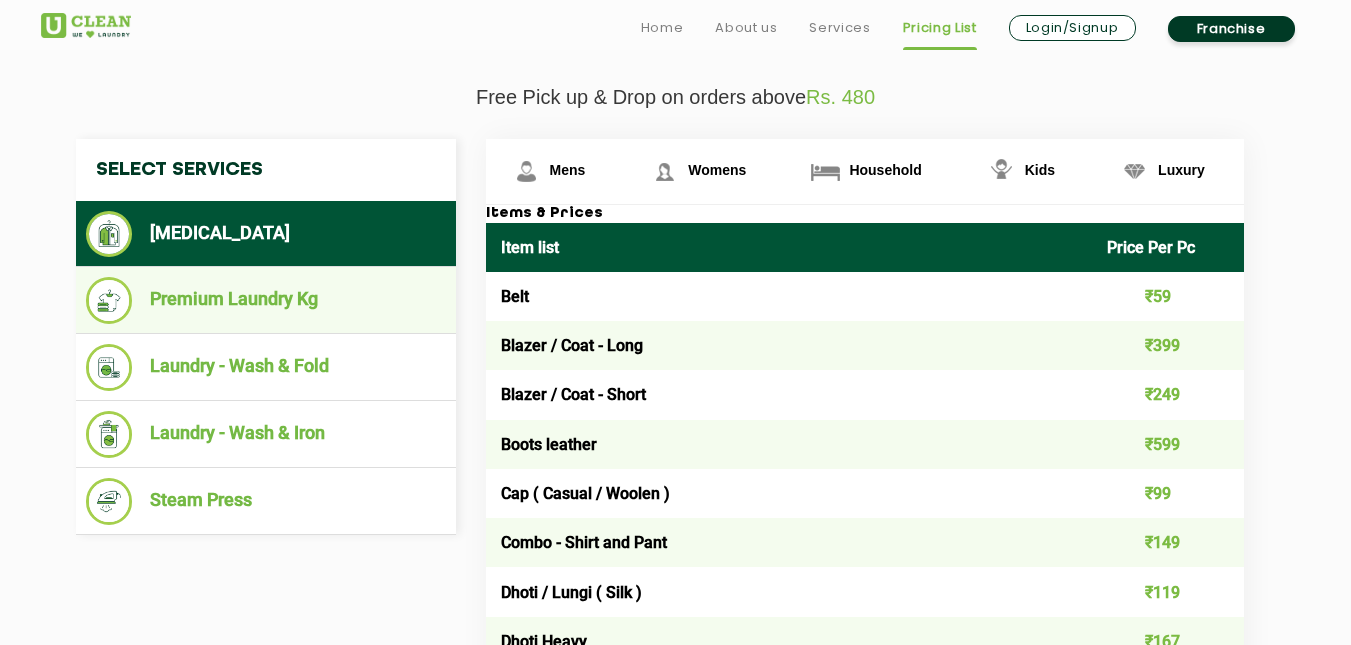 click on "Premium Laundry Kg" at bounding box center [266, 300] 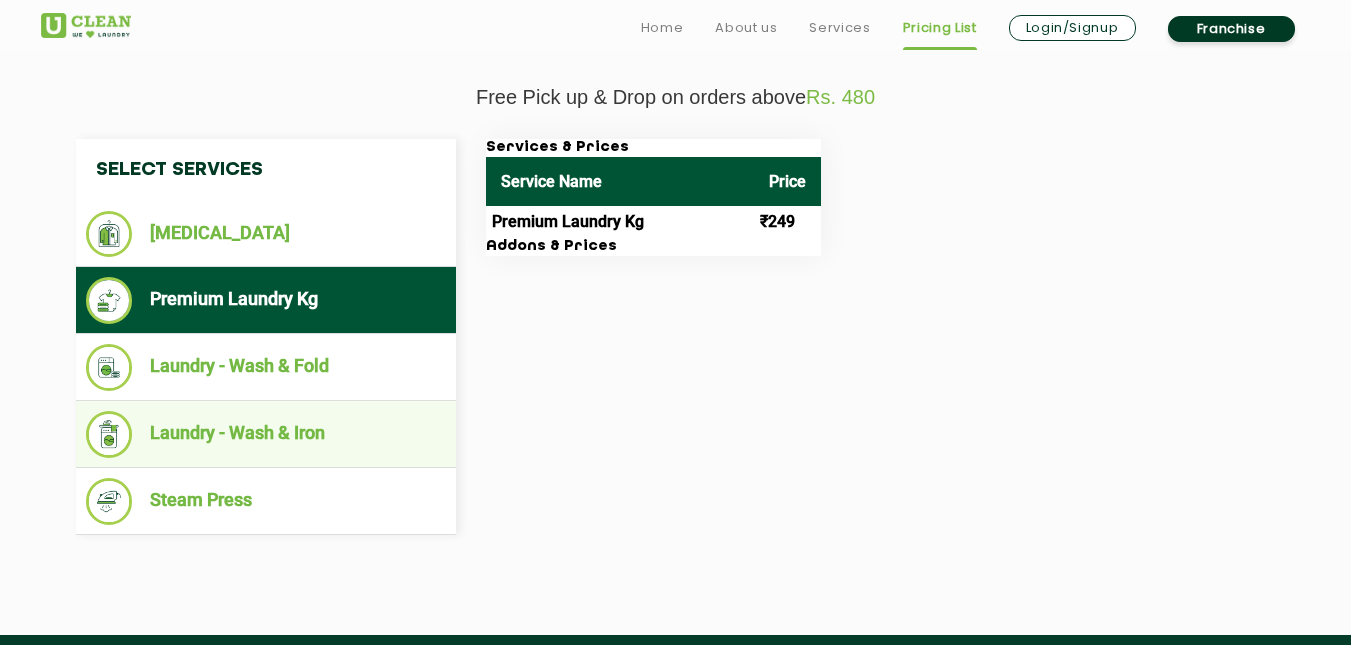 click on "Laundry - Wash & Iron" at bounding box center (266, 434) 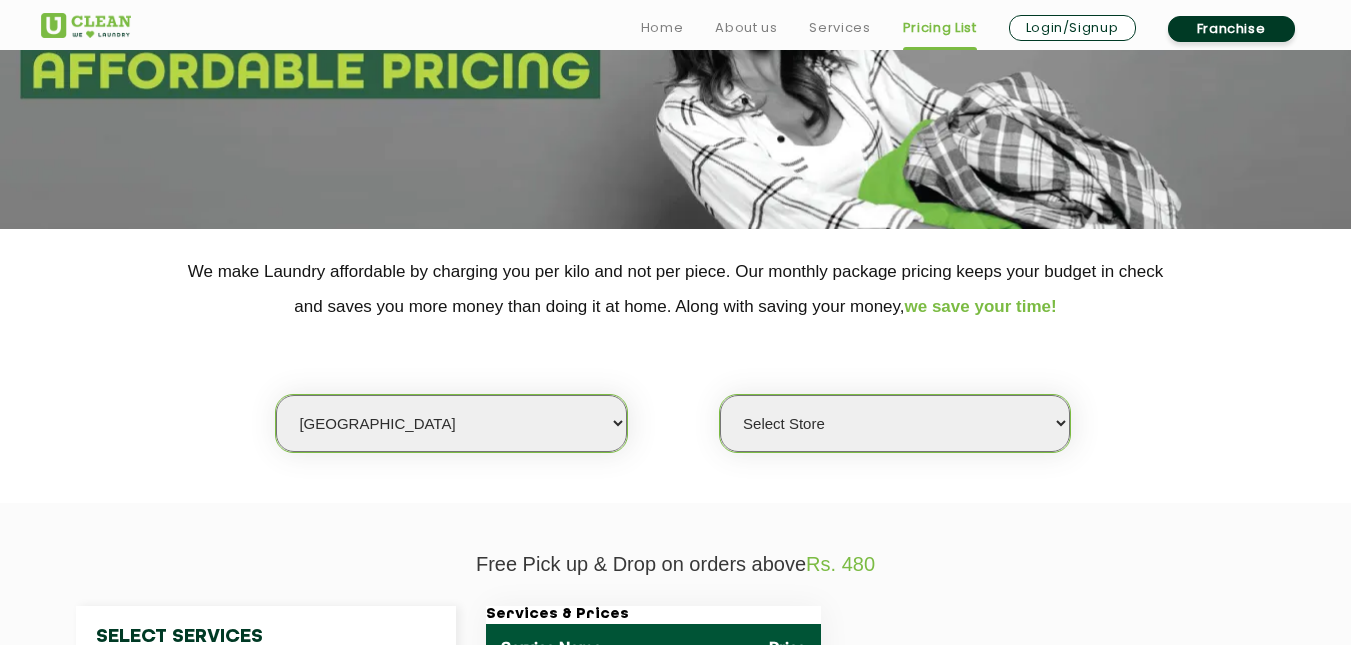 scroll, scrollTop: 700, scrollLeft: 0, axis: vertical 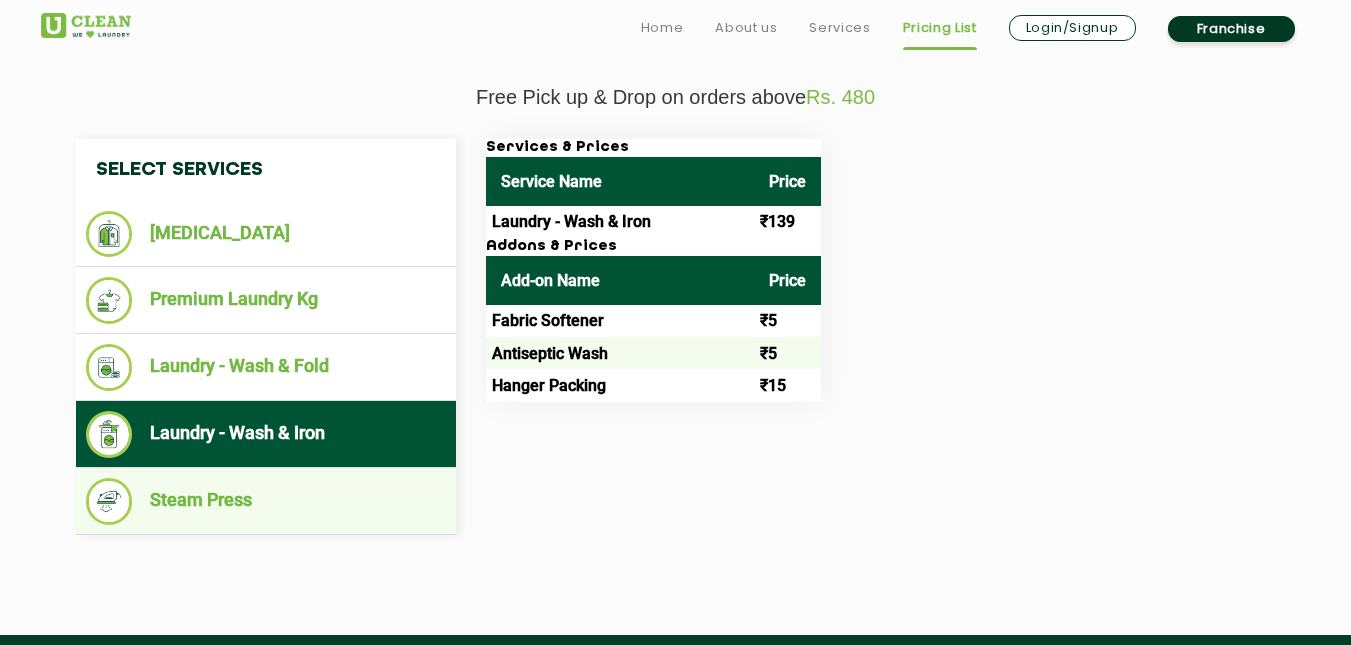 click on "Steam Press" at bounding box center [266, 501] 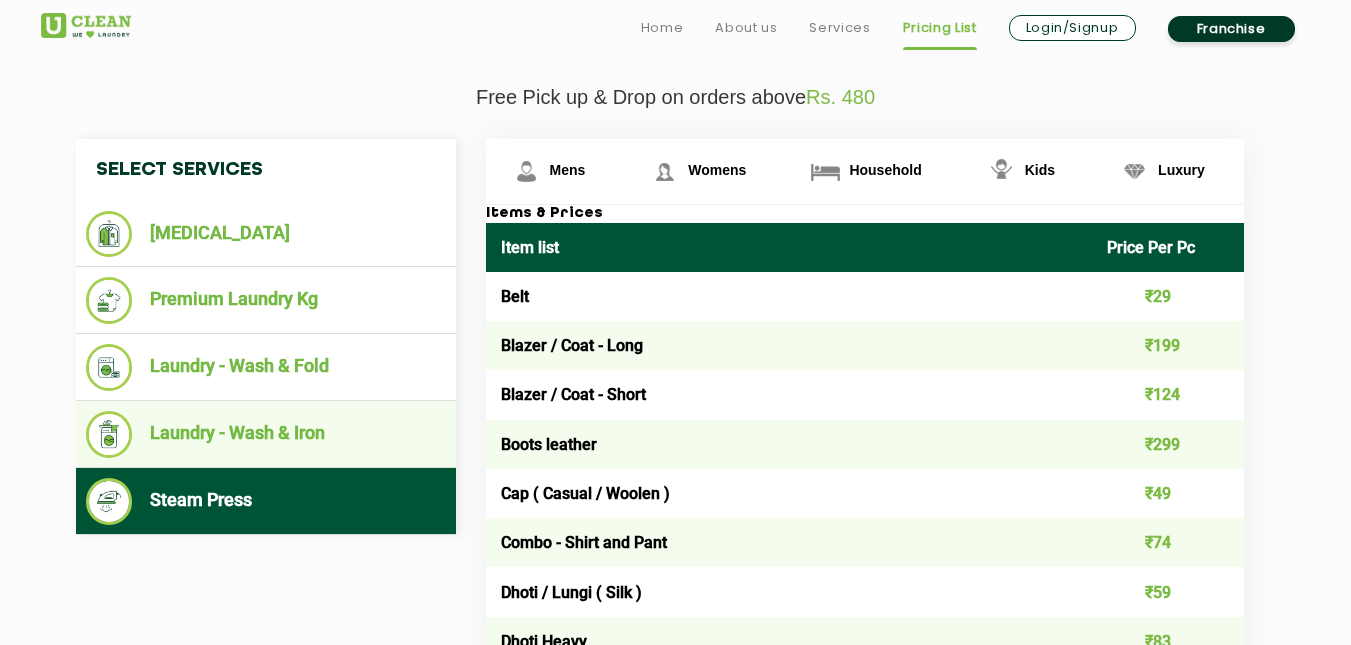 click on "Laundry - Wash & Iron" at bounding box center (266, 434) 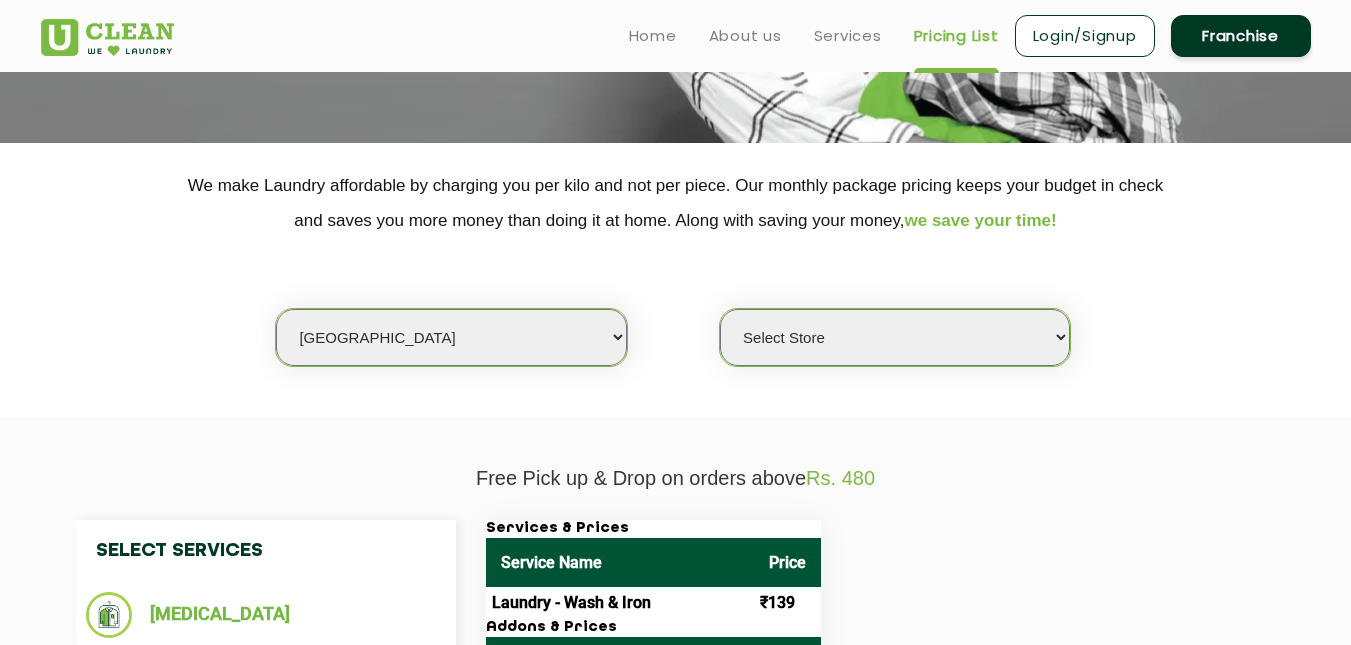 scroll, scrollTop: 233, scrollLeft: 0, axis: vertical 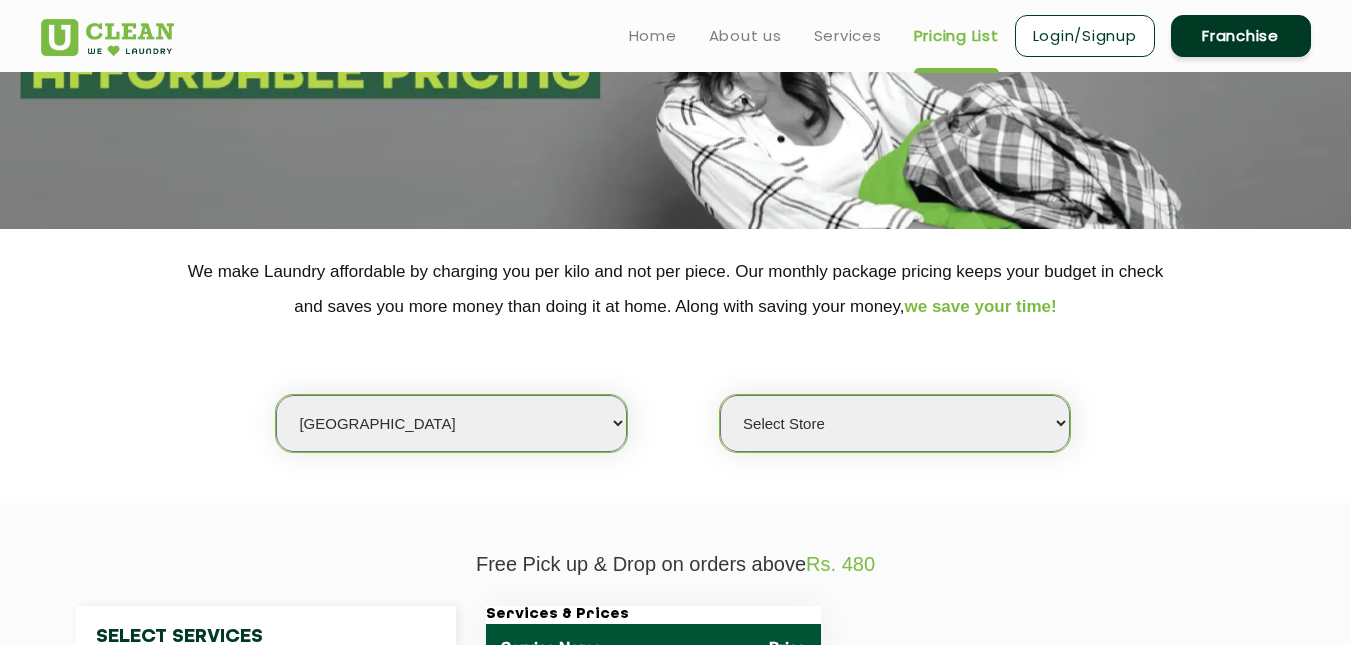 click on "Select Store UClean Vasant Kunj UClean Greater Kailash 2 UClean Dwarka UClean Rajouri Garden UClean Uttam Nagar UClean Lajpat Nagar UClean Hudson Lane UClean Old Rajinder Nagar UClean Prashant Vihar UClean Sector 23 Dwarka UClean Sector 12 Dwarka UClean Lajpat Nagar 1 UClean Krishna Nagar UClean West Patel Nagar UClean Shahpur Jat UClean Paschim Vihar UClean Malviya Nagar UClean Laxmi Nagar UClean Janakpuri UClean Dwarka" at bounding box center (895, 423) 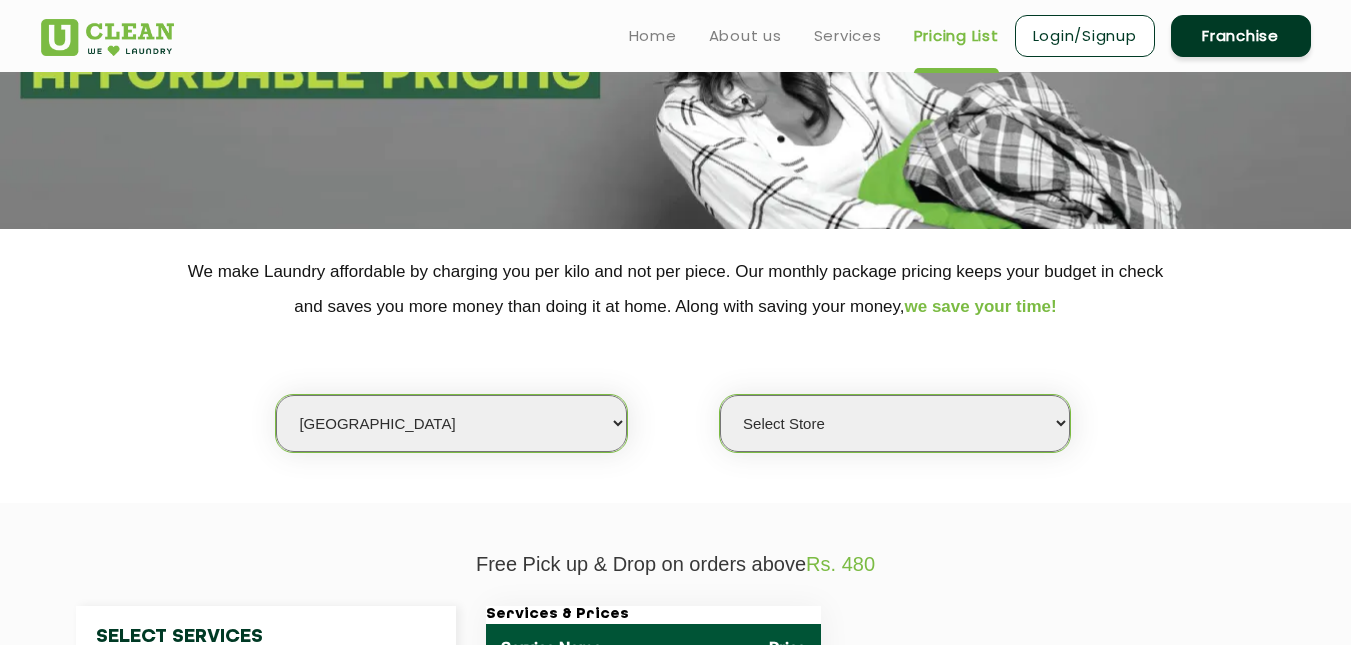 select on "11" 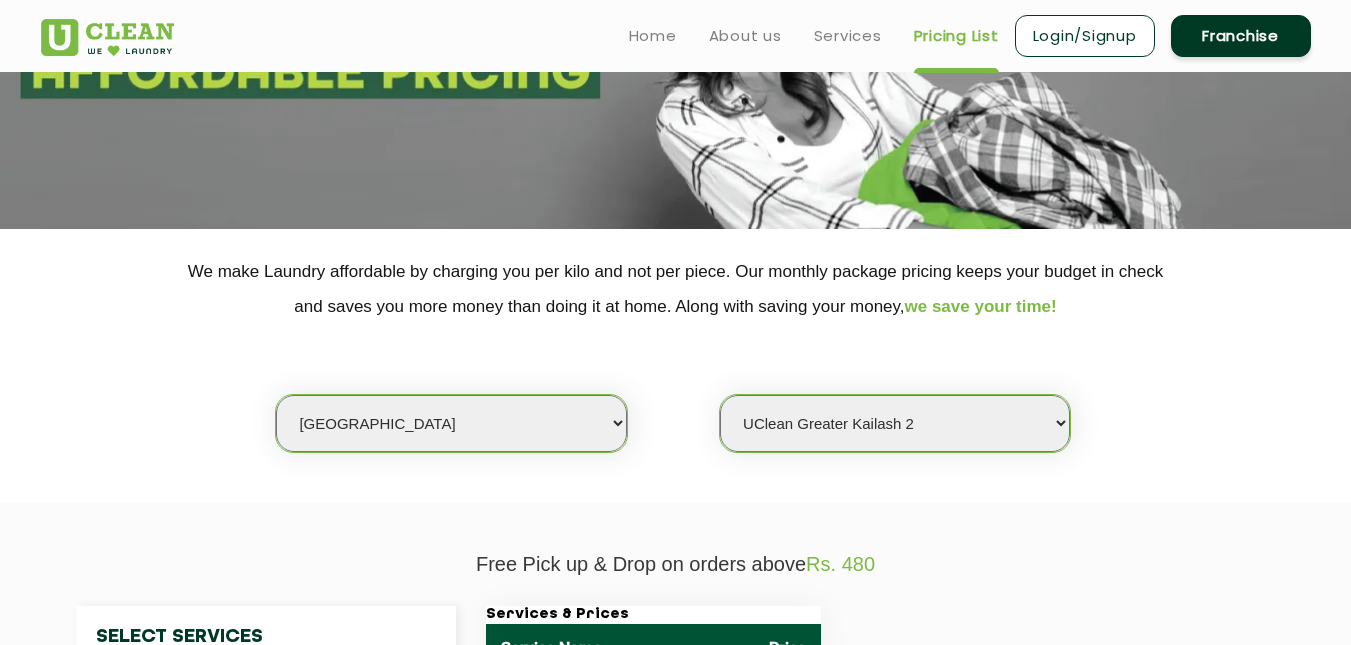 click on "Select Store UClean Vasant Kunj UClean Greater Kailash 2 UClean Dwarka UClean Rajouri Garden UClean Uttam Nagar UClean Lajpat Nagar UClean Hudson Lane UClean Old Rajinder Nagar UClean Prashant Vihar UClean Sector 23 Dwarka UClean Sector 12 Dwarka UClean Lajpat Nagar 1 UClean Krishna Nagar UClean West Patel Nagar UClean Shahpur Jat UClean Paschim Vihar UClean Malviya Nagar UClean Laxmi Nagar UClean Janakpuri UClean Dwarka" at bounding box center [895, 423] 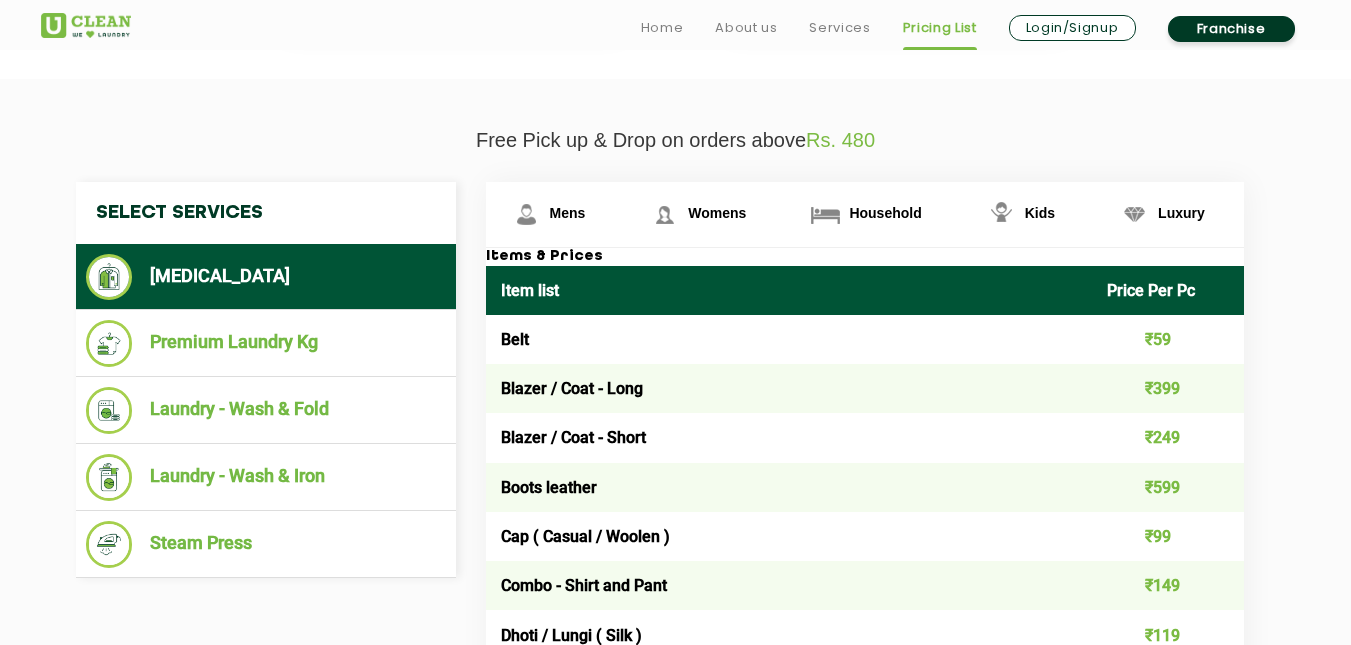 scroll, scrollTop: 700, scrollLeft: 0, axis: vertical 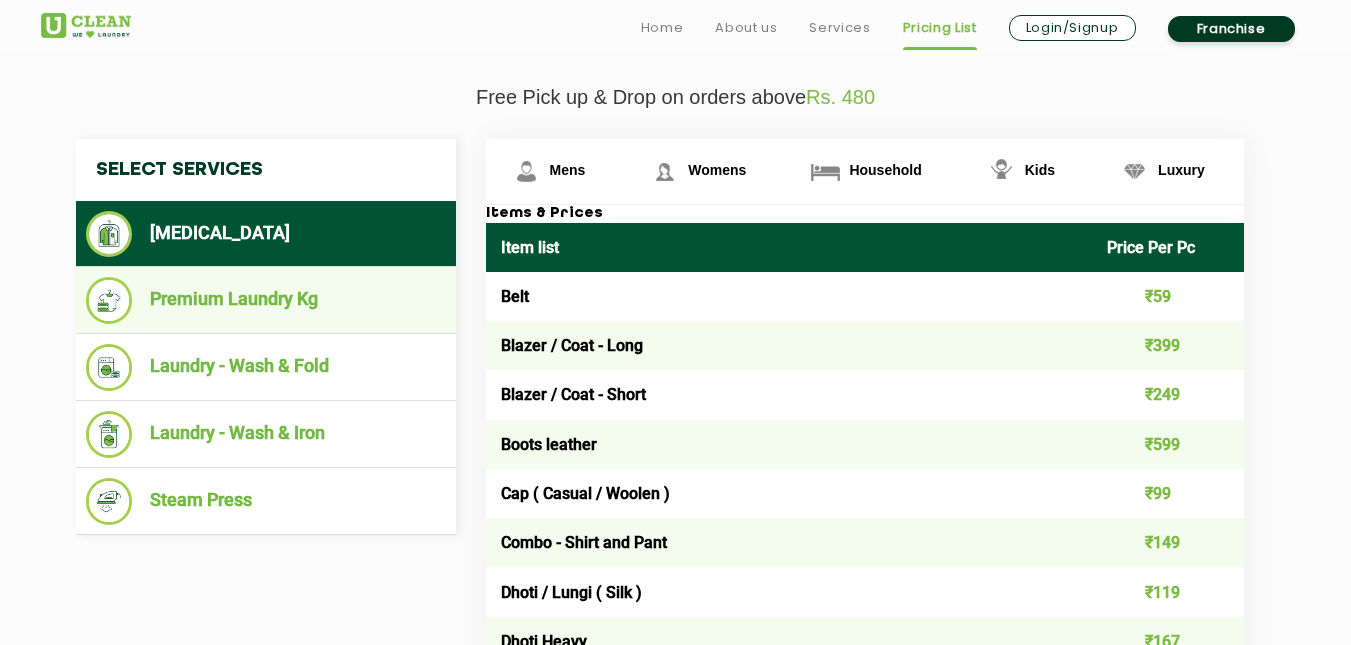 click on "Premium Laundry Kg" at bounding box center [266, 300] 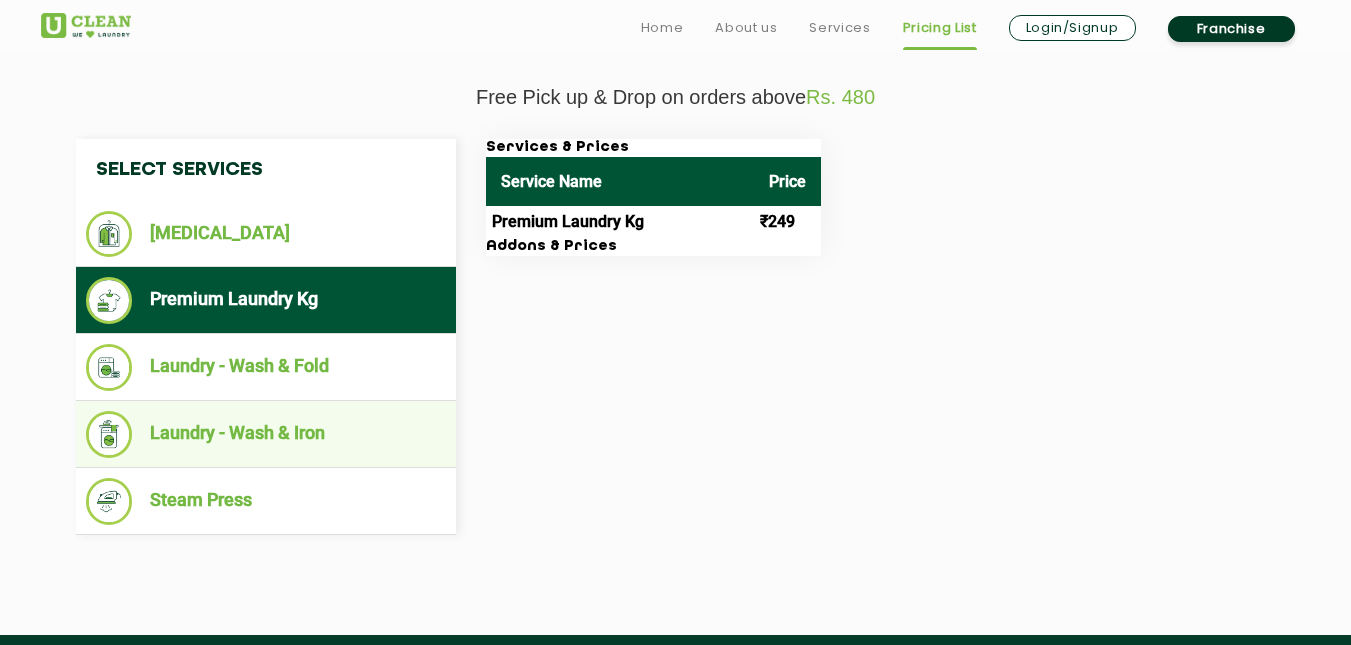 click on "Laundry - Wash & Iron" at bounding box center (266, 434) 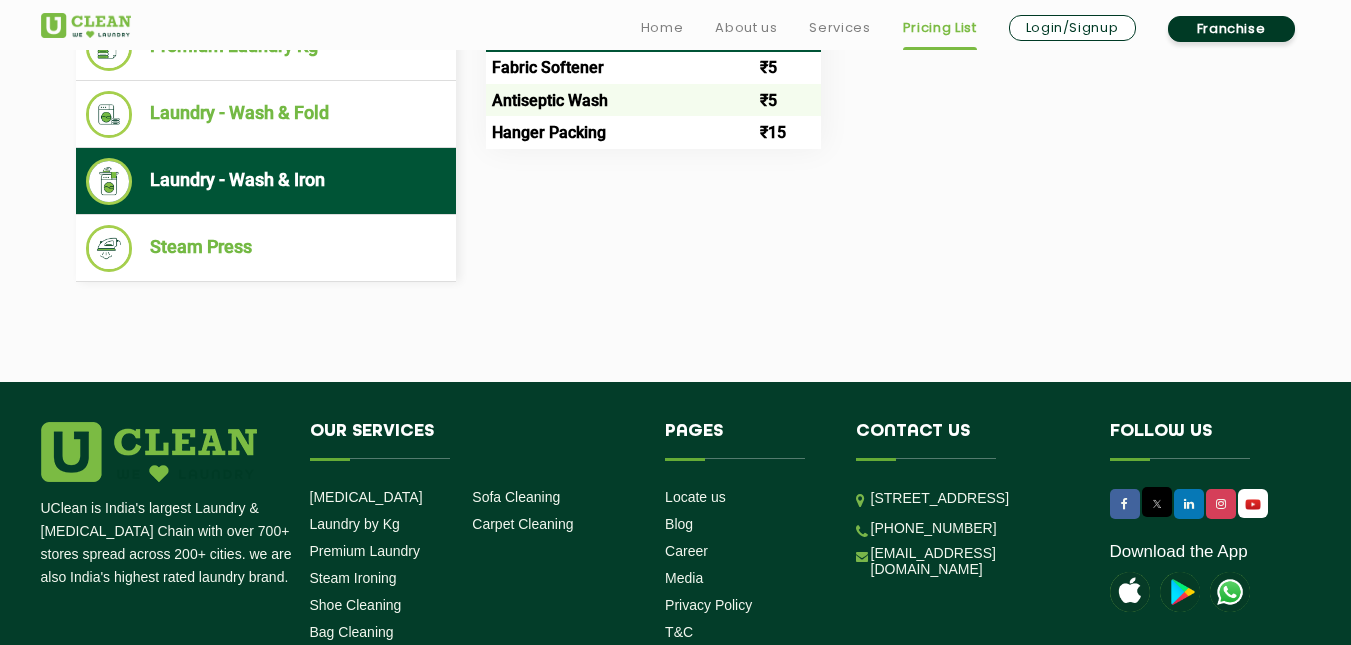 scroll, scrollTop: 1167, scrollLeft: 0, axis: vertical 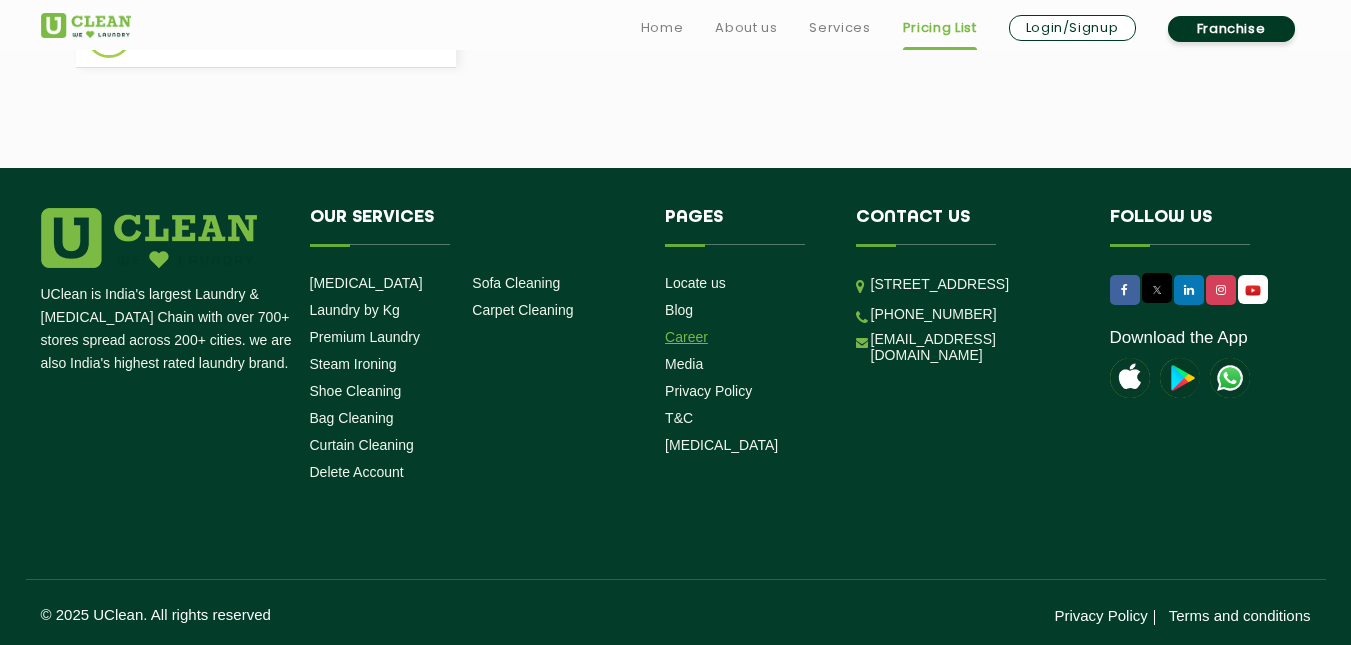 click on "Career" at bounding box center [686, 337] 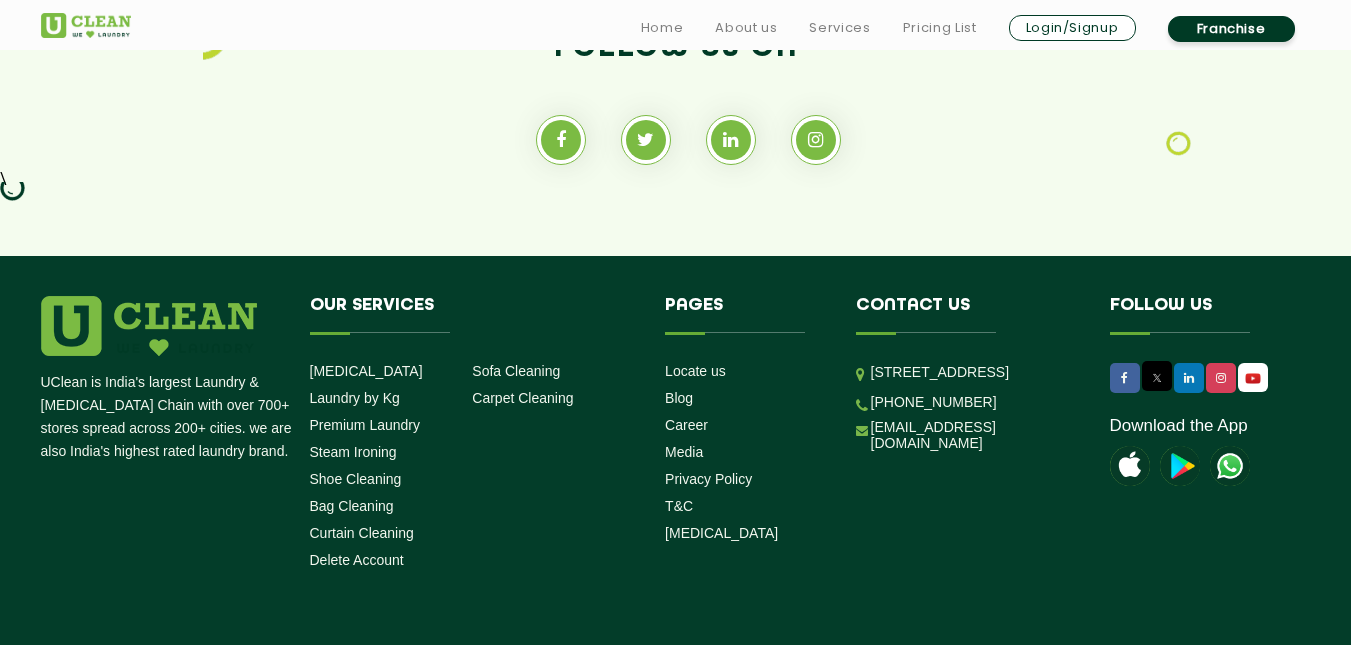 scroll, scrollTop: 2065, scrollLeft: 0, axis: vertical 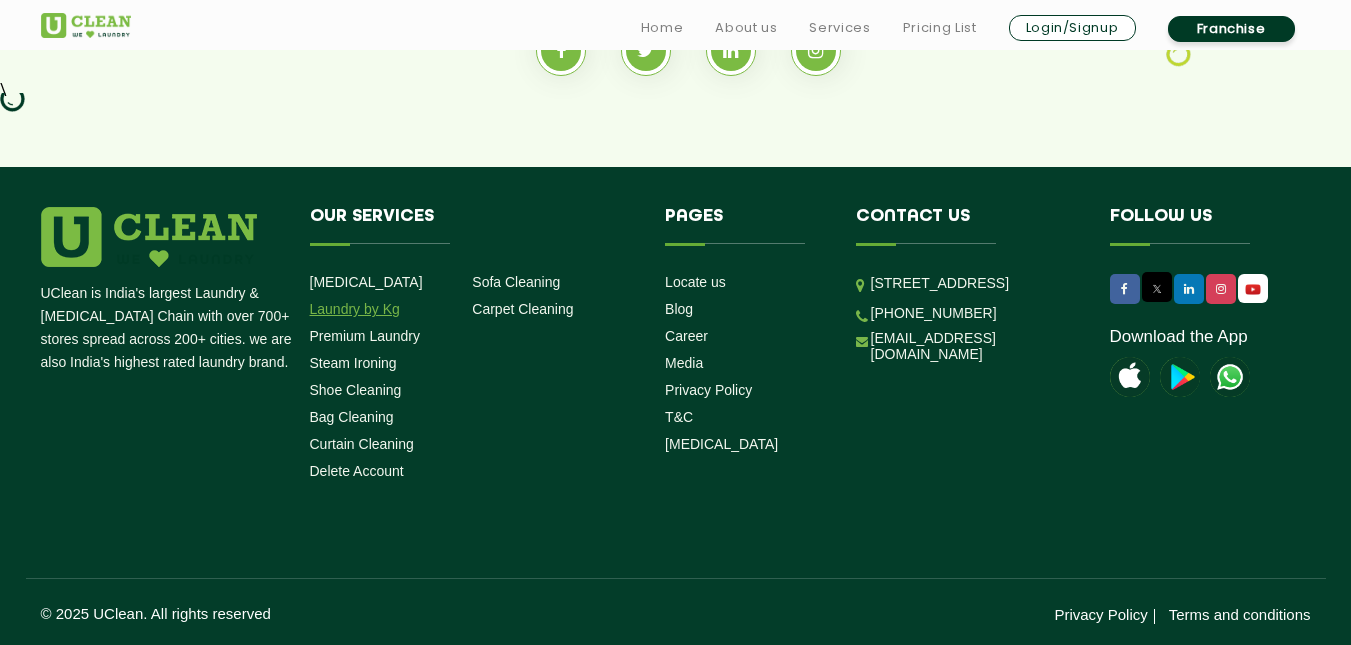 click on "Laundry by Kg" at bounding box center [355, 309] 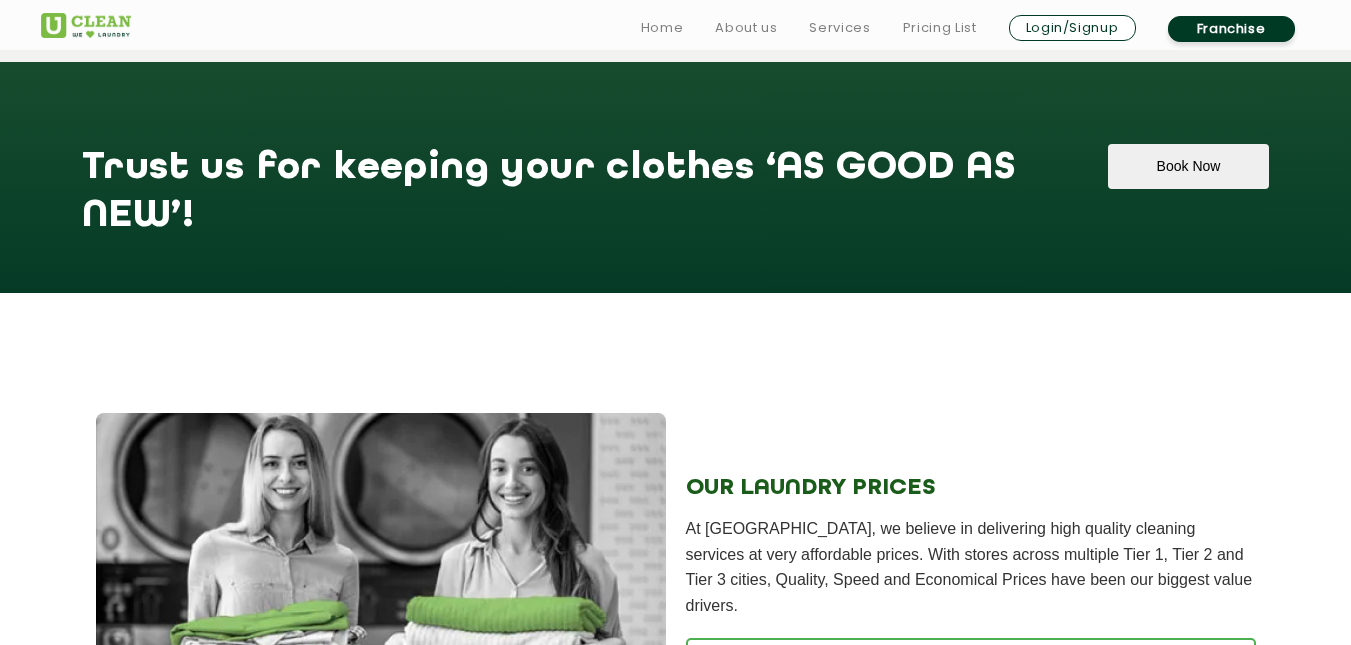 scroll, scrollTop: 2800, scrollLeft: 0, axis: vertical 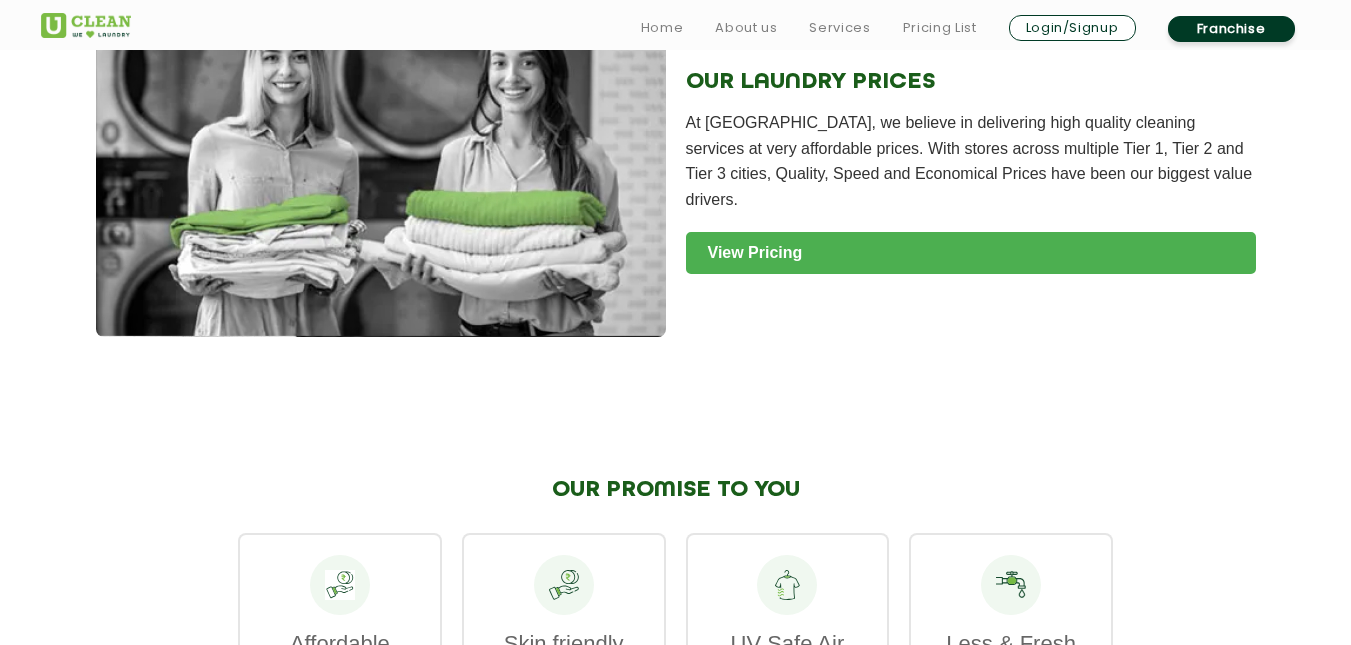 click on "View Pricing" 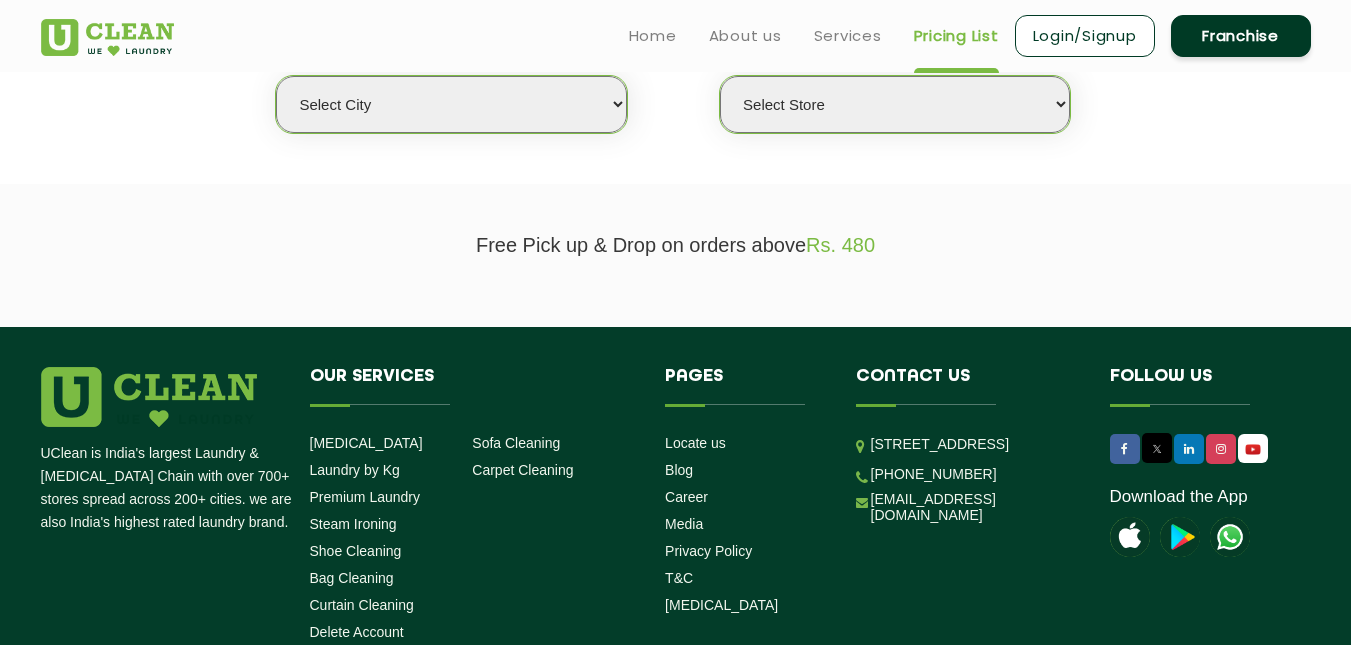 scroll, scrollTop: 507, scrollLeft: 0, axis: vertical 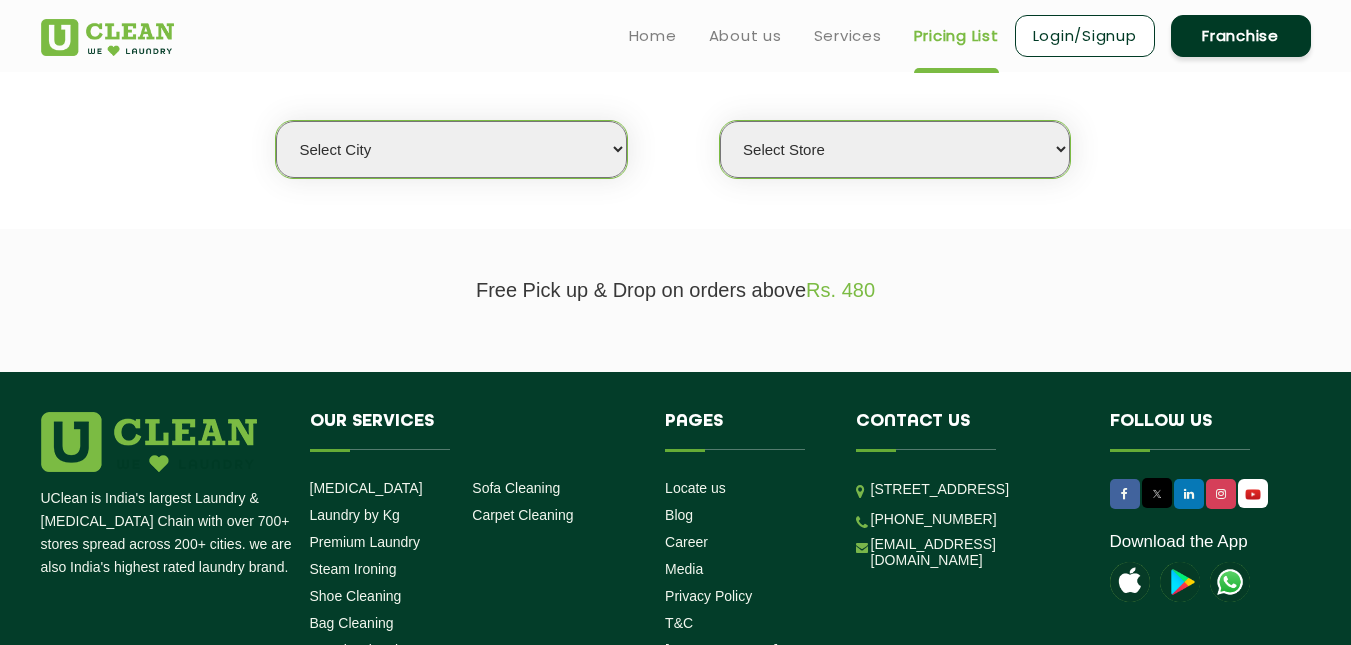 click on "Select city [GEOGRAPHIC_DATA] [GEOGRAPHIC_DATA] [GEOGRAPHIC_DATA] [GEOGRAPHIC_DATA] [GEOGRAPHIC_DATA] [GEOGRAPHIC_DATA] [GEOGRAPHIC_DATA] - [GEOGRAPHIC_DATA] Select [GEOGRAPHIC_DATA] [GEOGRAPHIC_DATA] [GEOGRAPHIC_DATA] [GEOGRAPHIC_DATA] [GEOGRAPHIC_DATA] [GEOGRAPHIC_DATA] [GEOGRAPHIC_DATA] [GEOGRAPHIC_DATA] [GEOGRAPHIC_DATA] [GEOGRAPHIC_DATA] [GEOGRAPHIC_DATA] [GEOGRAPHIC_DATA] [GEOGRAPHIC_DATA] [GEOGRAPHIC_DATA] [GEOGRAPHIC_DATA] [GEOGRAPHIC_DATA] [GEOGRAPHIC_DATA] [GEOGRAPHIC_DATA] [GEOGRAPHIC_DATA] [GEOGRAPHIC_DATA] [GEOGRAPHIC_DATA] [GEOGRAPHIC_DATA] [GEOGRAPHIC_DATA] [GEOGRAPHIC_DATA] [GEOGRAPHIC_DATA] [GEOGRAPHIC_DATA] [GEOGRAPHIC_DATA] [GEOGRAPHIC_DATA] [GEOGRAPHIC_DATA] [GEOGRAPHIC_DATA] [GEOGRAPHIC_DATA] [GEOGRAPHIC_DATA] [GEOGRAPHIC_DATA] [GEOGRAPHIC_DATA] [GEOGRAPHIC_DATA] [GEOGRAPHIC_DATA] [GEOGRAPHIC_DATA] [GEOGRAPHIC_DATA] [GEOGRAPHIC_DATA] [GEOGRAPHIC_DATA] [GEOGRAPHIC_DATA] [GEOGRAPHIC_DATA] [GEOGRAPHIC_DATA] [GEOGRAPHIC_DATA] [GEOGRAPHIC_DATA] [GEOGRAPHIC_DATA] [GEOGRAPHIC_DATA] [GEOGRAPHIC_DATA] [GEOGRAPHIC_DATA] [GEOGRAPHIC_DATA] [GEOGRAPHIC_DATA] [GEOGRAPHIC_DATA] [GEOGRAPHIC_DATA] [GEOGRAPHIC_DATA] [GEOGRAPHIC_DATA] [GEOGRAPHIC_DATA] [GEOGRAPHIC_DATA] [GEOGRAPHIC_DATA] [GEOGRAPHIC_DATA] [GEOGRAPHIC_DATA] [GEOGRAPHIC_DATA] [GEOGRAPHIC_DATA] [GEOGRAPHIC_DATA] [GEOGRAPHIC_DATA] [GEOGRAPHIC_DATA] [GEOGRAPHIC_DATA] [GEOGRAPHIC_DATA] [GEOGRAPHIC_DATA] [GEOGRAPHIC_DATA] [GEOGRAPHIC_DATA] [GEOGRAPHIC_DATA] [GEOGRAPHIC_DATA] [GEOGRAPHIC_DATA] [GEOGRAPHIC_DATA] [GEOGRAPHIC_DATA] [GEOGRAPHIC_DATA] [GEOGRAPHIC_DATA] [GEOGRAPHIC_DATA] - Select [GEOGRAPHIC_DATA] [GEOGRAPHIC_DATA] [GEOGRAPHIC_DATA] [GEOGRAPHIC_DATA] [GEOGRAPHIC_DATA] [GEOGRAPHIC_DATA] [GEOGRAPHIC_DATA] [GEOGRAPHIC_DATA] [GEOGRAPHIC_DATA] [GEOGRAPHIC_DATA] [GEOGRAPHIC_DATA] [GEOGRAPHIC_DATA] [GEOGRAPHIC_DATA] [GEOGRAPHIC_DATA] [GEOGRAPHIC_DATA] [GEOGRAPHIC_DATA] [GEOGRAPHIC_DATA] [GEOGRAPHIC_DATA] [GEOGRAPHIC_DATA] [GEOGRAPHIC_DATA] [GEOGRAPHIC_DATA] [GEOGRAPHIC_DATA] [GEOGRAPHIC_DATA] [GEOGRAPHIC_DATA] [GEOGRAPHIC_DATA] [GEOGRAPHIC_DATA] [GEOGRAPHIC_DATA] [GEOGRAPHIC_DATA] [GEOGRAPHIC_DATA] [GEOGRAPHIC_DATA] [GEOGRAPHIC_DATA] [GEOGRAPHIC_DATA]" at bounding box center [451, 149] 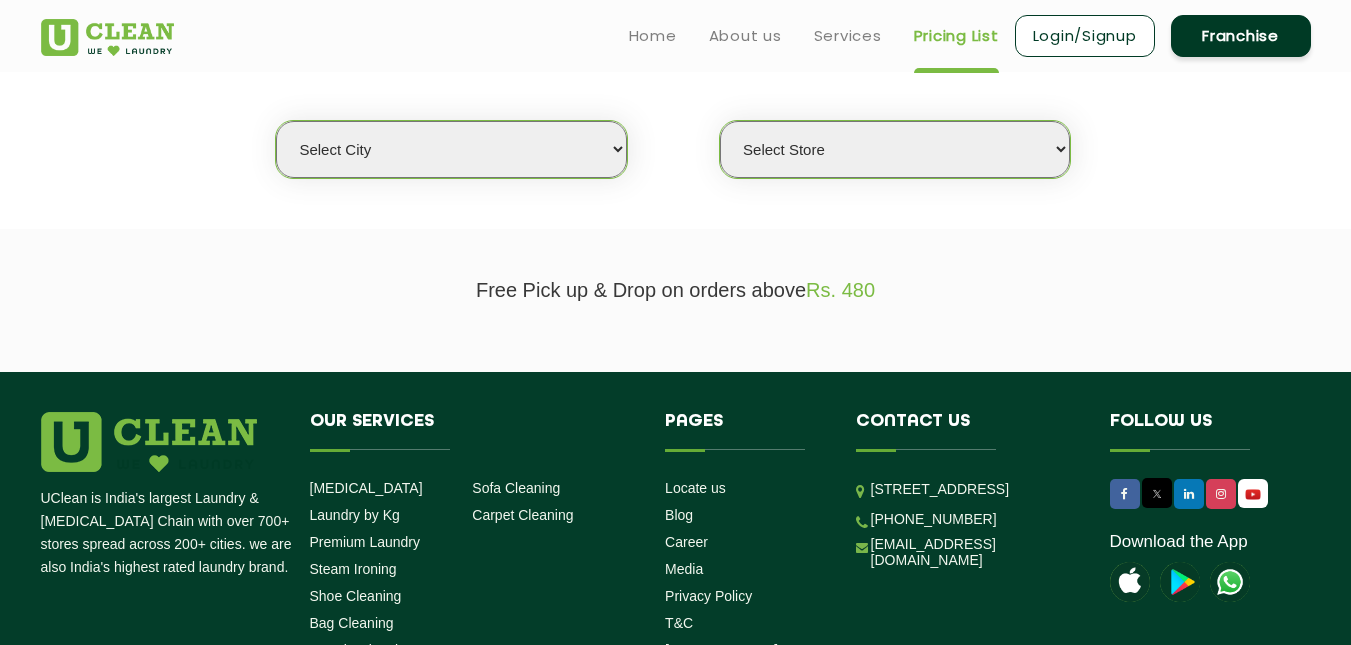 select on "1" 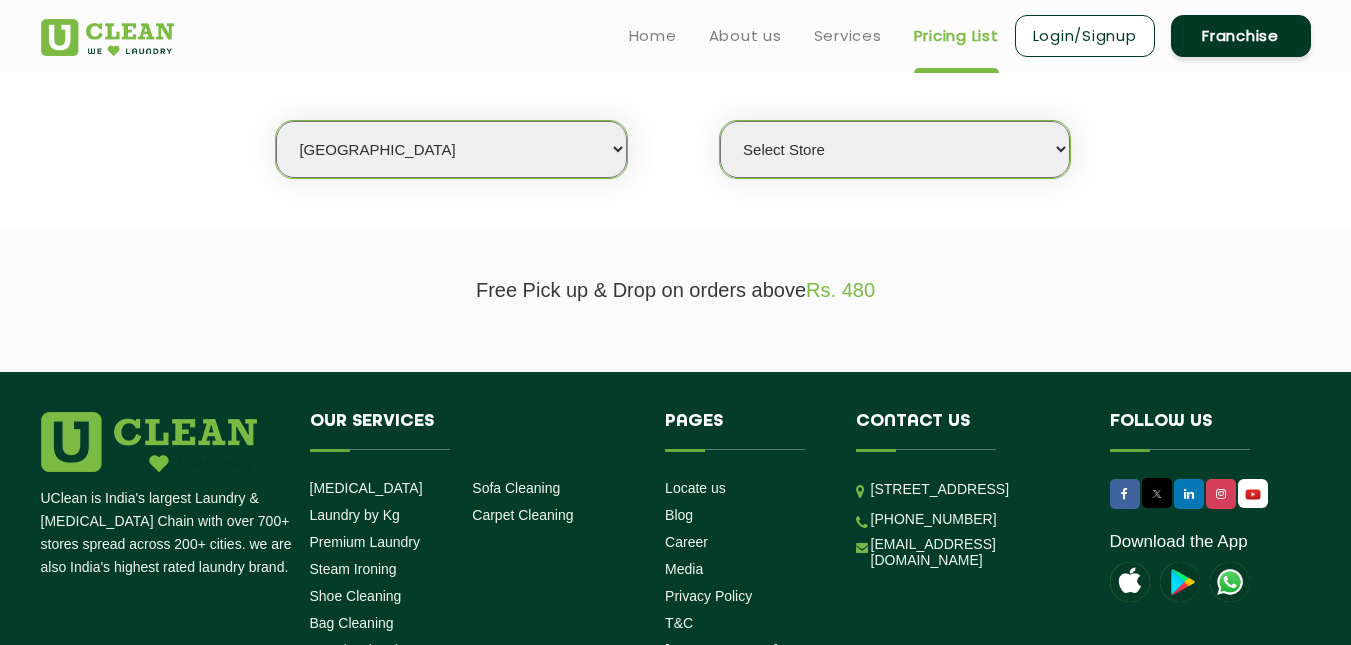 click on "Select city [GEOGRAPHIC_DATA] [GEOGRAPHIC_DATA] [GEOGRAPHIC_DATA] [GEOGRAPHIC_DATA] [GEOGRAPHIC_DATA] [GEOGRAPHIC_DATA] [GEOGRAPHIC_DATA] - [GEOGRAPHIC_DATA] Select [GEOGRAPHIC_DATA] [GEOGRAPHIC_DATA] [GEOGRAPHIC_DATA] [GEOGRAPHIC_DATA] [GEOGRAPHIC_DATA] [GEOGRAPHIC_DATA] [GEOGRAPHIC_DATA] [GEOGRAPHIC_DATA] [GEOGRAPHIC_DATA] [GEOGRAPHIC_DATA] [GEOGRAPHIC_DATA] [GEOGRAPHIC_DATA] [GEOGRAPHIC_DATA] [GEOGRAPHIC_DATA] [GEOGRAPHIC_DATA] [GEOGRAPHIC_DATA] [GEOGRAPHIC_DATA] [GEOGRAPHIC_DATA] [GEOGRAPHIC_DATA] [GEOGRAPHIC_DATA] [GEOGRAPHIC_DATA] [GEOGRAPHIC_DATA] [GEOGRAPHIC_DATA] [GEOGRAPHIC_DATA] [GEOGRAPHIC_DATA] [GEOGRAPHIC_DATA] [GEOGRAPHIC_DATA] [GEOGRAPHIC_DATA] [GEOGRAPHIC_DATA] [GEOGRAPHIC_DATA] [GEOGRAPHIC_DATA] [GEOGRAPHIC_DATA] [GEOGRAPHIC_DATA] [GEOGRAPHIC_DATA] [GEOGRAPHIC_DATA] [GEOGRAPHIC_DATA] [GEOGRAPHIC_DATA] [GEOGRAPHIC_DATA] [GEOGRAPHIC_DATA] [GEOGRAPHIC_DATA] [GEOGRAPHIC_DATA] [GEOGRAPHIC_DATA] [GEOGRAPHIC_DATA] [GEOGRAPHIC_DATA] [GEOGRAPHIC_DATA] [GEOGRAPHIC_DATA] [GEOGRAPHIC_DATA] [GEOGRAPHIC_DATA] [GEOGRAPHIC_DATA] [GEOGRAPHIC_DATA] [GEOGRAPHIC_DATA] [GEOGRAPHIC_DATA] [GEOGRAPHIC_DATA] [GEOGRAPHIC_DATA] [GEOGRAPHIC_DATA] [GEOGRAPHIC_DATA] [GEOGRAPHIC_DATA] [GEOGRAPHIC_DATA] [GEOGRAPHIC_DATA] [GEOGRAPHIC_DATA] [GEOGRAPHIC_DATA] [GEOGRAPHIC_DATA] [GEOGRAPHIC_DATA] [GEOGRAPHIC_DATA] [GEOGRAPHIC_DATA] [GEOGRAPHIC_DATA] [GEOGRAPHIC_DATA] [GEOGRAPHIC_DATA] [GEOGRAPHIC_DATA] [GEOGRAPHIC_DATA] [GEOGRAPHIC_DATA] [GEOGRAPHIC_DATA] [GEOGRAPHIC_DATA] [GEOGRAPHIC_DATA] [GEOGRAPHIC_DATA] [GEOGRAPHIC_DATA] [GEOGRAPHIC_DATA] [GEOGRAPHIC_DATA] - Select [GEOGRAPHIC_DATA] [GEOGRAPHIC_DATA] [GEOGRAPHIC_DATA] [GEOGRAPHIC_DATA] [GEOGRAPHIC_DATA] [GEOGRAPHIC_DATA] [GEOGRAPHIC_DATA] [GEOGRAPHIC_DATA] [GEOGRAPHIC_DATA] [GEOGRAPHIC_DATA] [GEOGRAPHIC_DATA] [GEOGRAPHIC_DATA] [GEOGRAPHIC_DATA] [GEOGRAPHIC_DATA] [GEOGRAPHIC_DATA] [GEOGRAPHIC_DATA] [GEOGRAPHIC_DATA] [GEOGRAPHIC_DATA] [GEOGRAPHIC_DATA] [GEOGRAPHIC_DATA] [GEOGRAPHIC_DATA] [GEOGRAPHIC_DATA] [GEOGRAPHIC_DATA] [GEOGRAPHIC_DATA] [GEOGRAPHIC_DATA] [GEOGRAPHIC_DATA] [GEOGRAPHIC_DATA] [GEOGRAPHIC_DATA] [GEOGRAPHIC_DATA] [GEOGRAPHIC_DATA] [GEOGRAPHIC_DATA] [GEOGRAPHIC_DATA]" at bounding box center [451, 149] 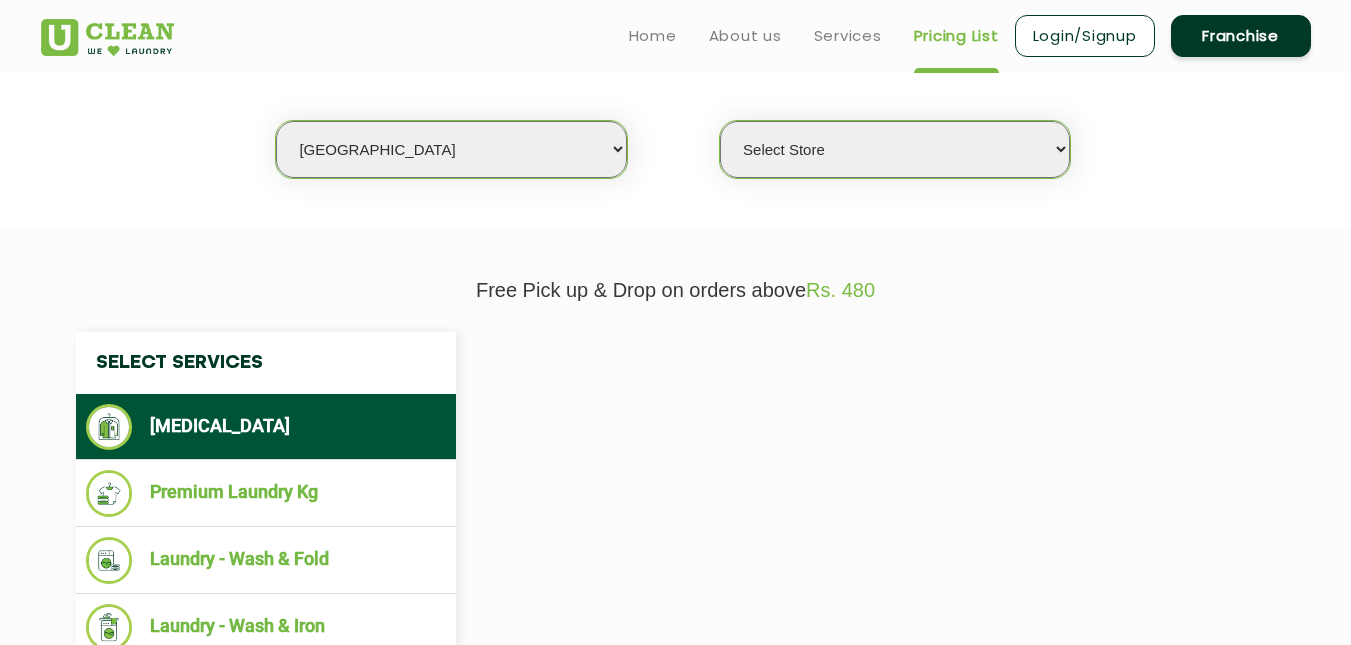 select on "0" 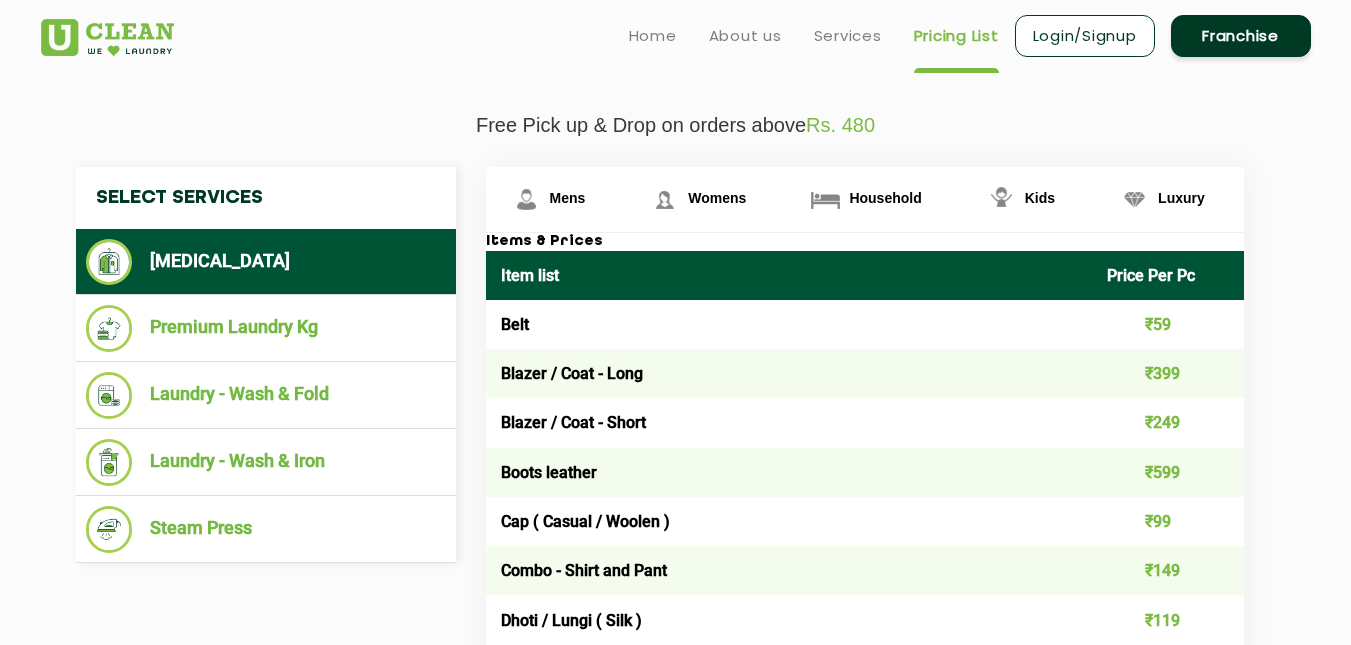 scroll, scrollTop: 740, scrollLeft: 0, axis: vertical 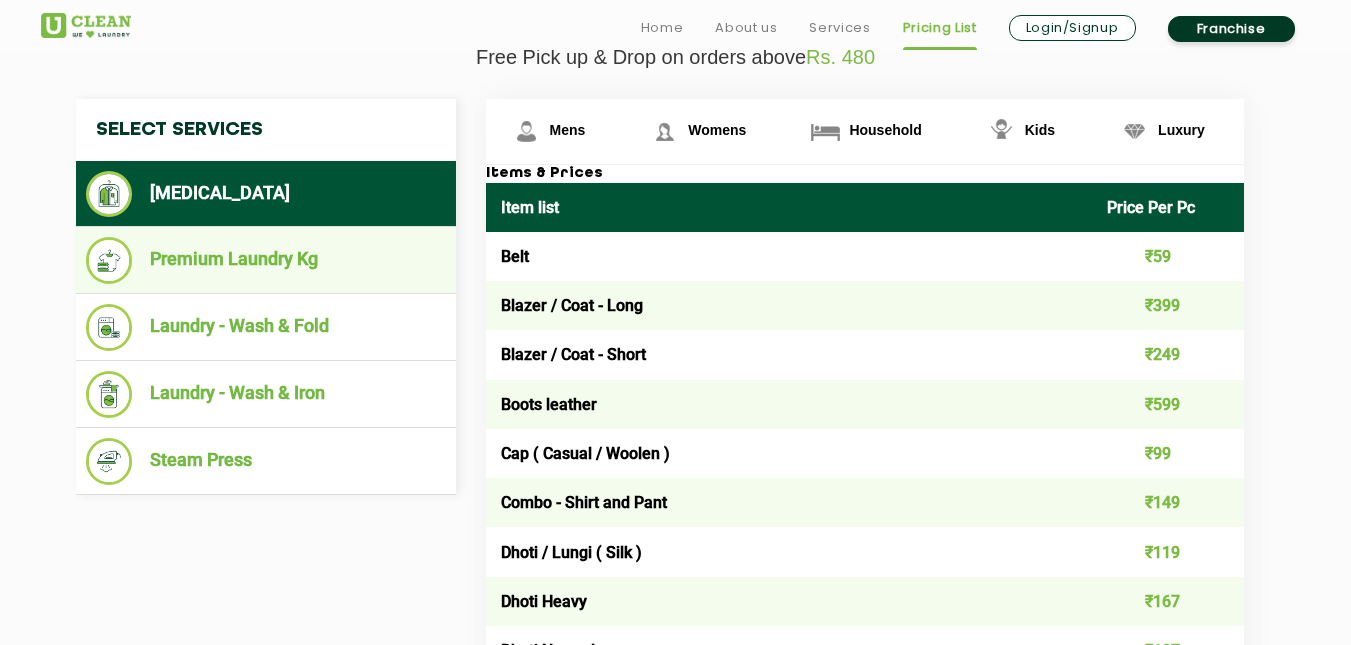 click on "Premium Laundry Kg" at bounding box center [266, 260] 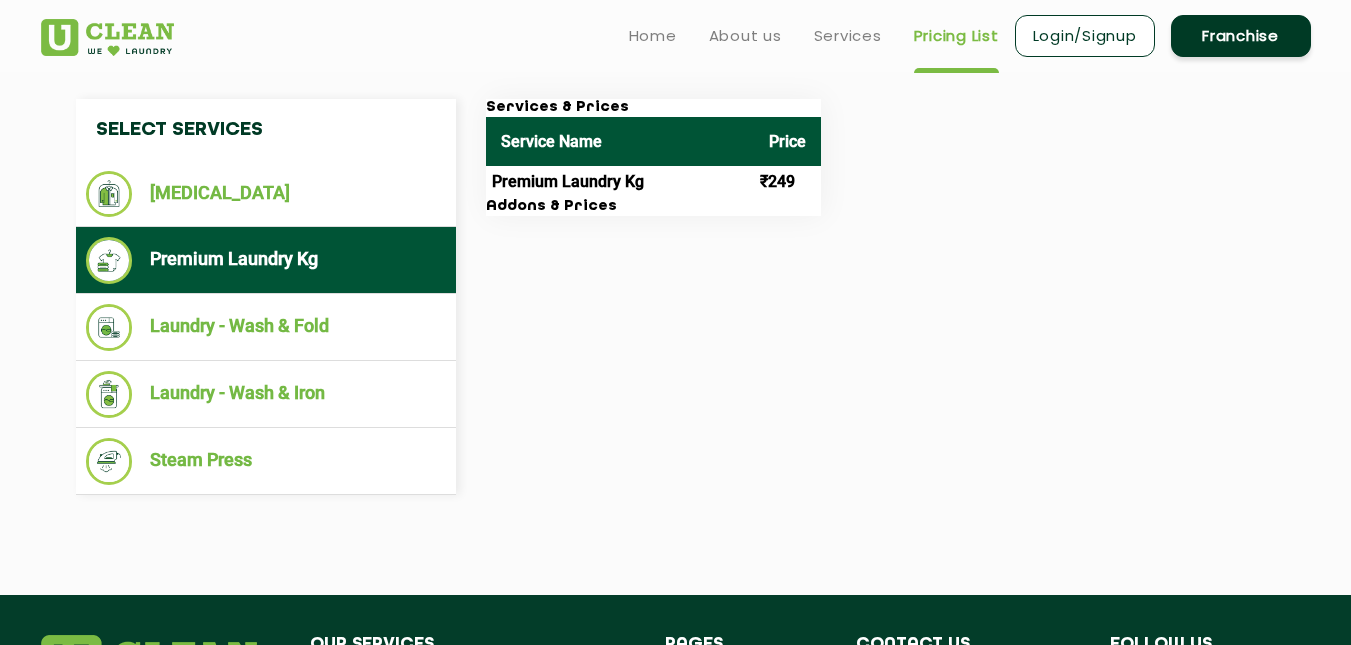 scroll, scrollTop: 507, scrollLeft: 0, axis: vertical 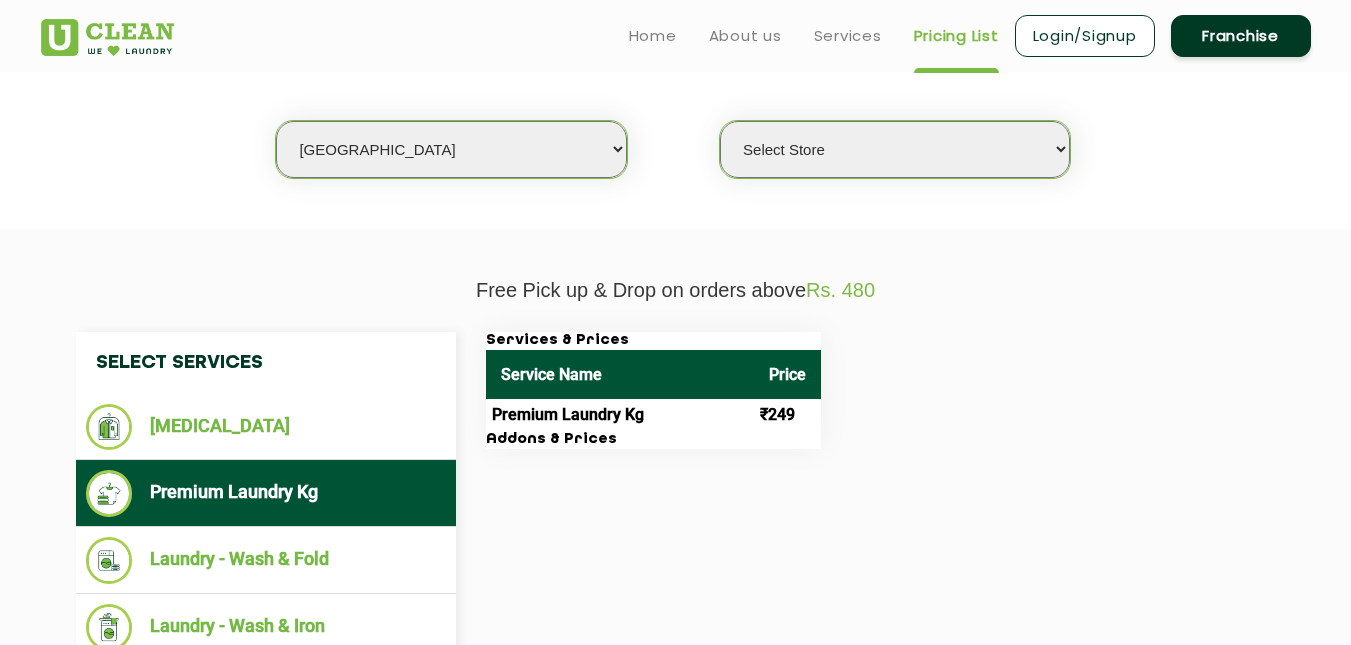 click on "Service Name" at bounding box center (620, 374) 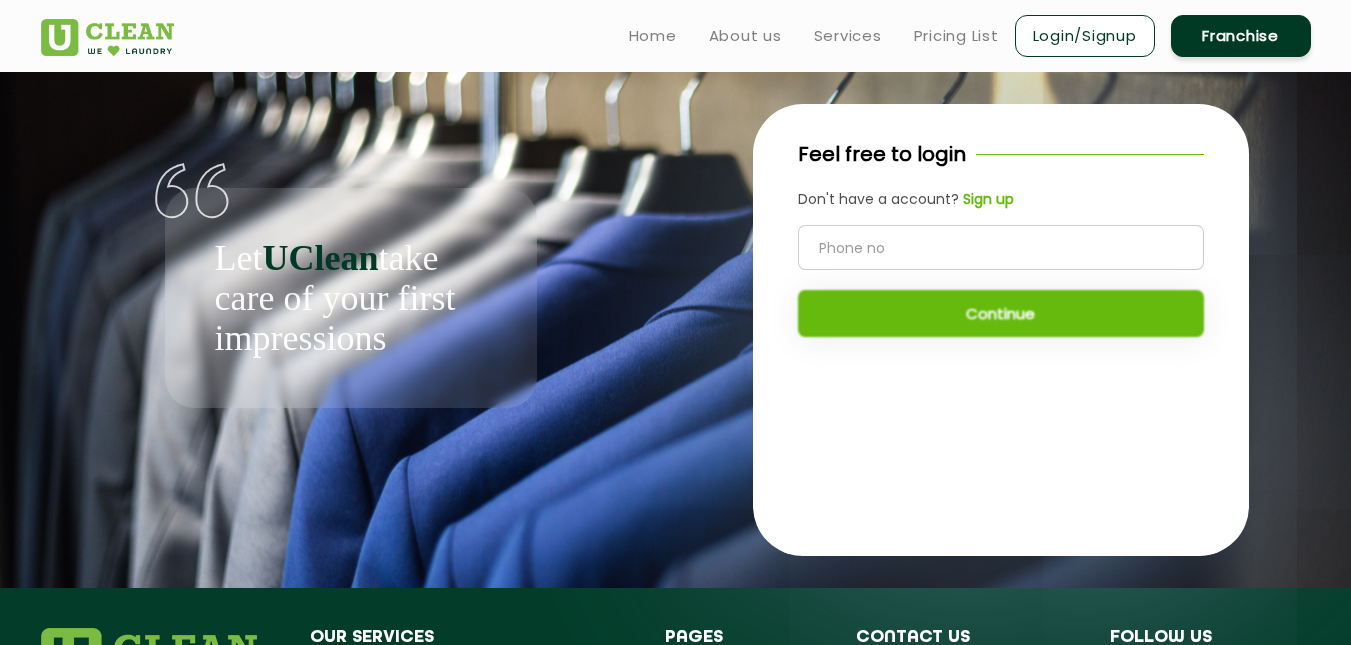 click 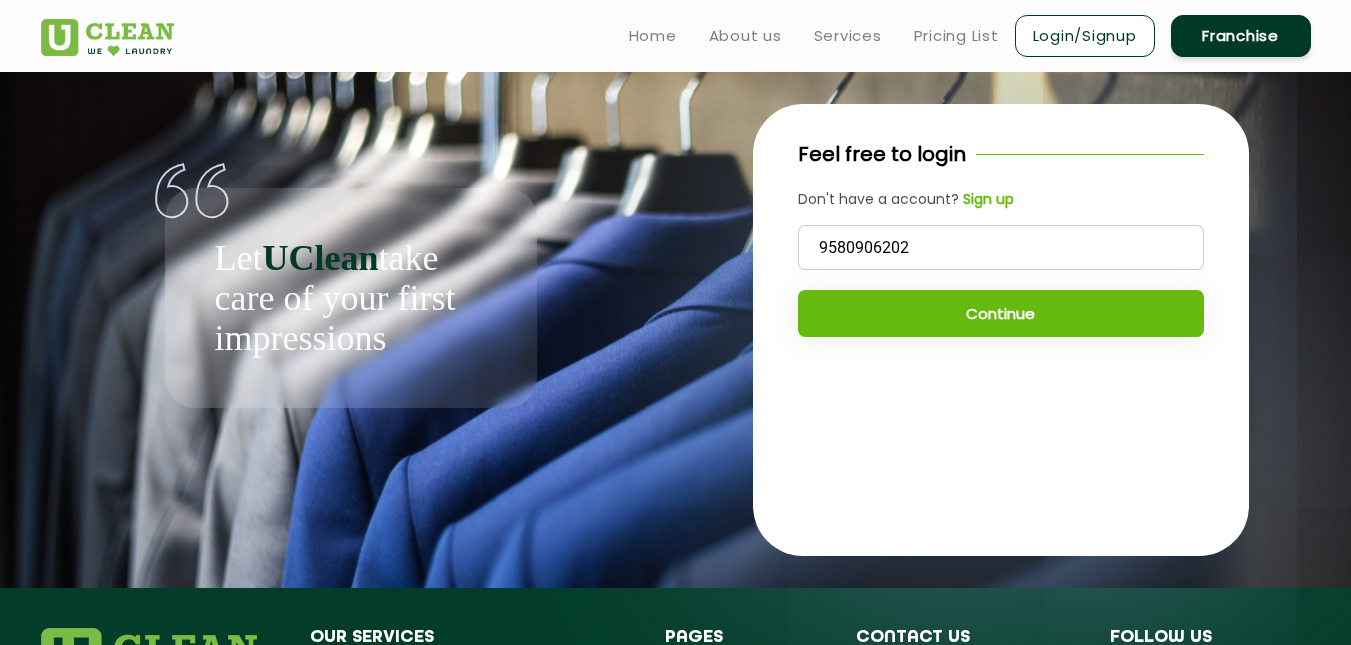type on "9580906202" 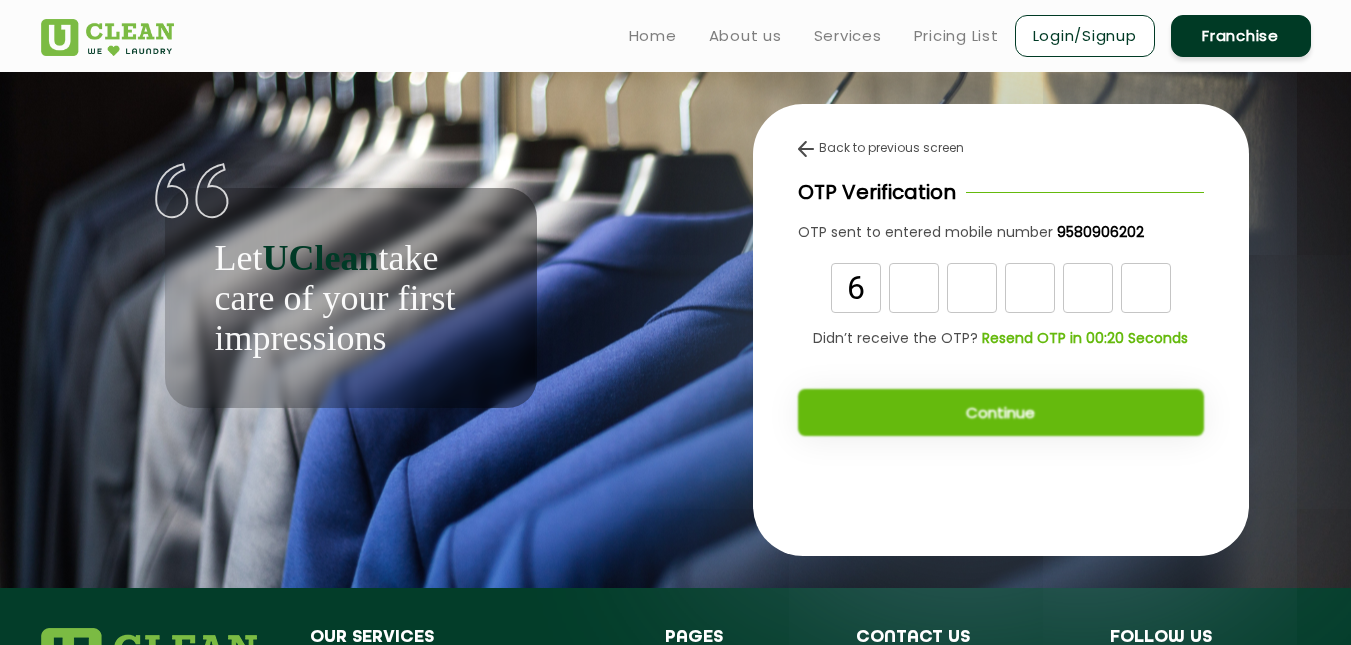 type on "6" 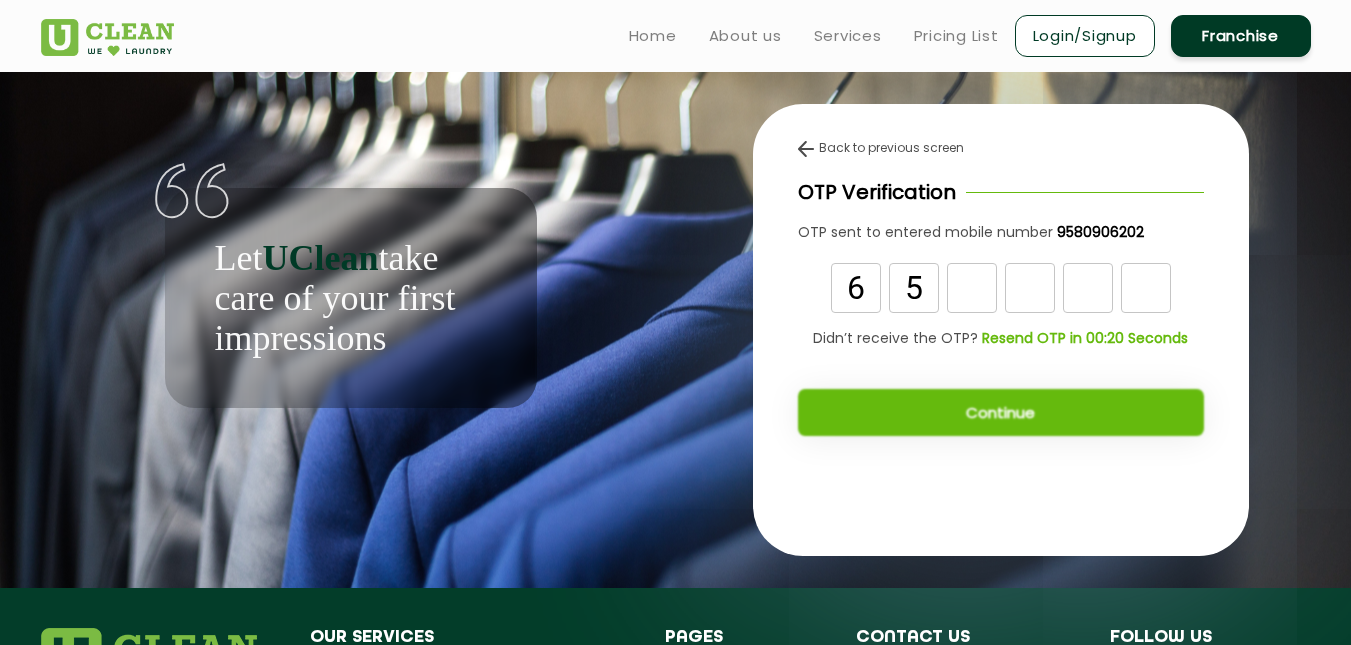 type on "5" 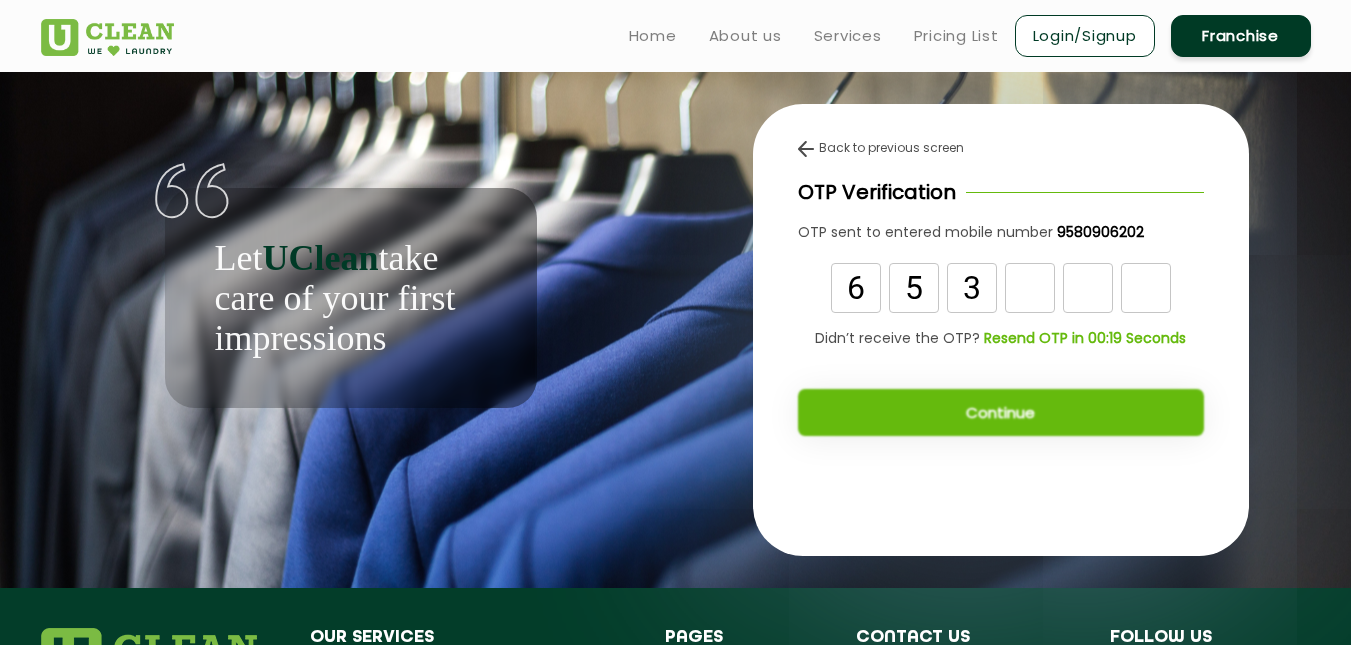 type on "3" 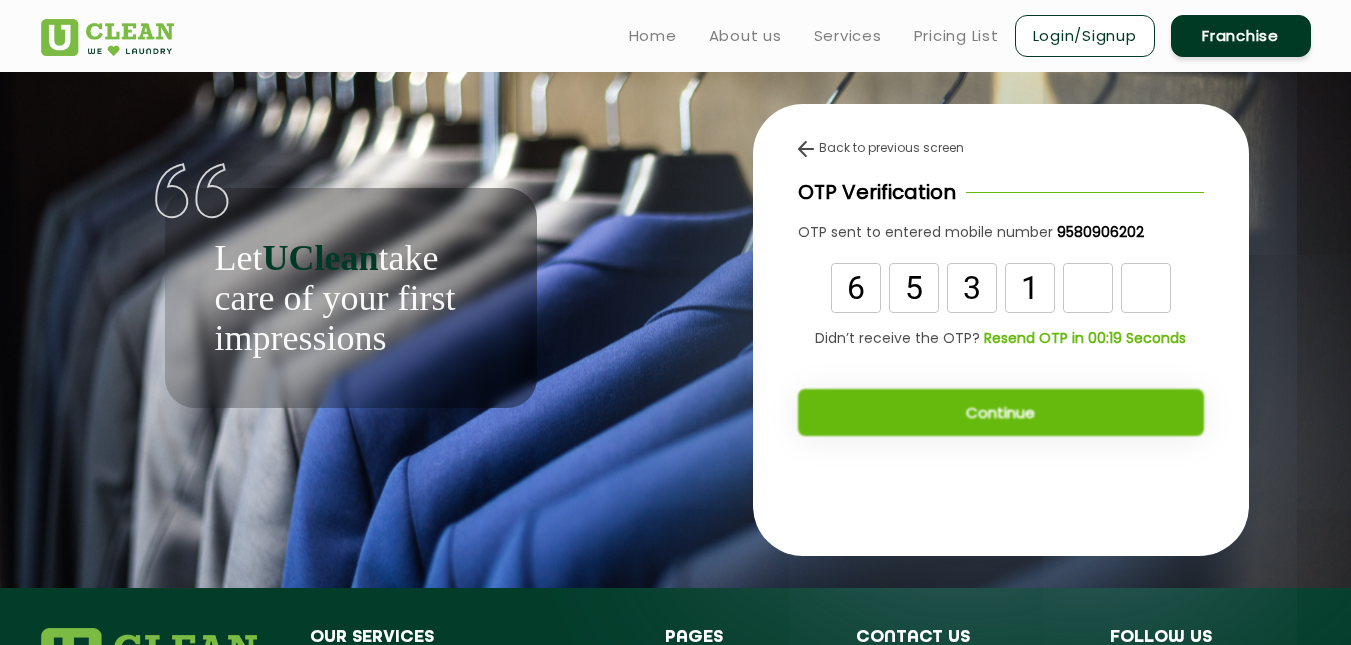 type on "1" 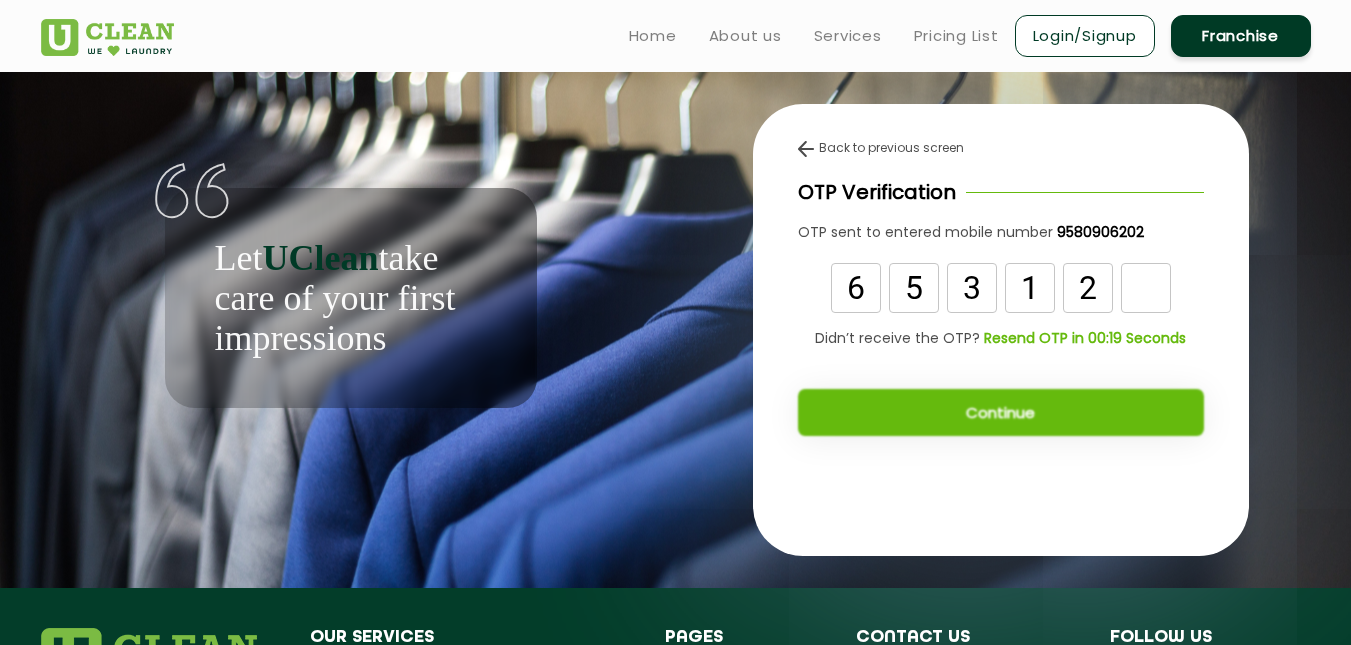 type on "2" 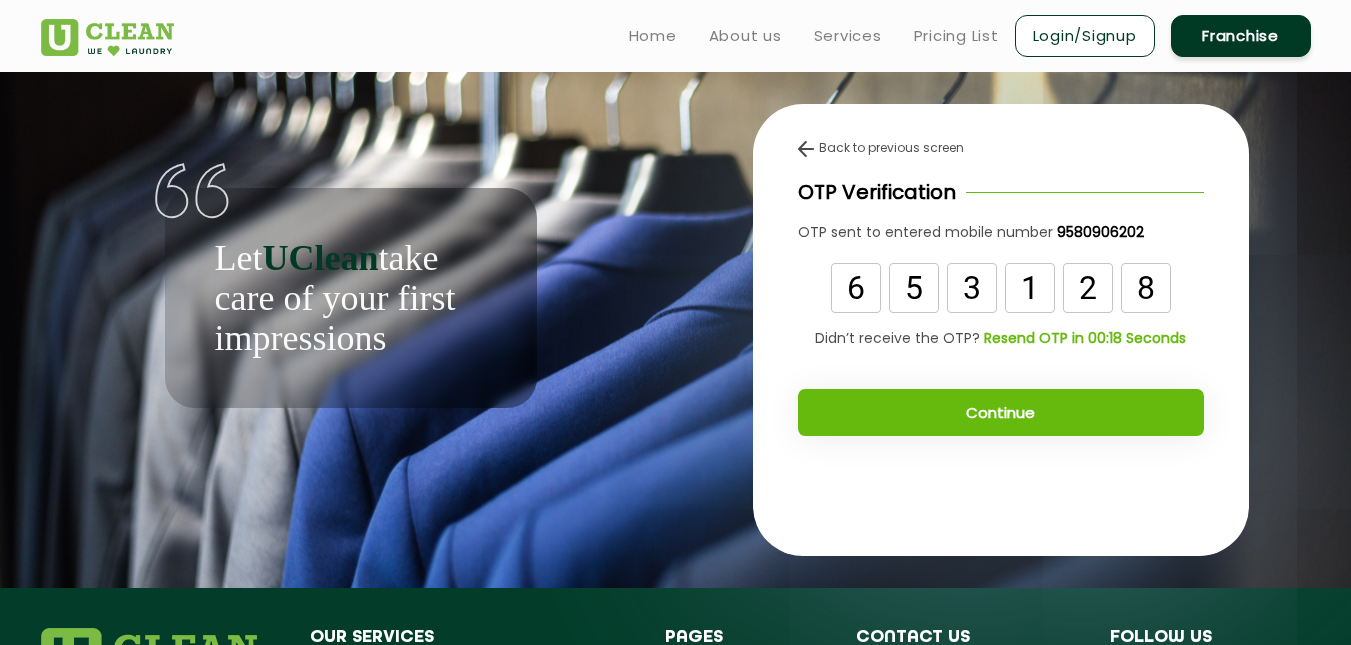type on "8" 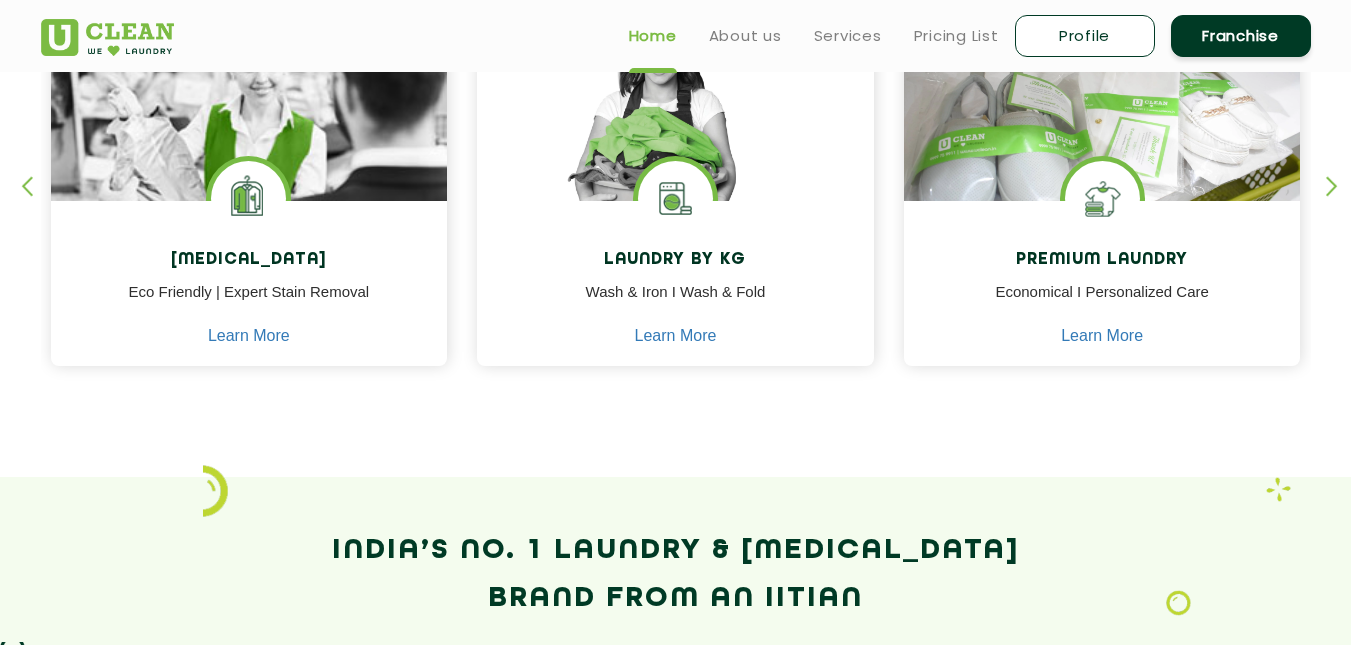 scroll, scrollTop: 933, scrollLeft: 0, axis: vertical 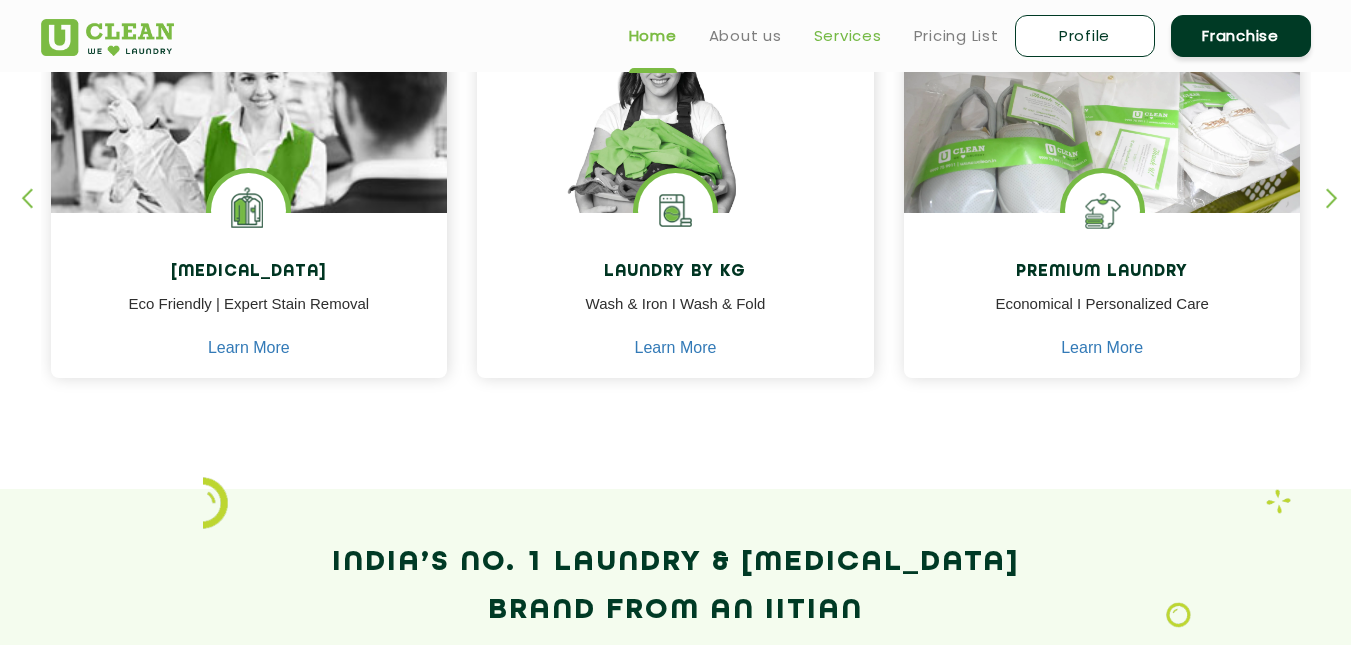 click on "Services" at bounding box center (848, 36) 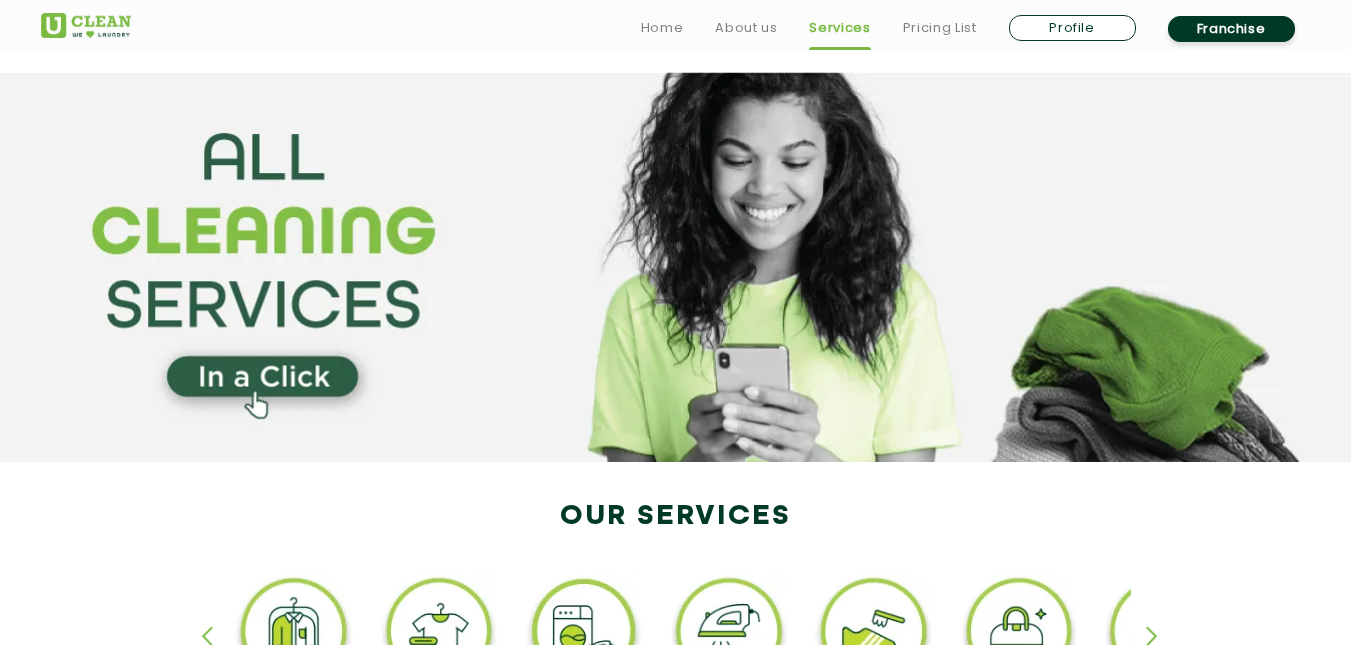 scroll, scrollTop: 234, scrollLeft: 0, axis: vertical 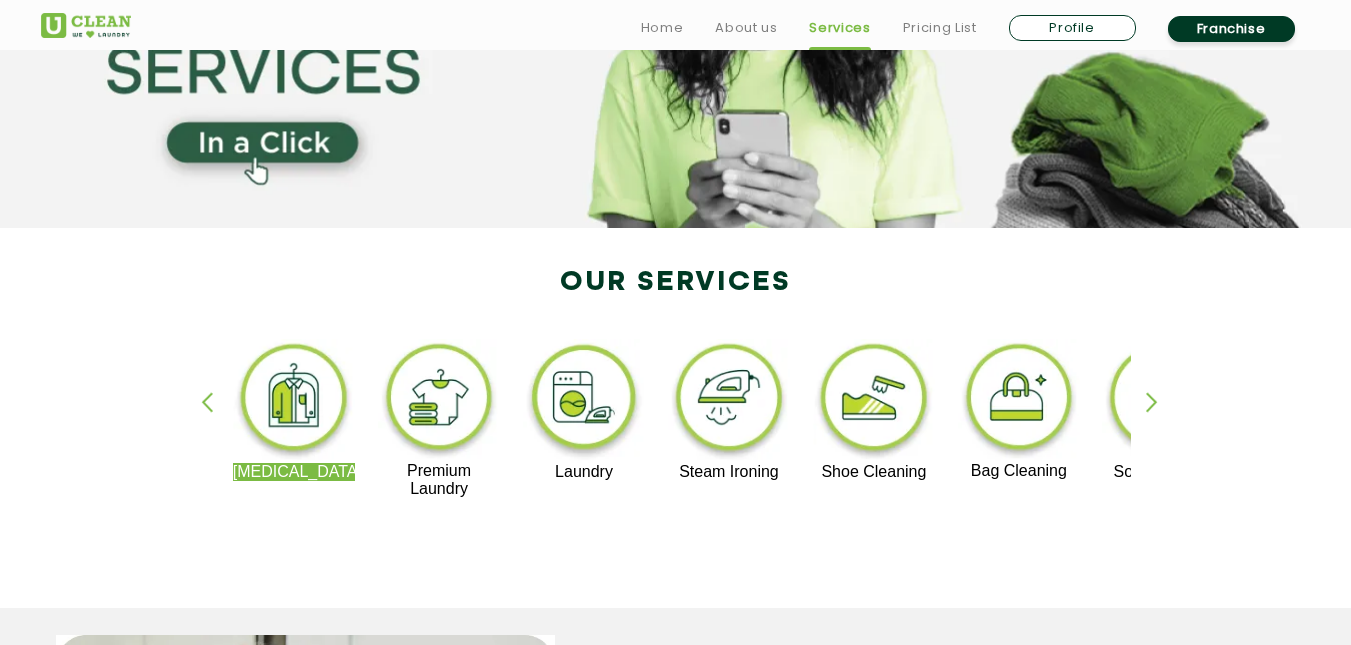 click on "Dry Cleaning Premium Laundry Laundry Steam Ironing Shoe Cleaning Bag Cleaning Sofa Cleaning Carpet Cleaning" 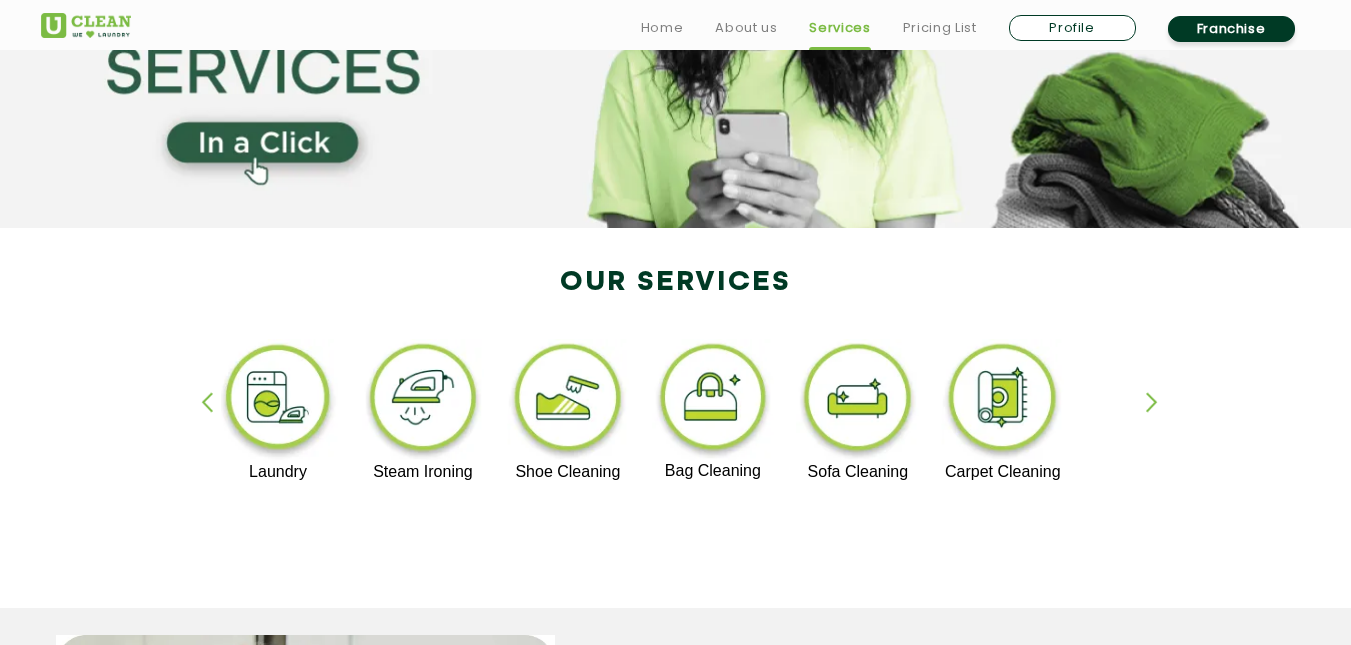 click at bounding box center (216, 419) 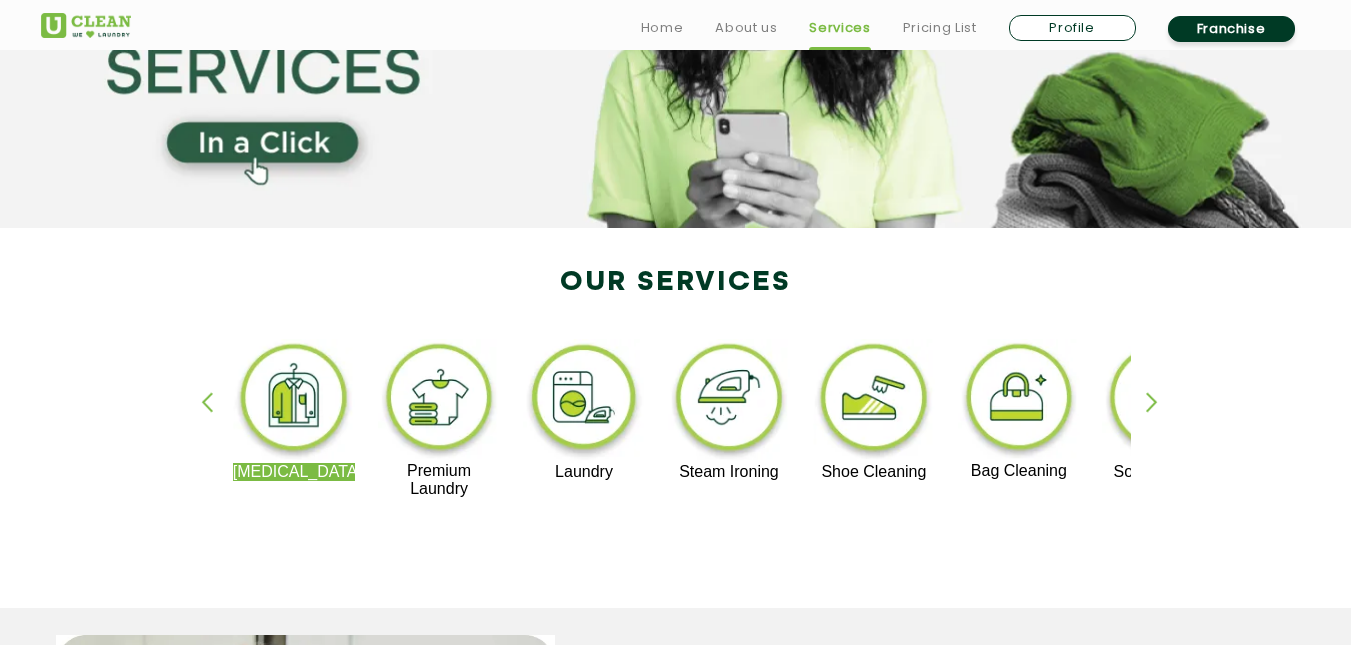 click at bounding box center [439, 400] 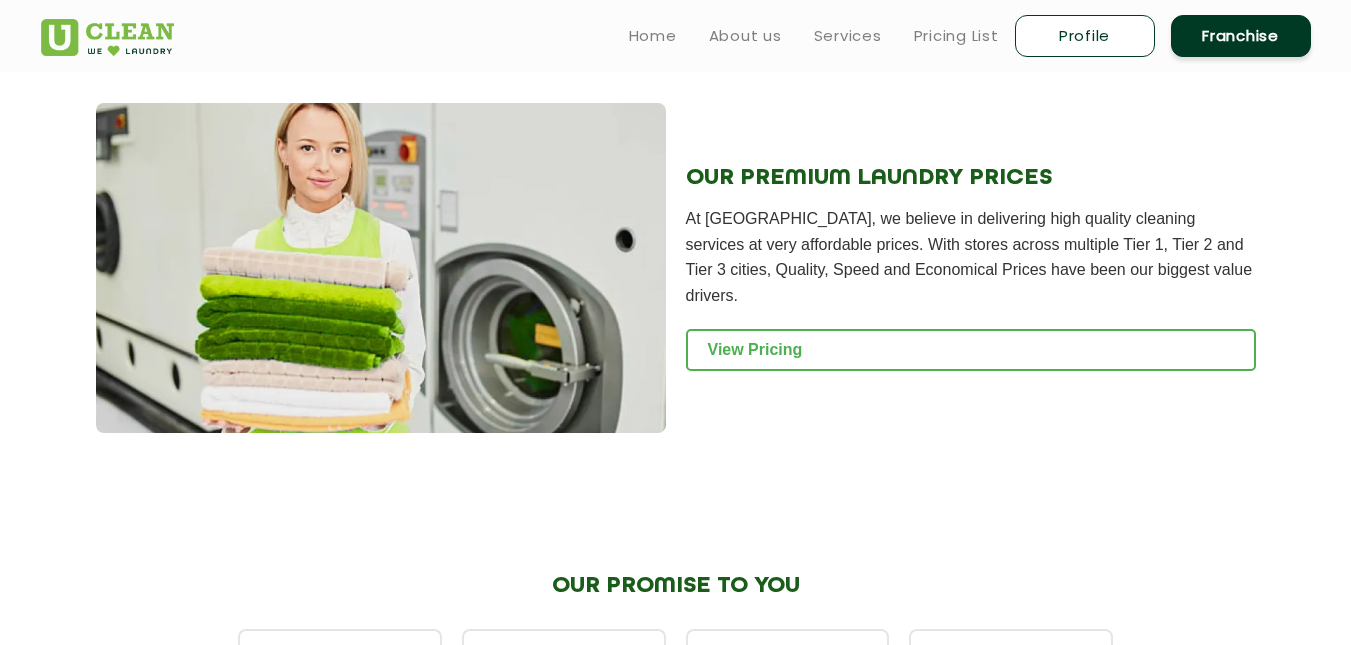 scroll, scrollTop: 2100, scrollLeft: 0, axis: vertical 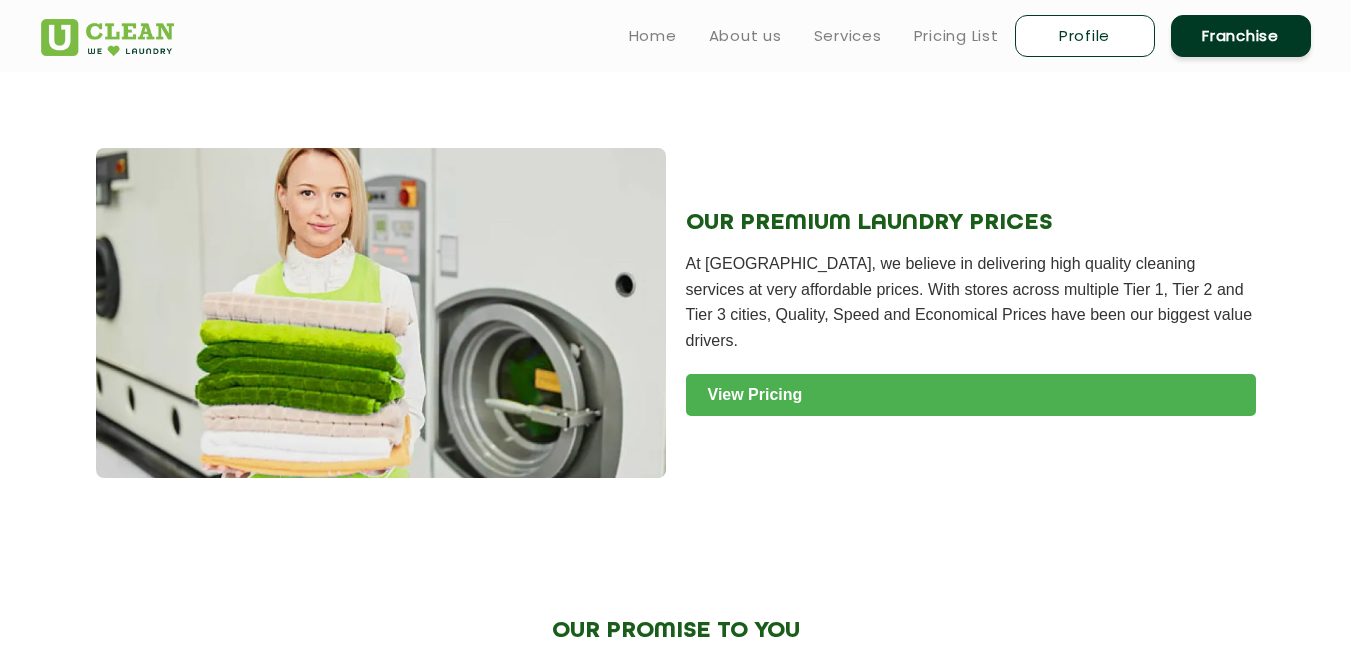 click on "View Pricing" 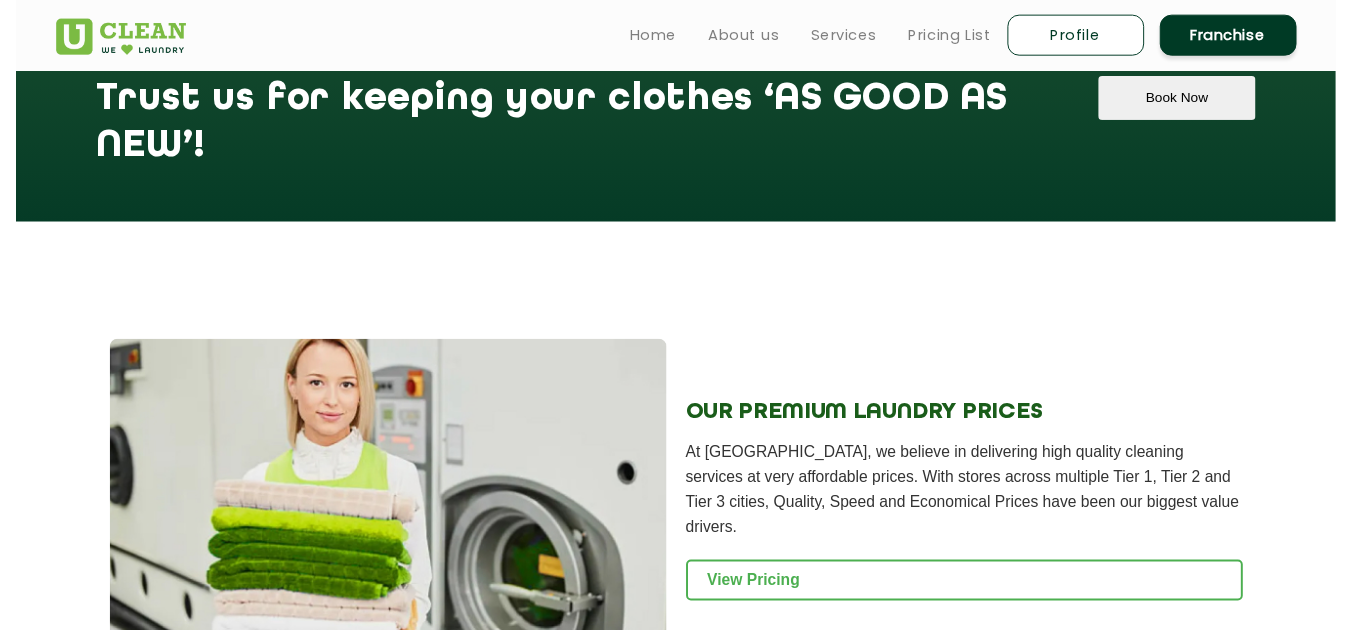 scroll, scrollTop: 1633, scrollLeft: 0, axis: vertical 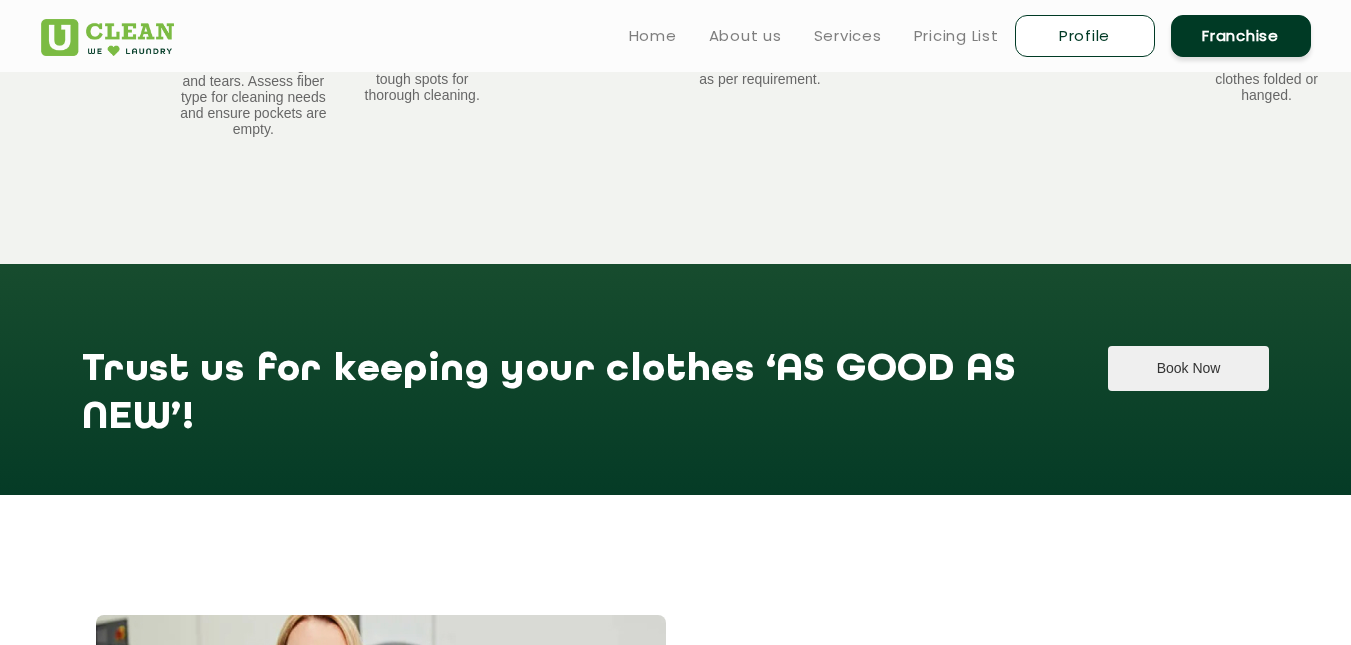 click on "Book Now" 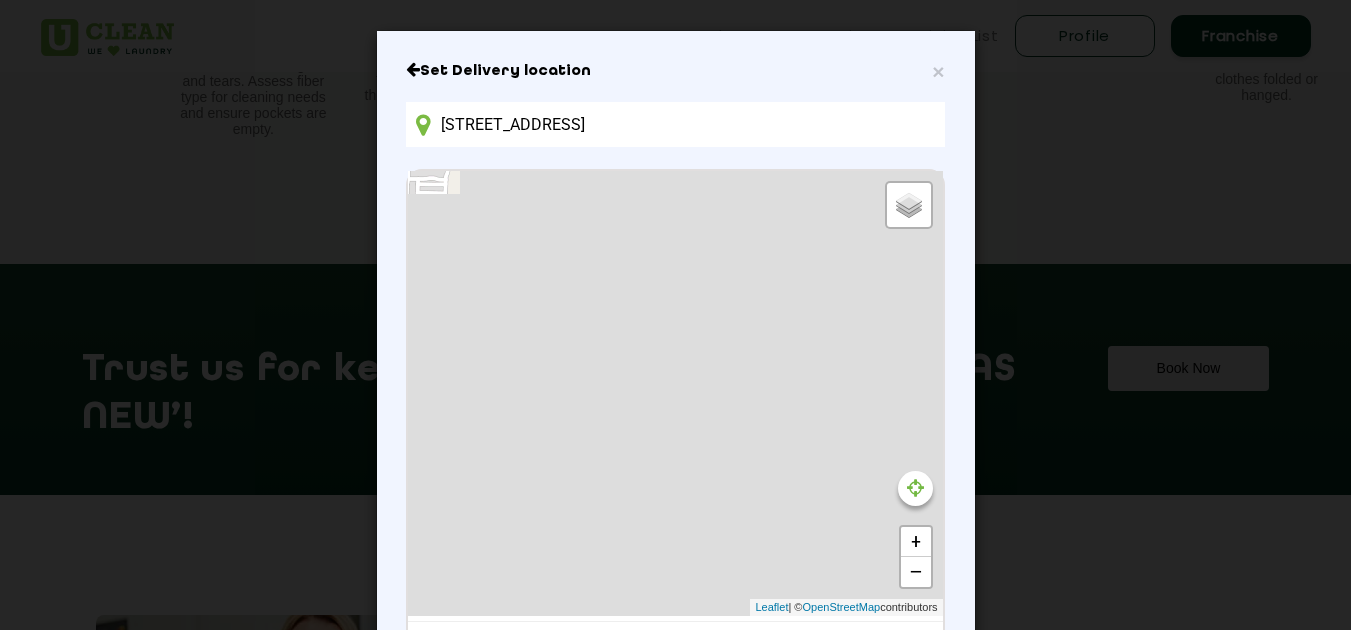 click on "D-645, Peera Garhi Relief Camp, Block C, New Multan Nagar, Shakur Basti, Delhi, 110056, India" at bounding box center [675, 124] 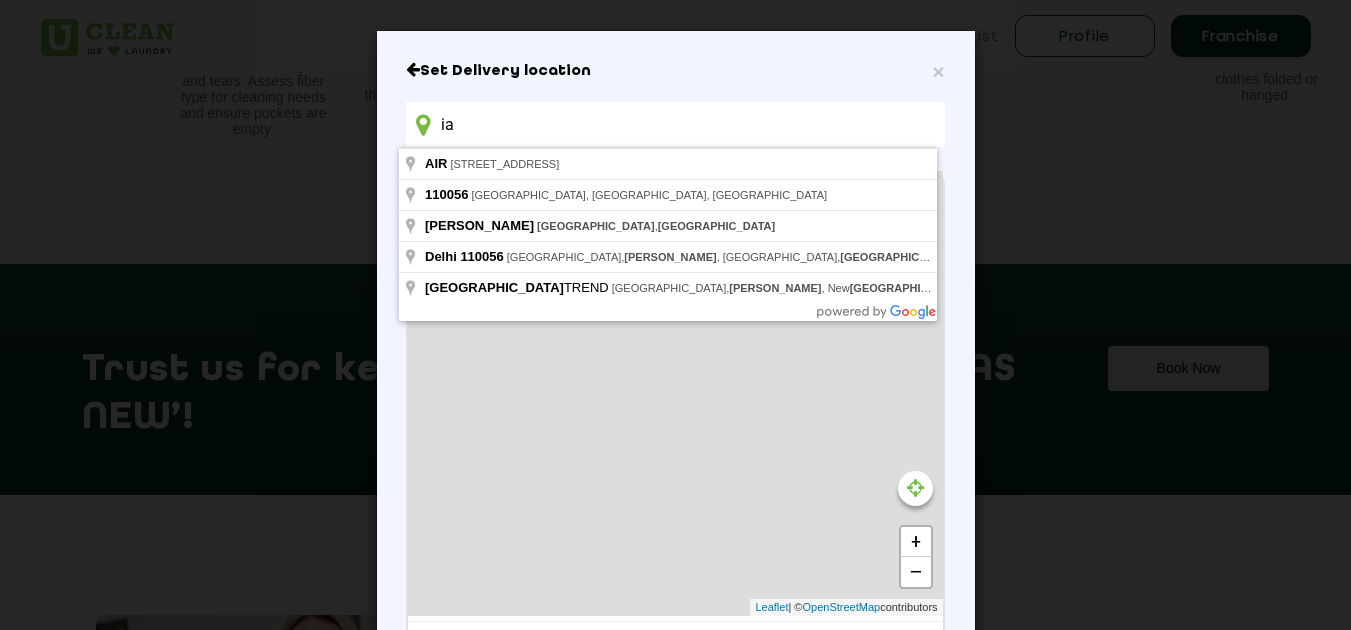 type on "a" 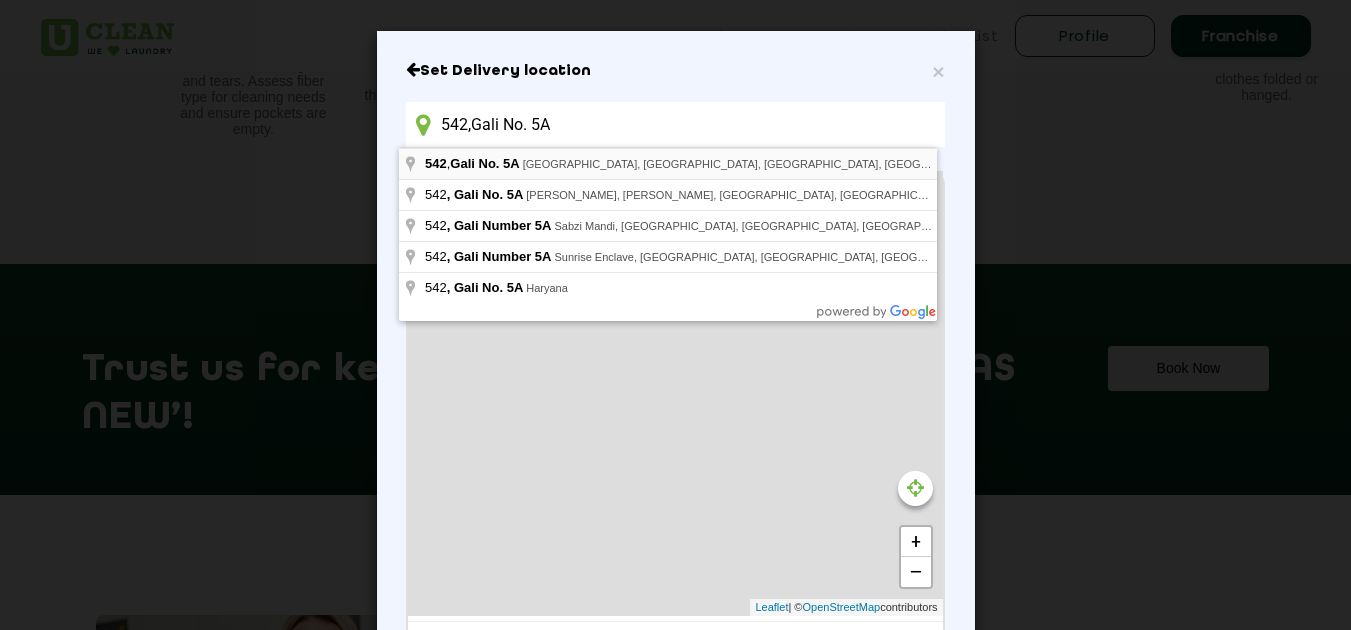type on "542, Gali No. 5A, Govindpuri, New Delhi, Delhi, India" 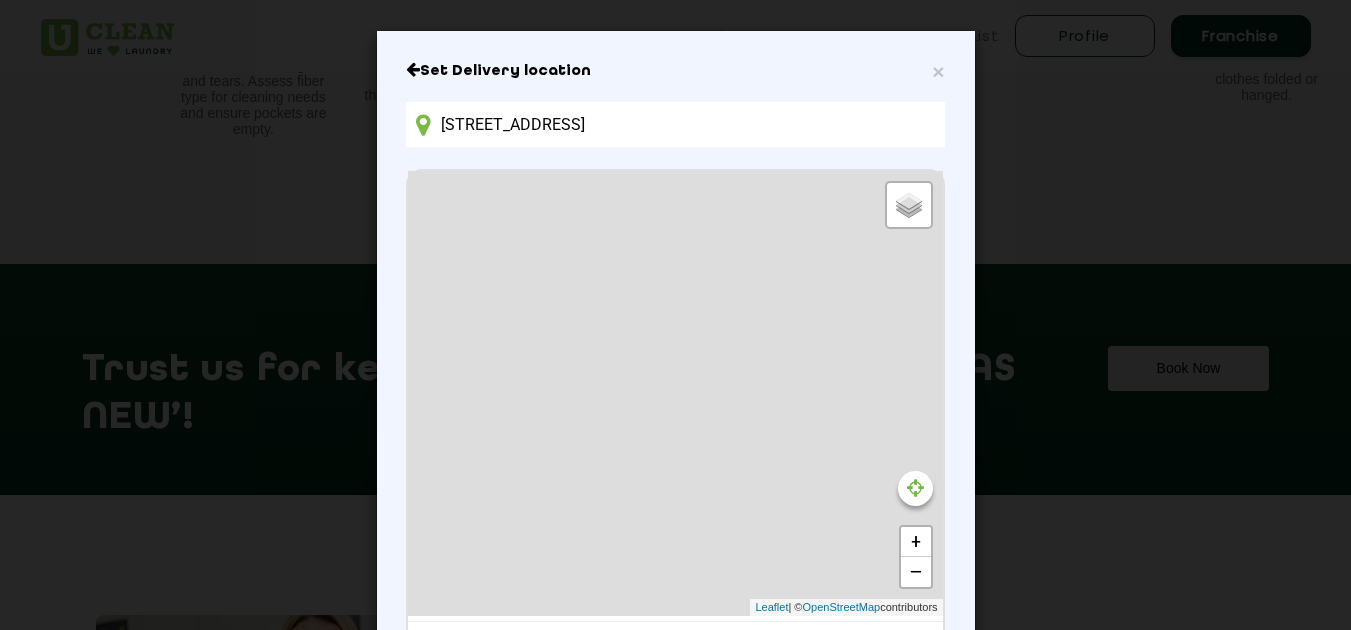 scroll, scrollTop: 192, scrollLeft: 0, axis: vertical 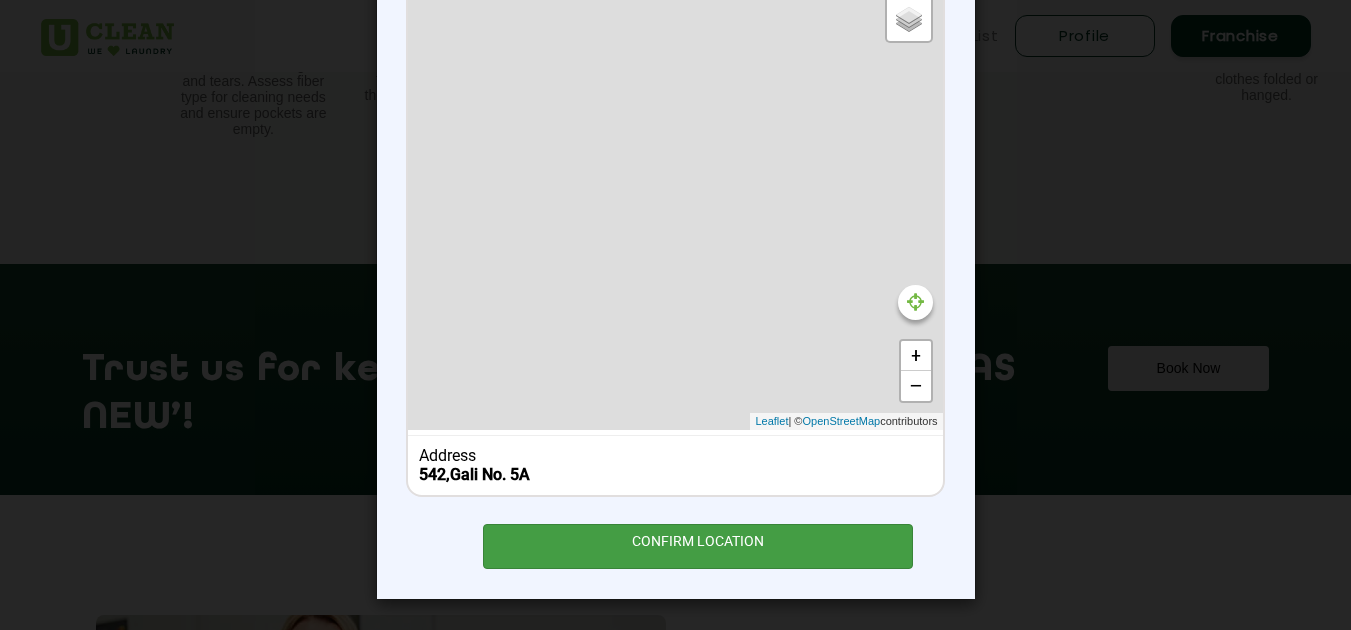 click on "CONFIRM LOCATION" at bounding box center [698, 546] 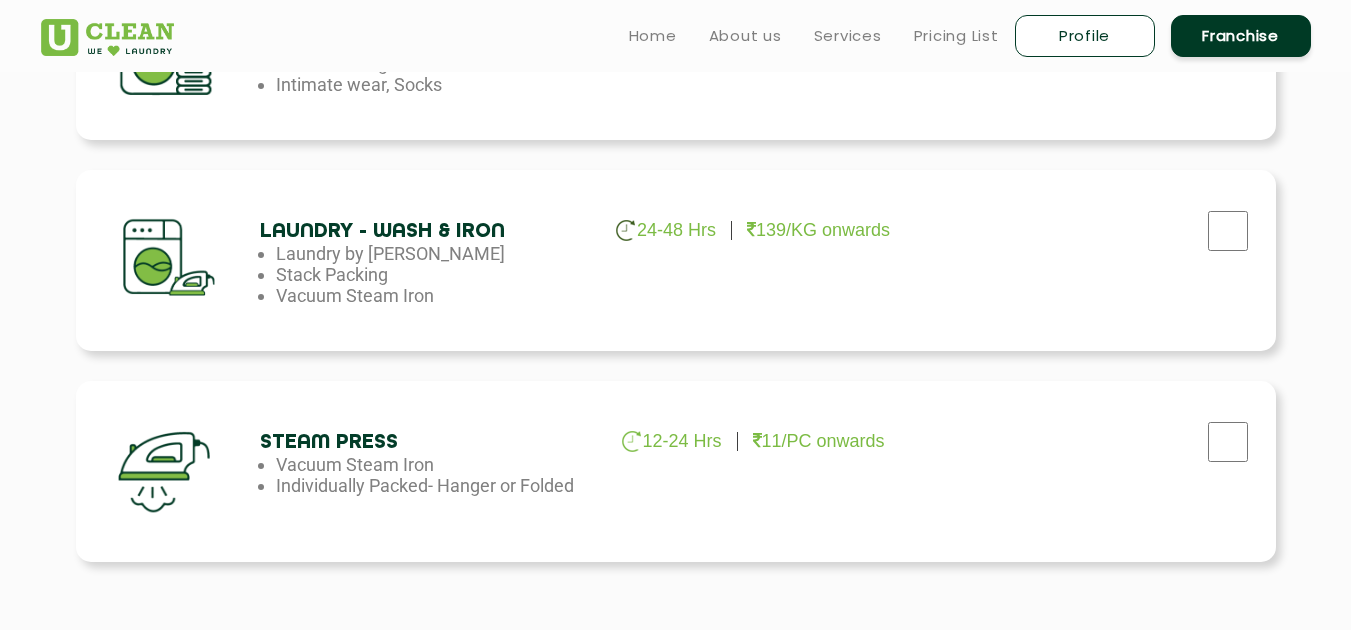 scroll, scrollTop: 1167, scrollLeft: 0, axis: vertical 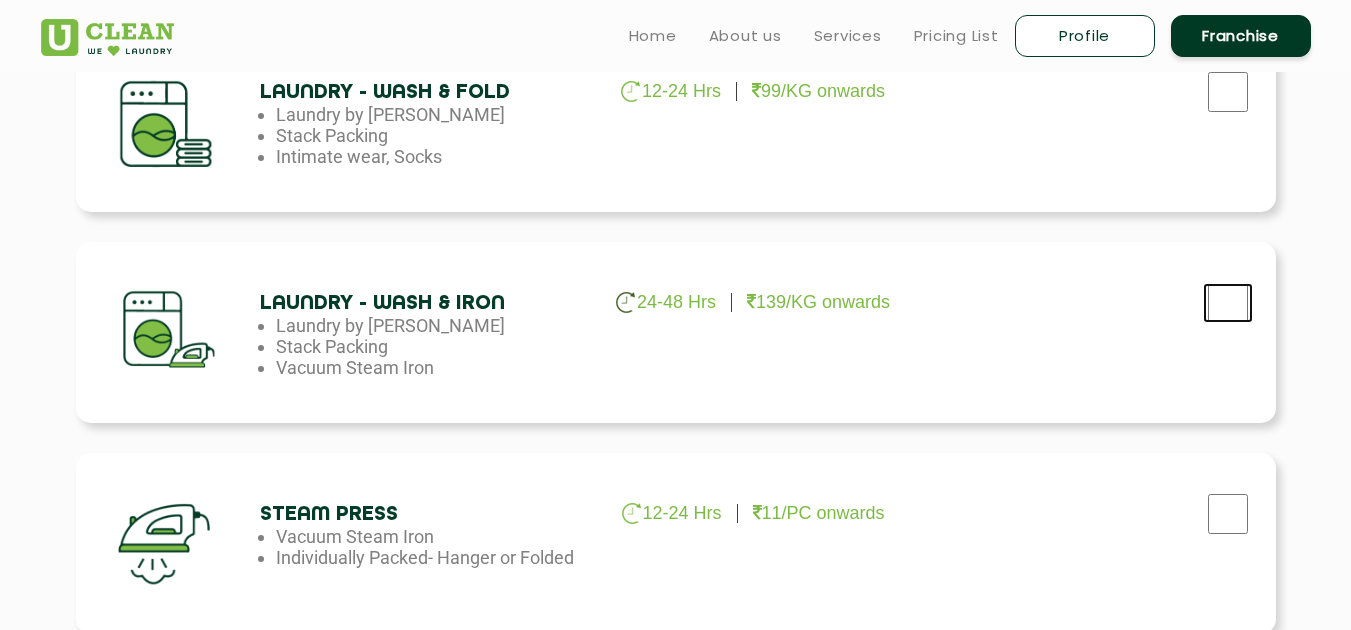 click at bounding box center (1228, -330) 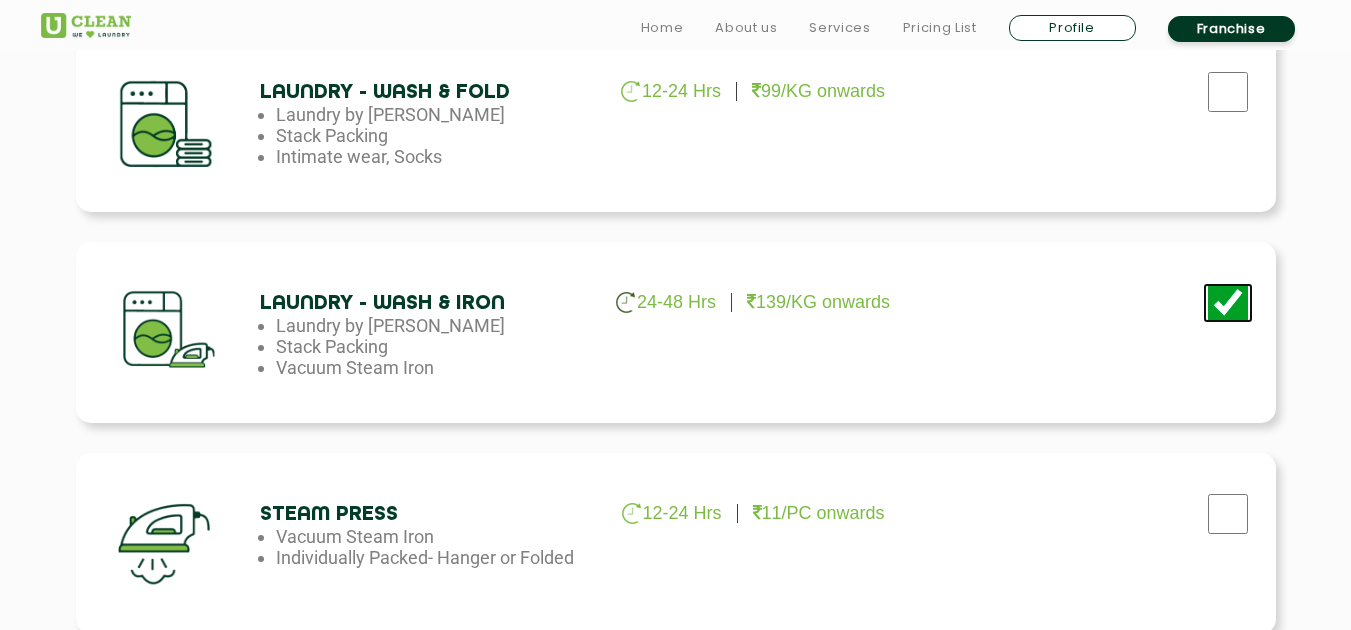 scroll, scrollTop: 1400, scrollLeft: 0, axis: vertical 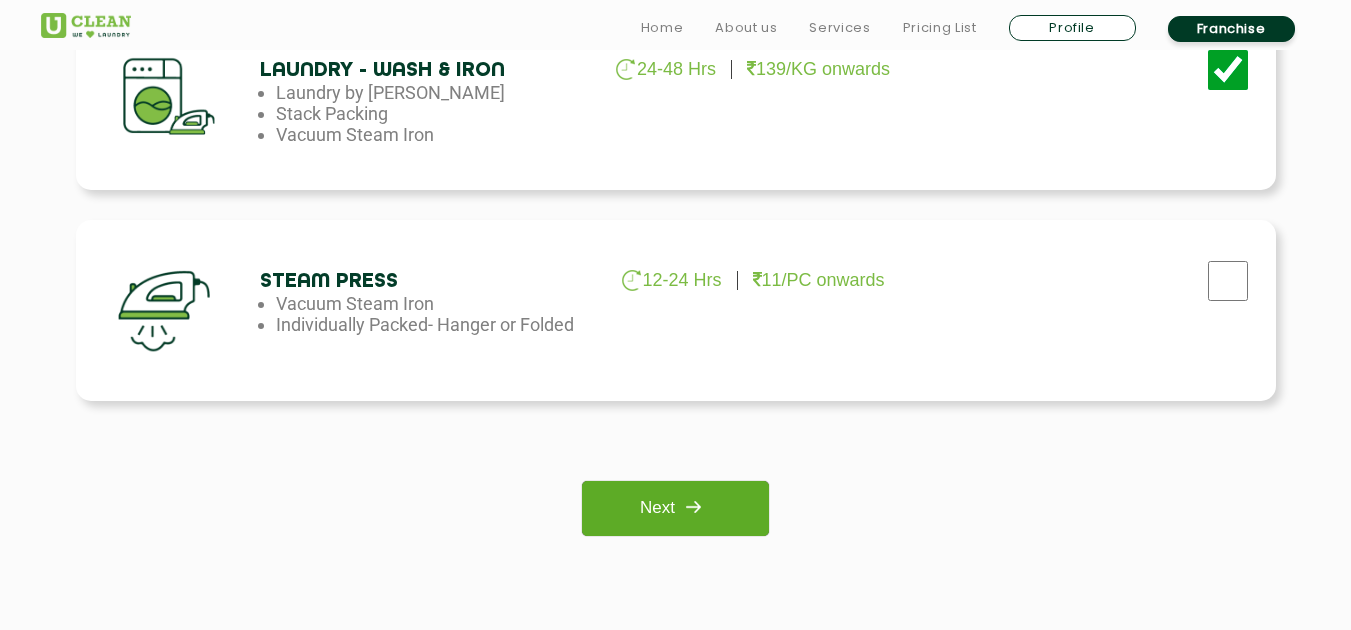 click on "Next" at bounding box center (675, 508) 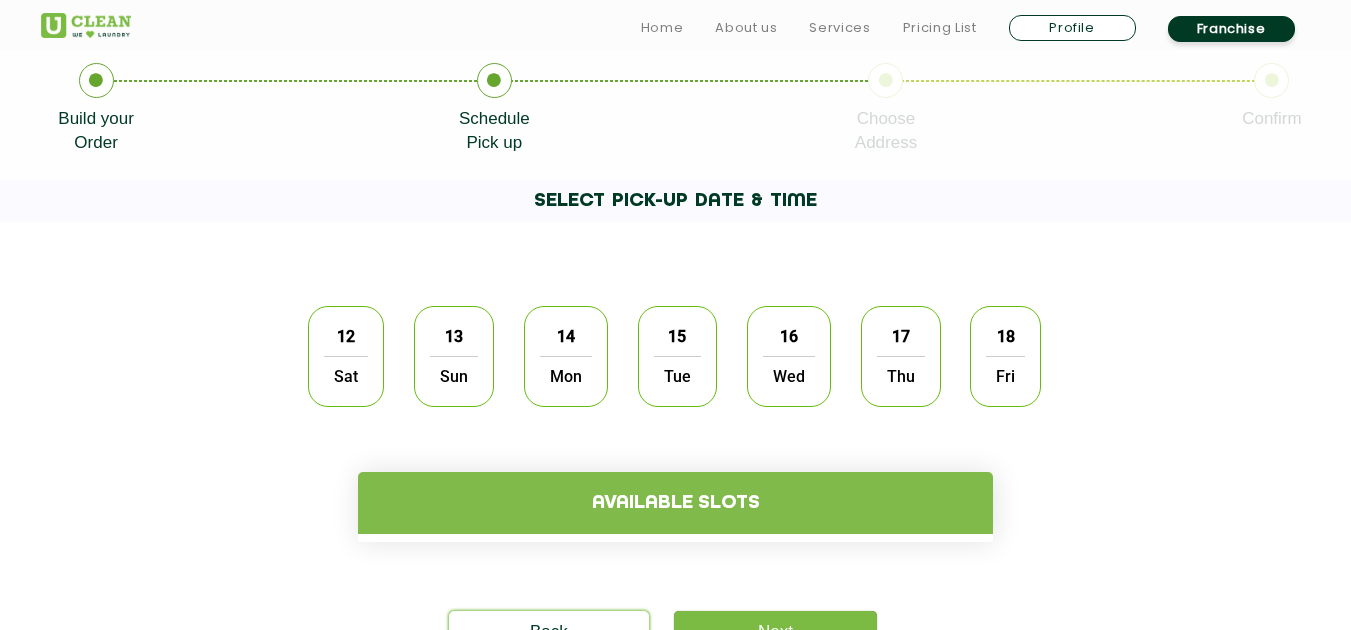 scroll, scrollTop: 467, scrollLeft: 0, axis: vertical 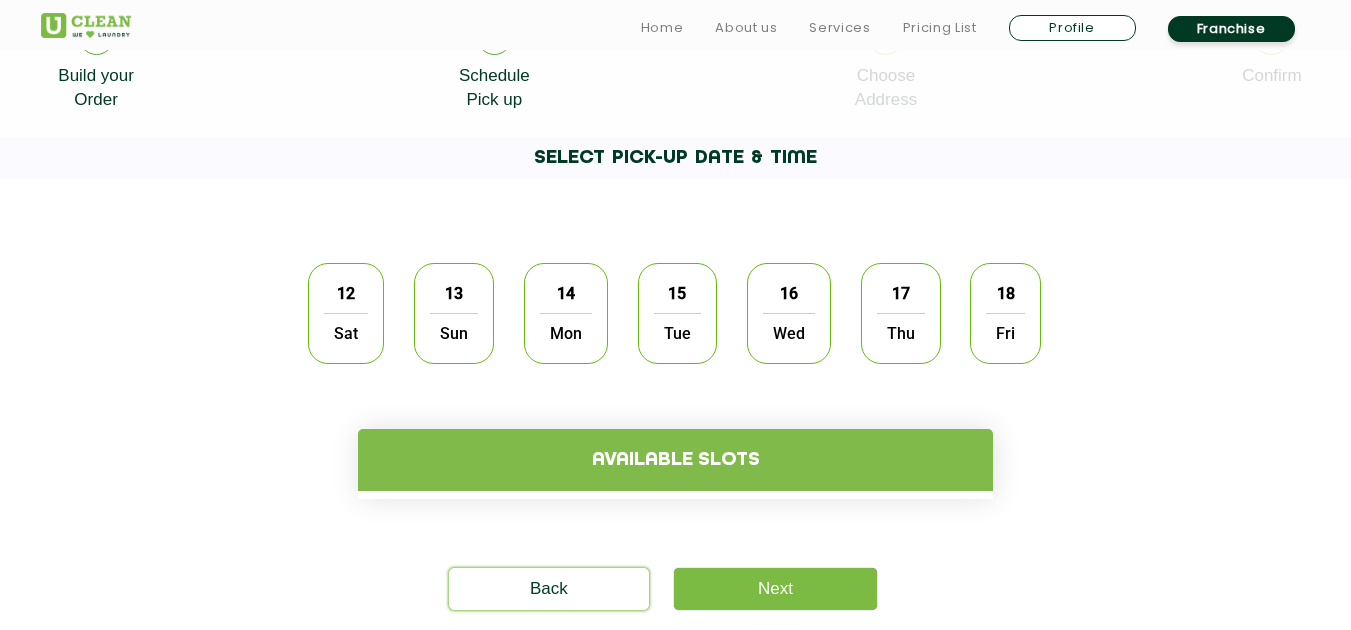 click on "12" 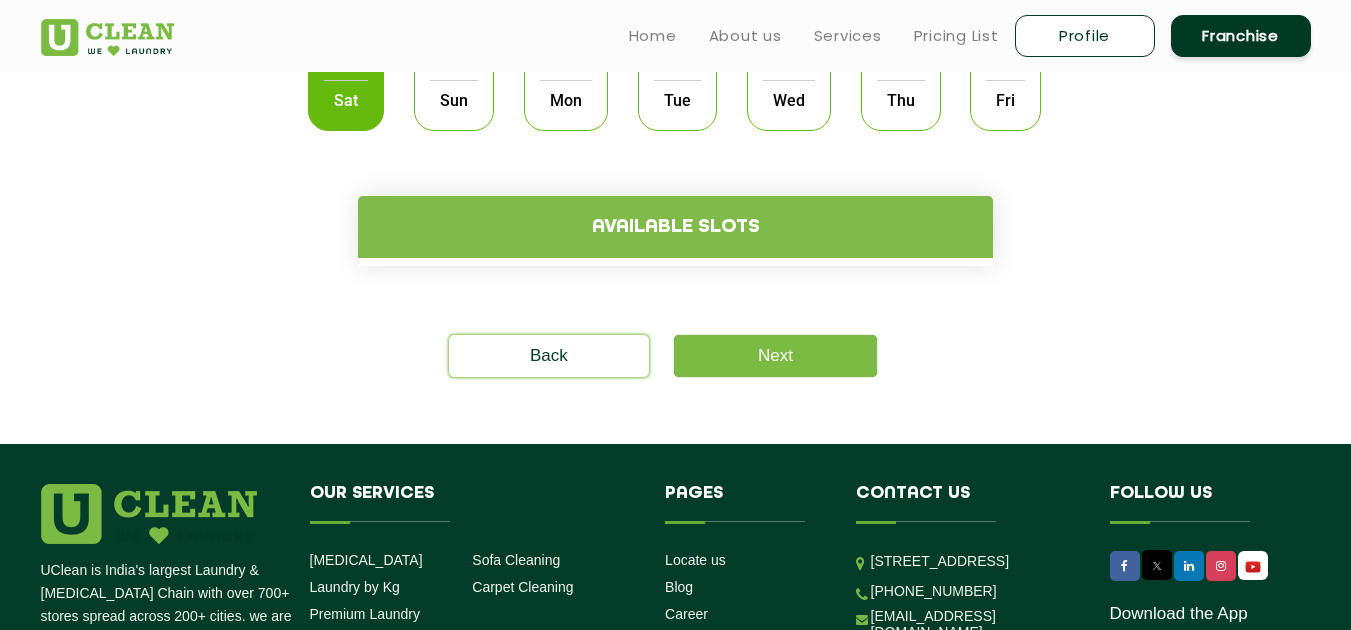 scroll, scrollTop: 467, scrollLeft: 0, axis: vertical 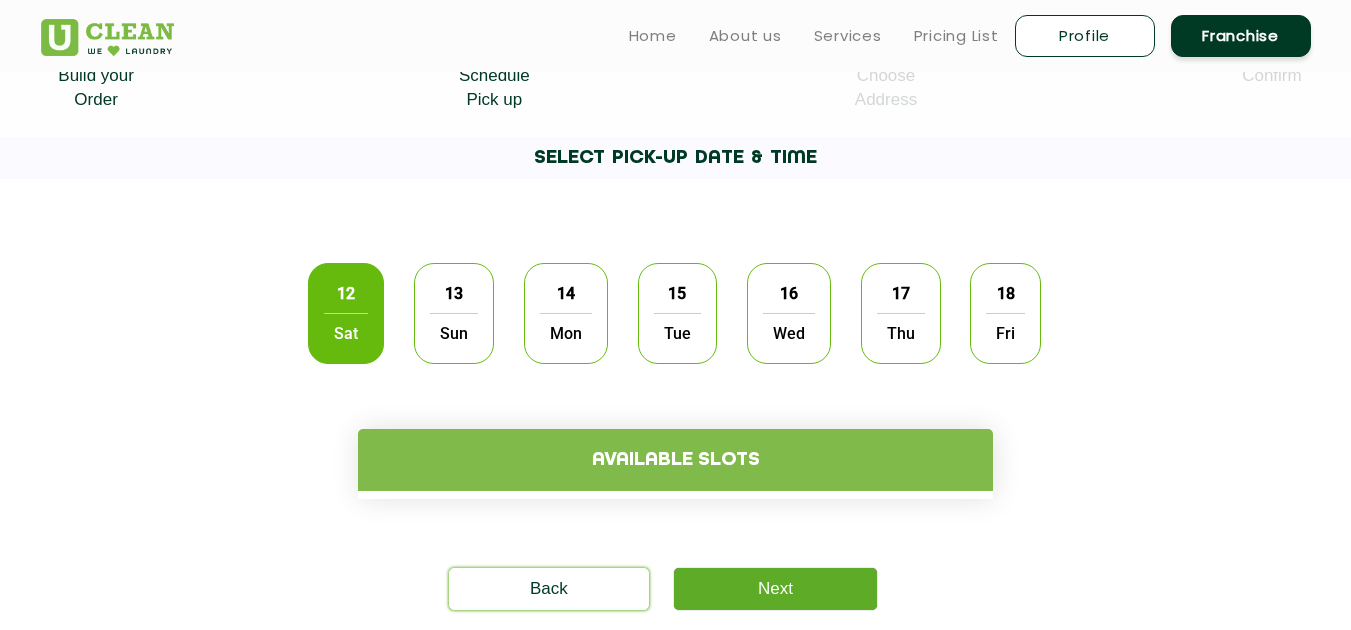 click on "Next" 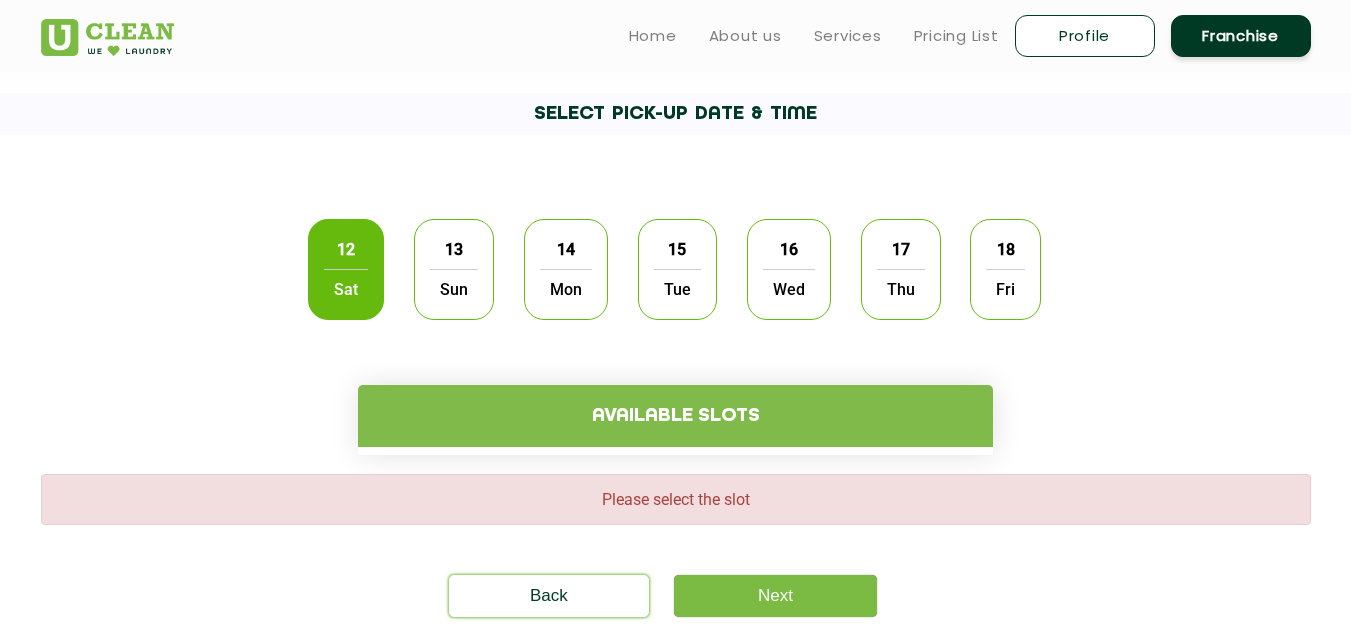scroll, scrollTop: 467, scrollLeft: 0, axis: vertical 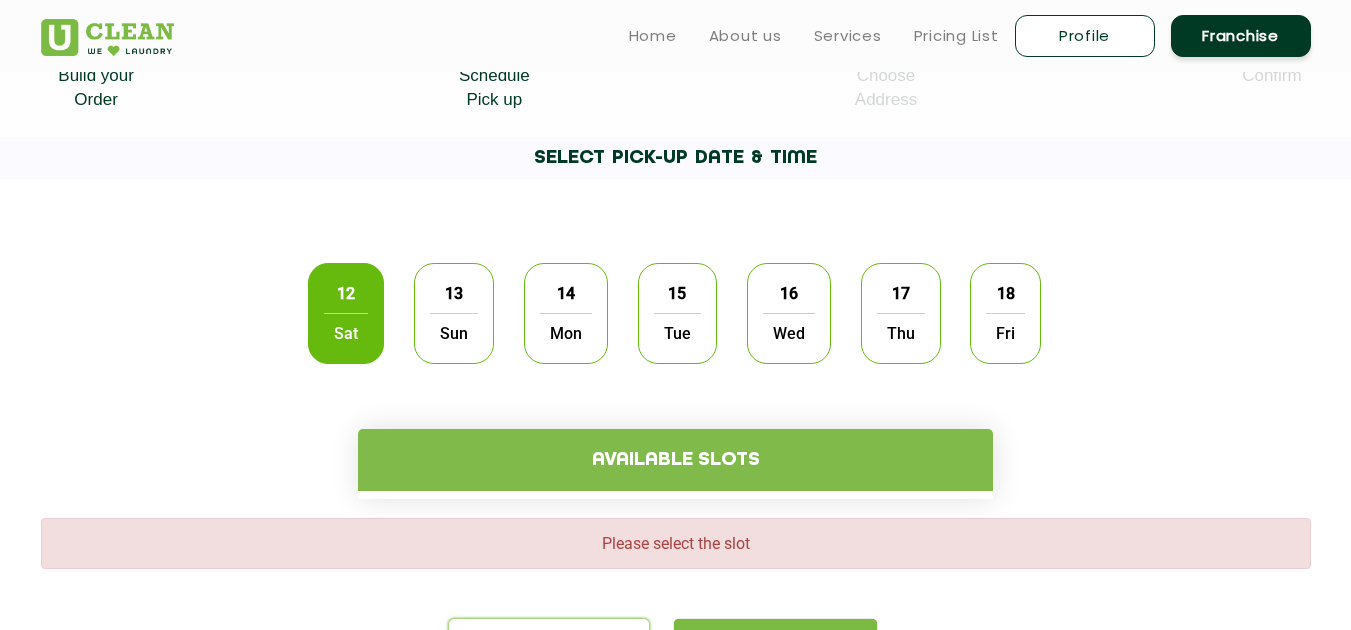click on "Available slots" 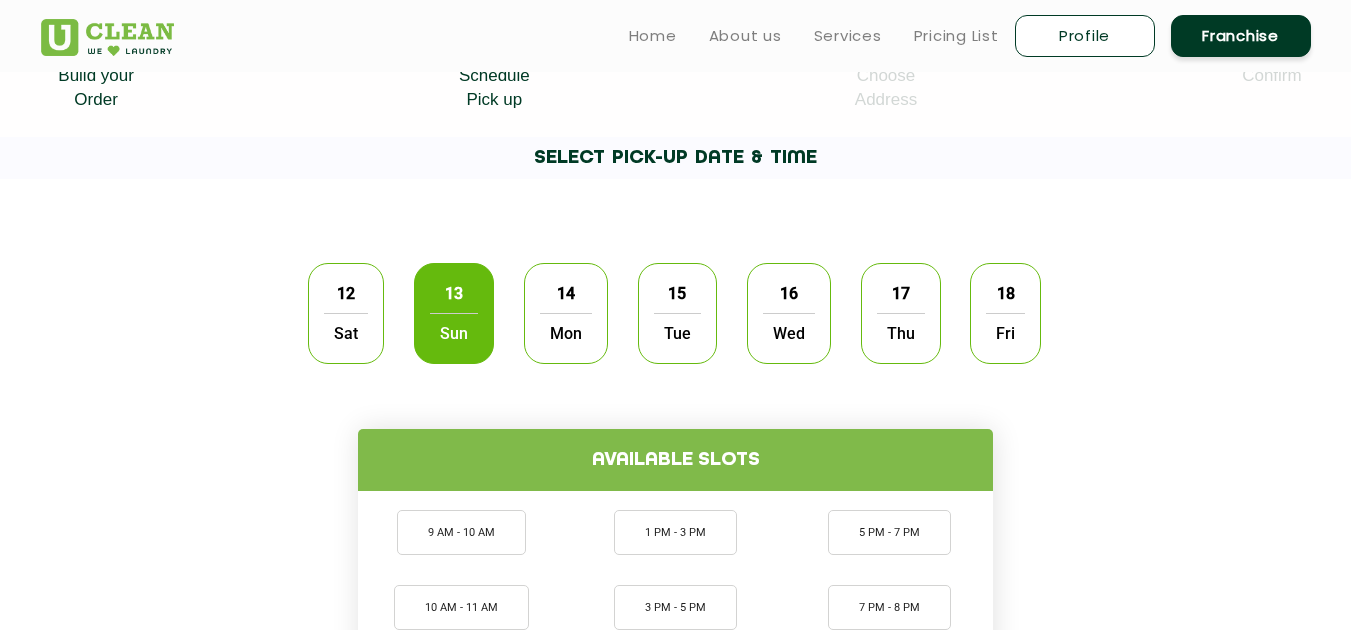 click on "12  Sat" 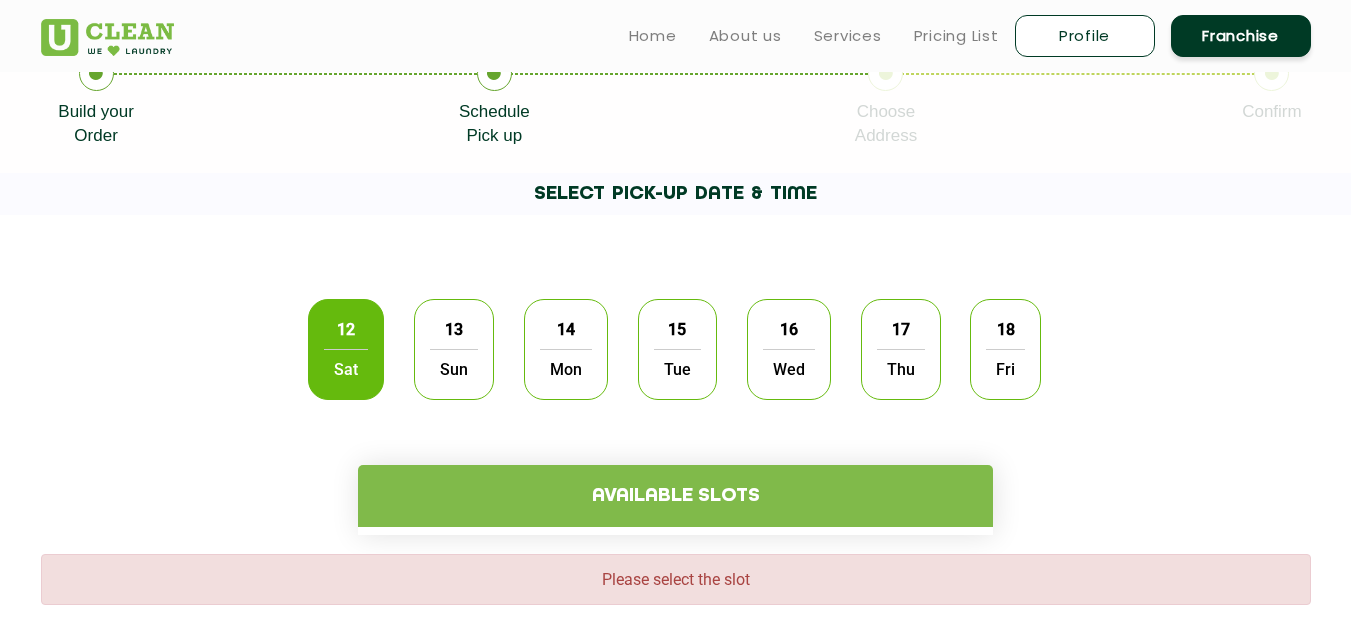 scroll, scrollTop: 467, scrollLeft: 0, axis: vertical 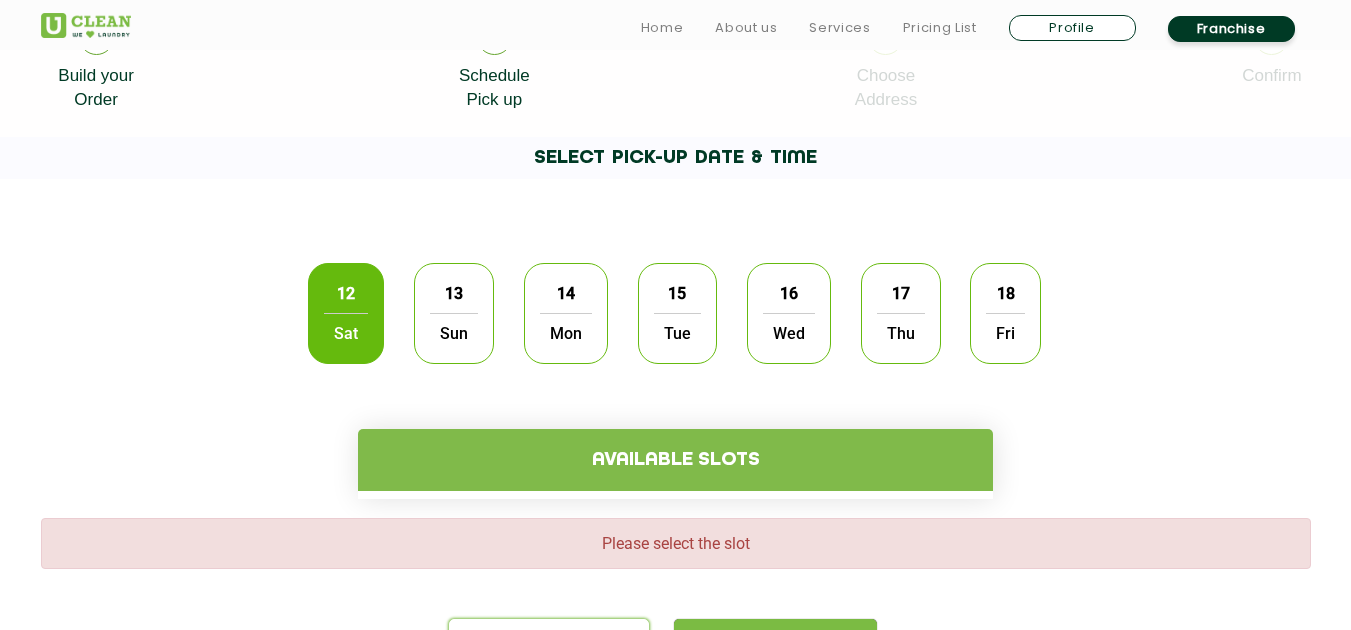 click on "Sun" 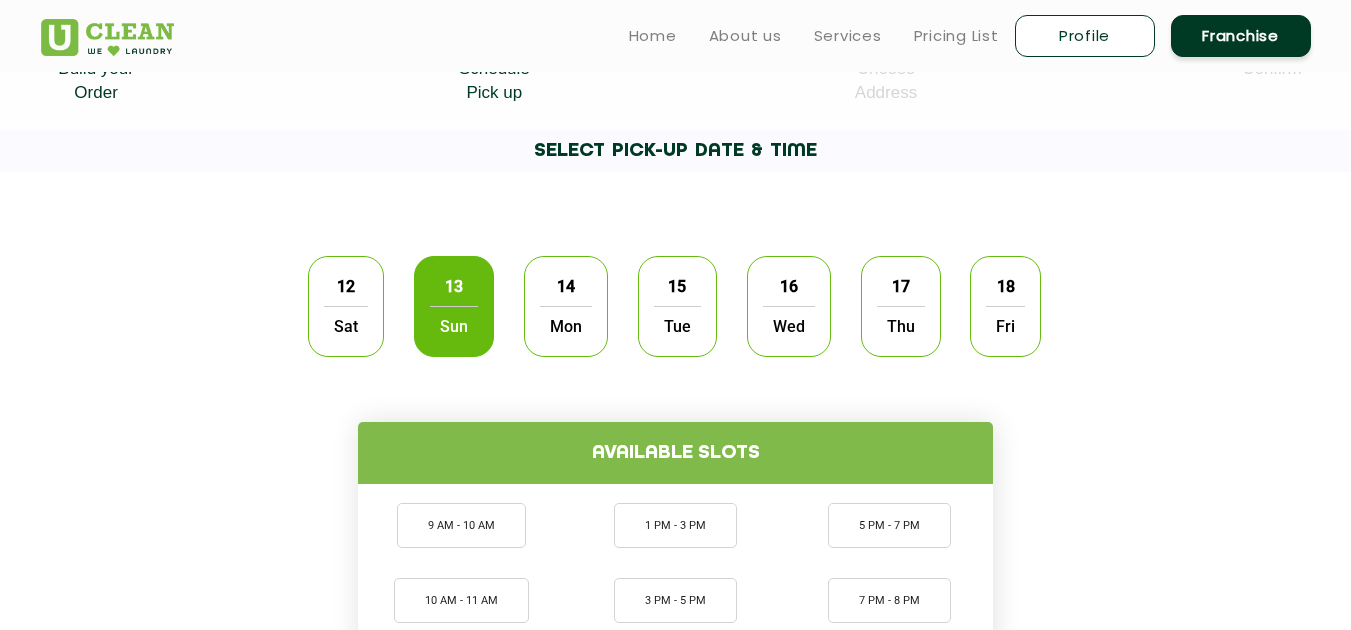 scroll, scrollTop: 467, scrollLeft: 0, axis: vertical 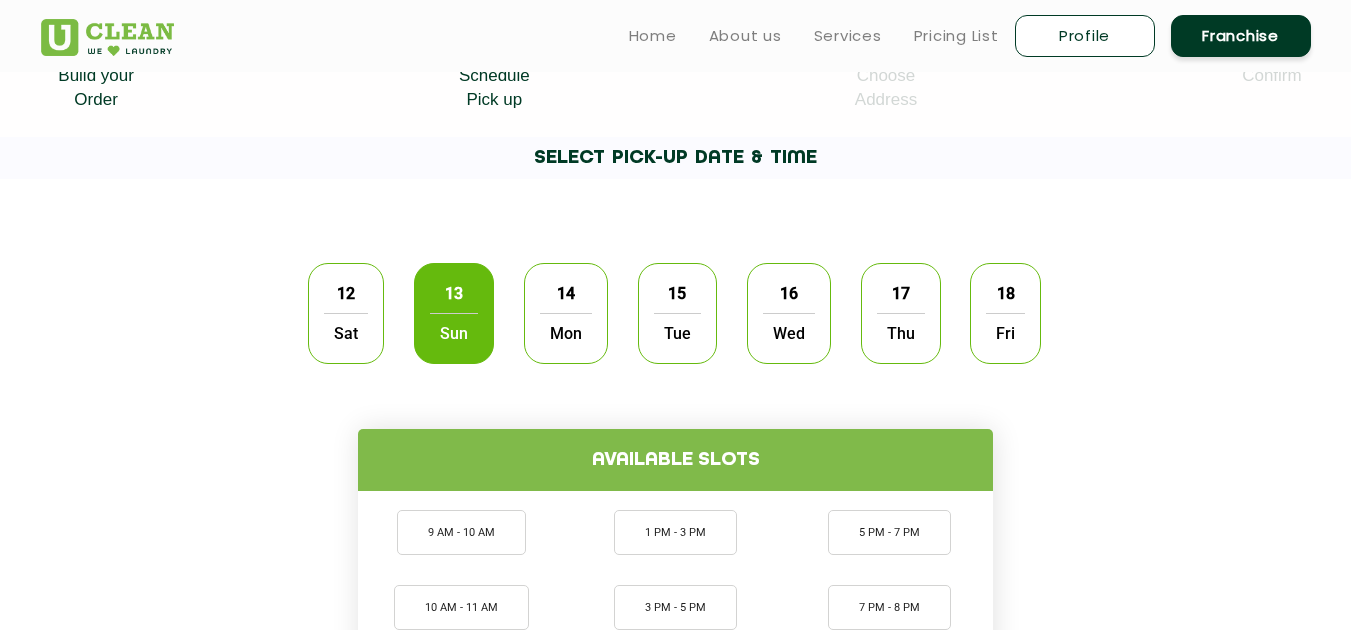 click on "12" 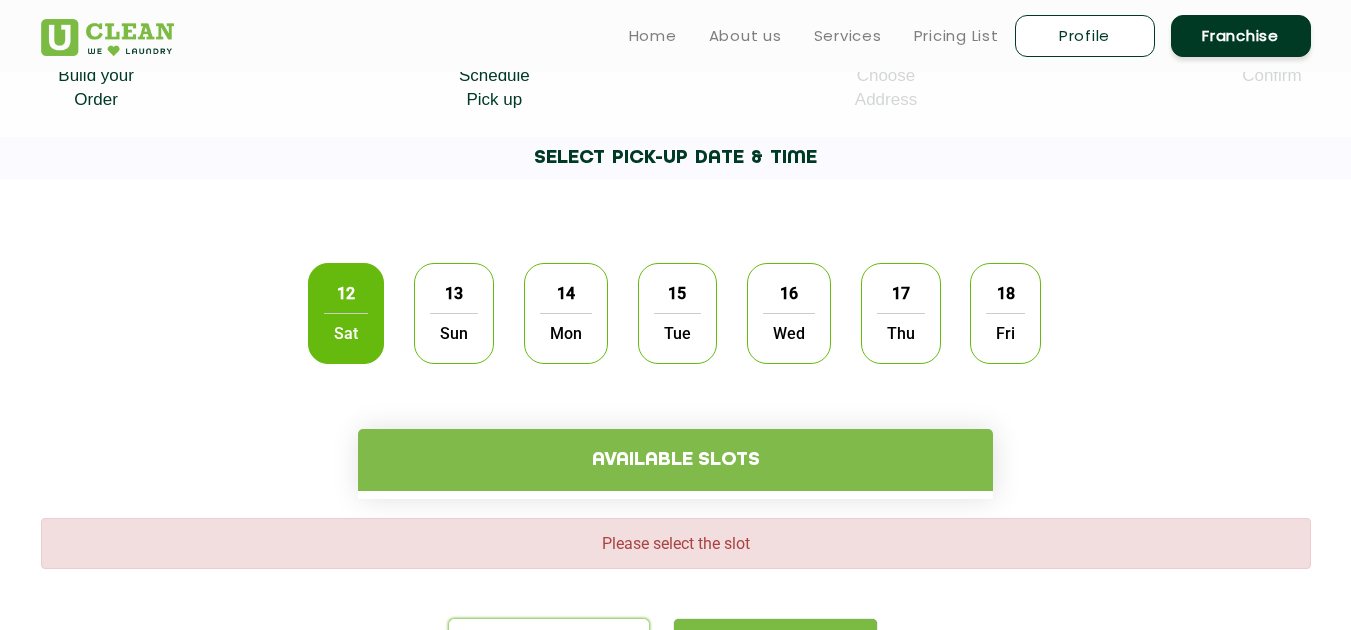 click on "13  Sun" 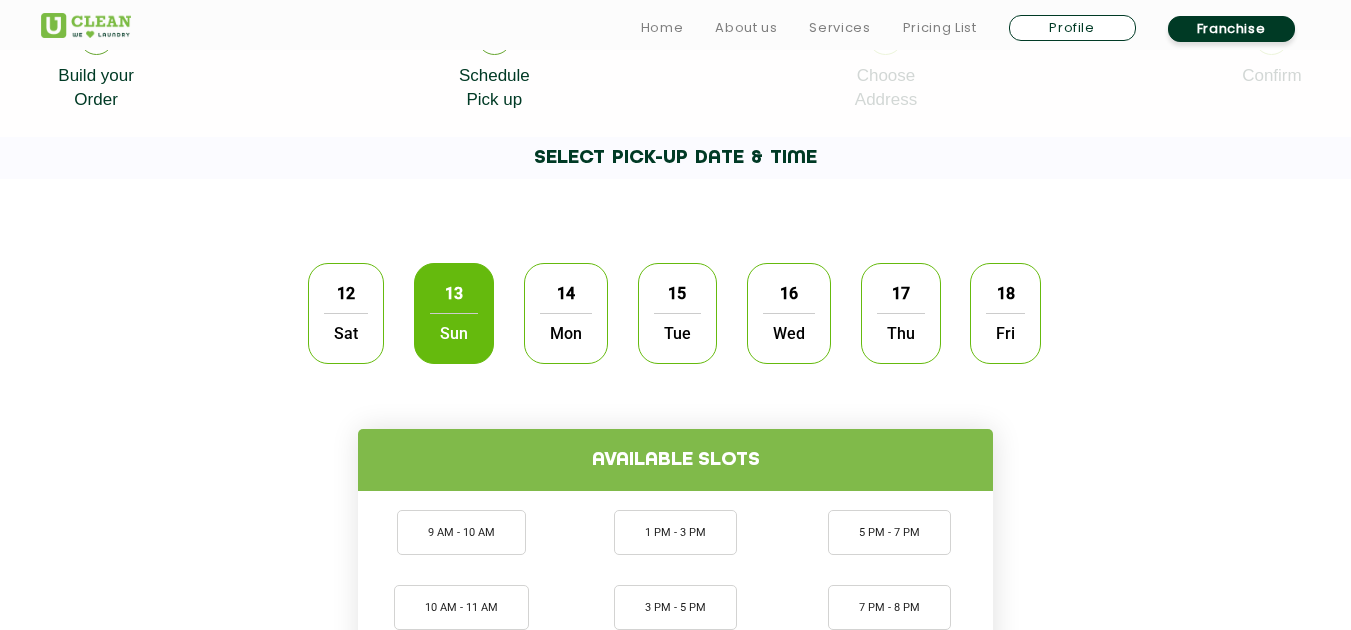 scroll, scrollTop: 700, scrollLeft: 0, axis: vertical 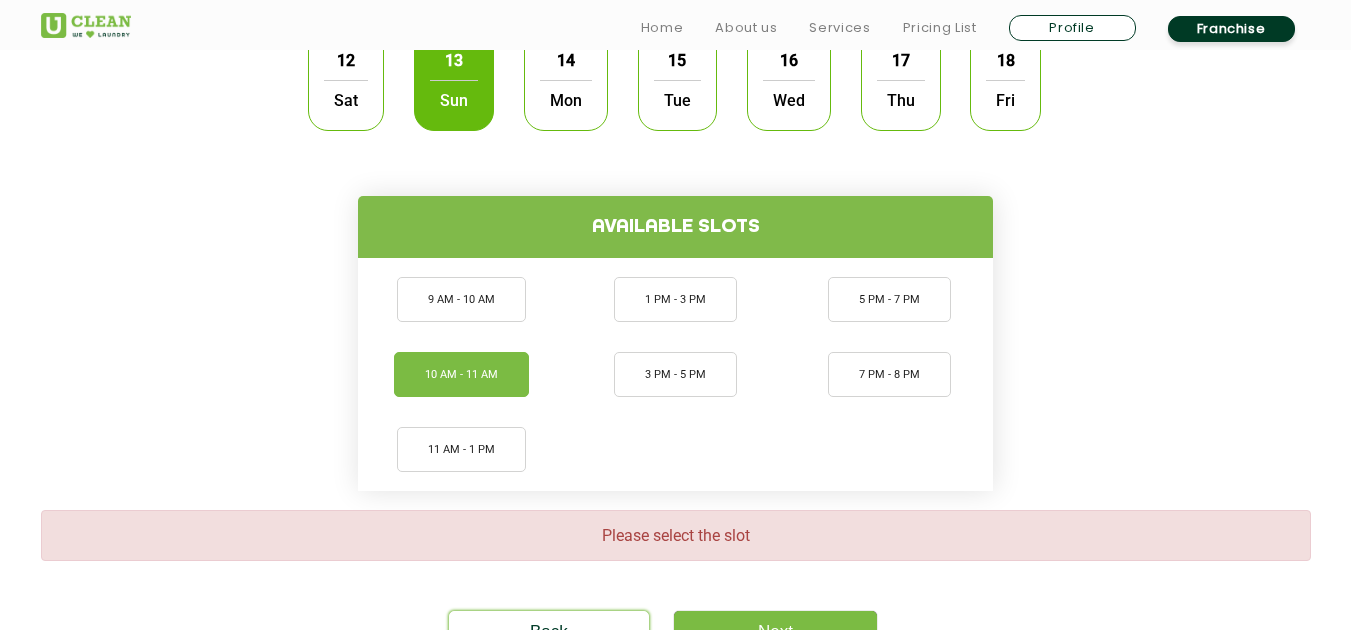 click on "10 AM - 11 AM" 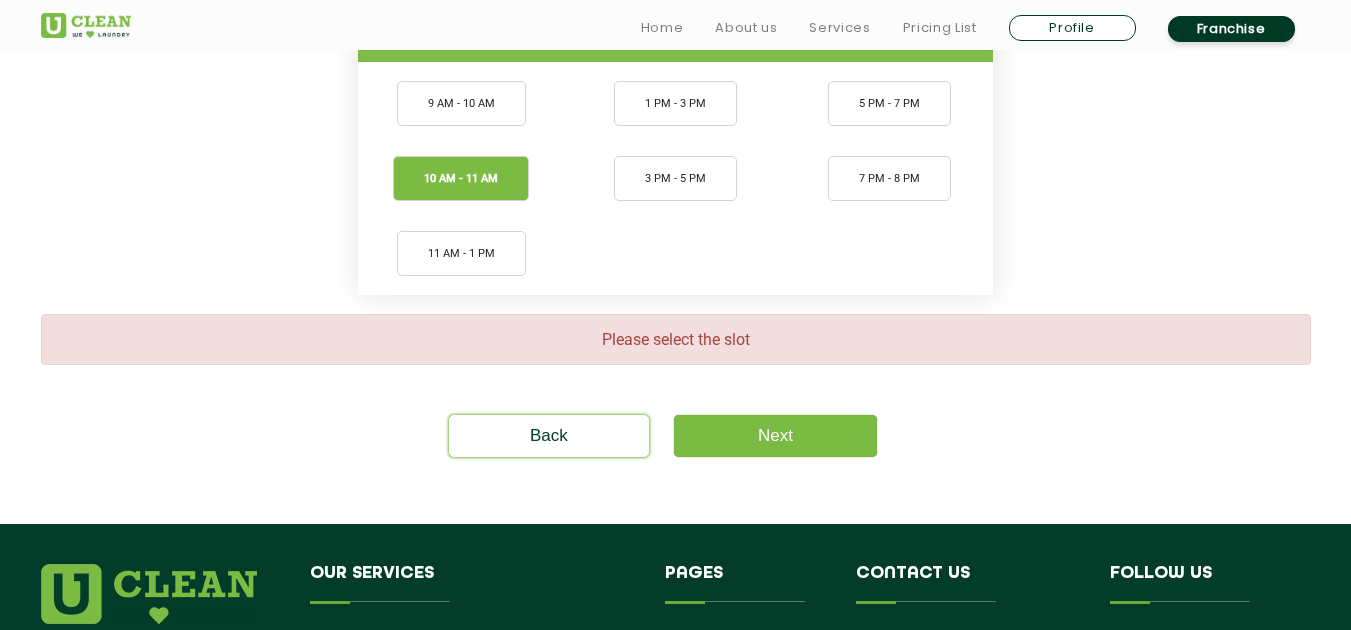 scroll, scrollTop: 934, scrollLeft: 0, axis: vertical 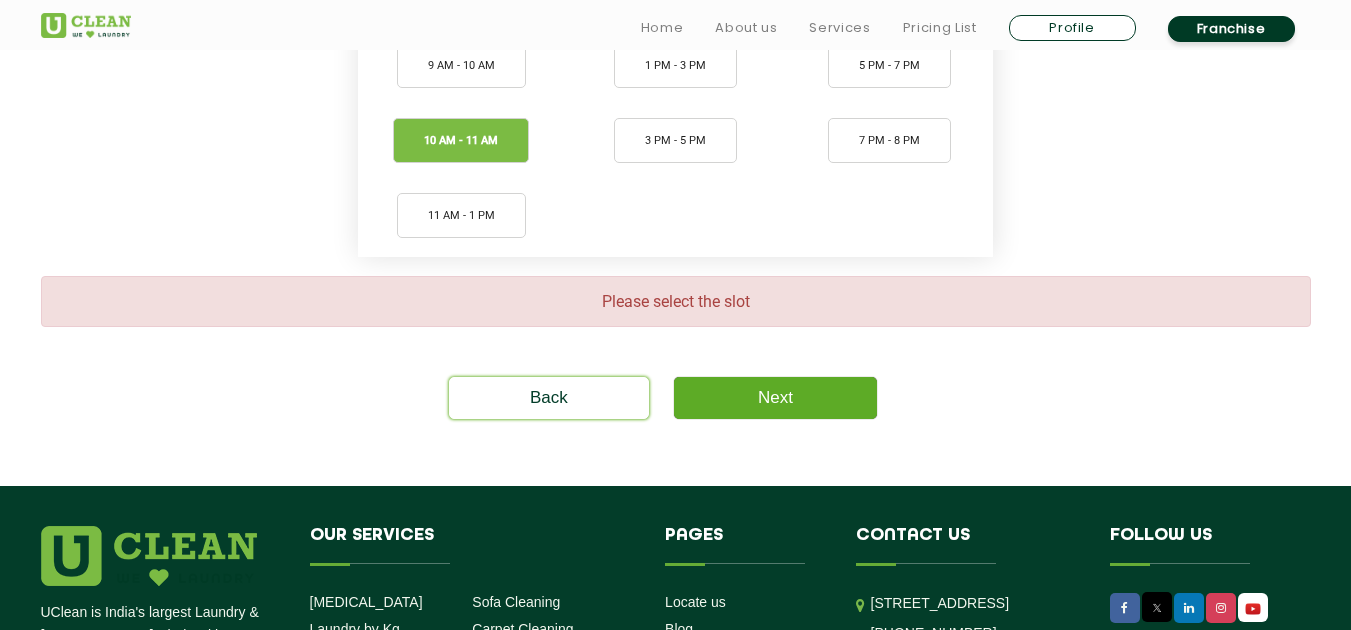 click on "Next" 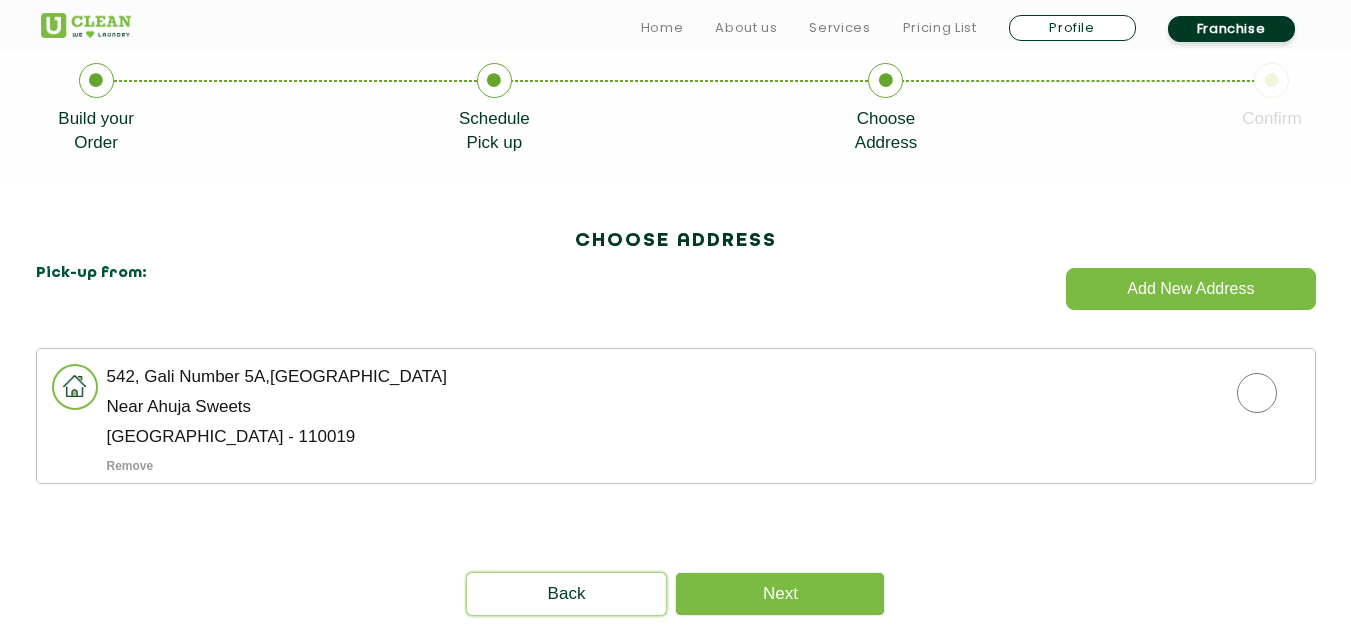 scroll, scrollTop: 467, scrollLeft: 0, axis: vertical 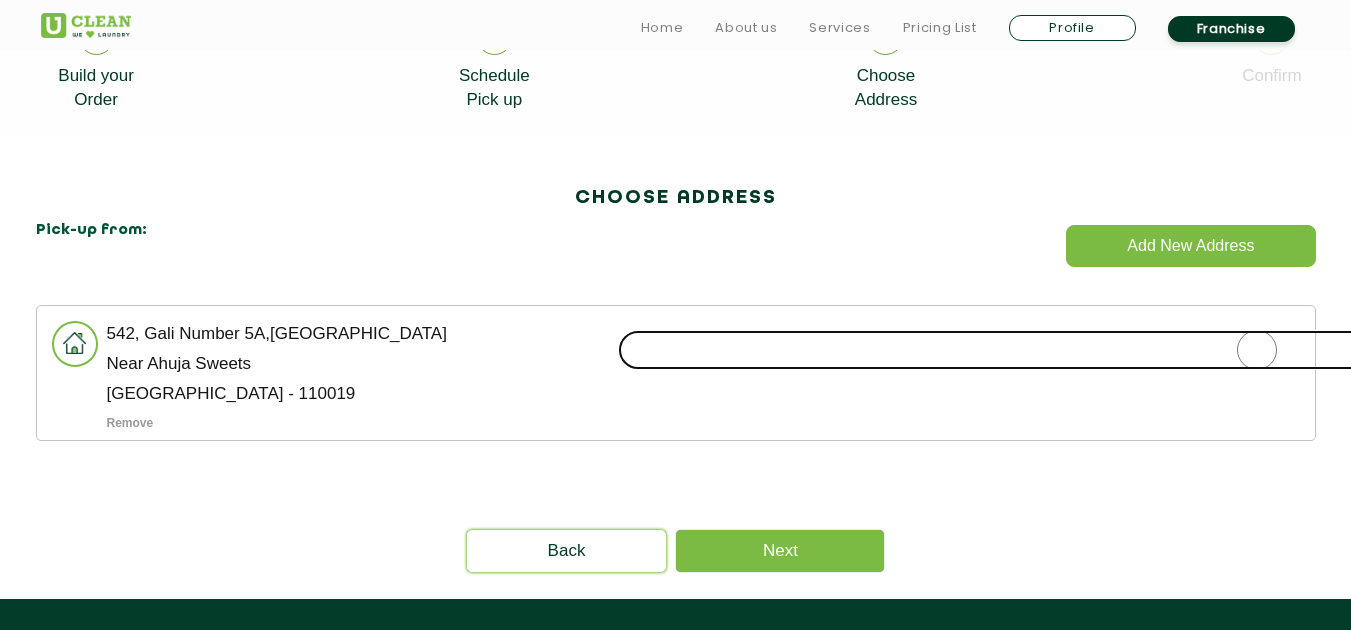 click 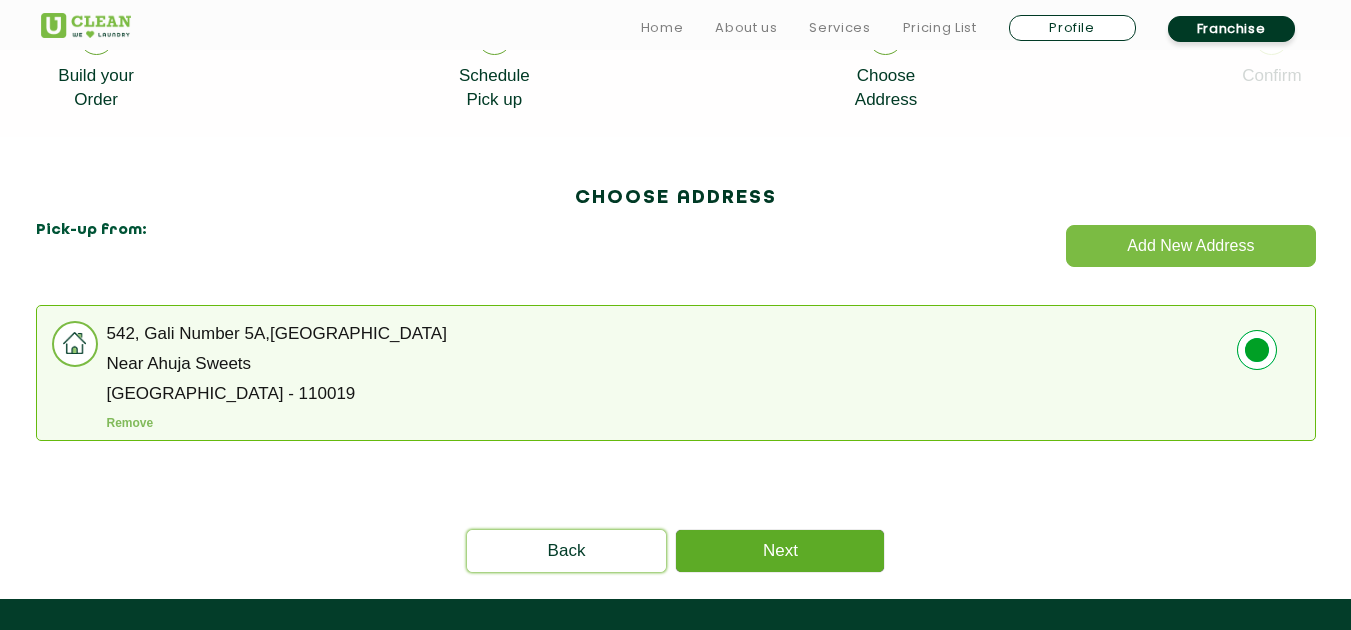 click on "Next" 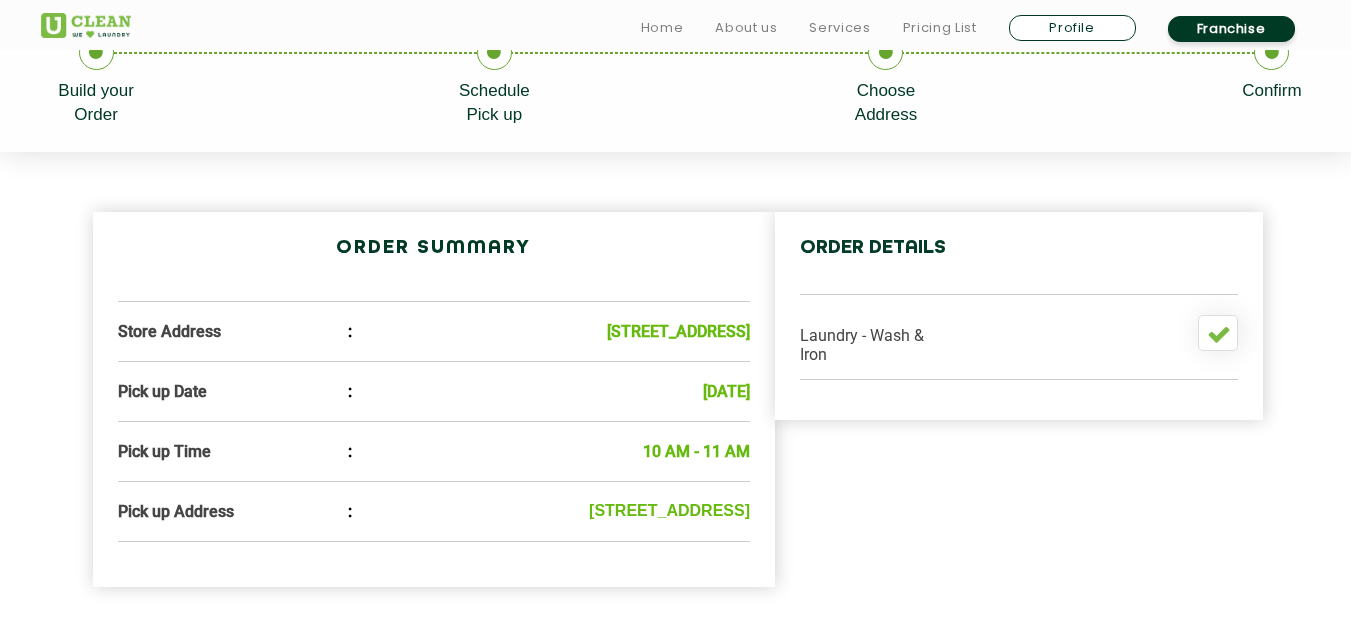 scroll, scrollTop: 700, scrollLeft: 0, axis: vertical 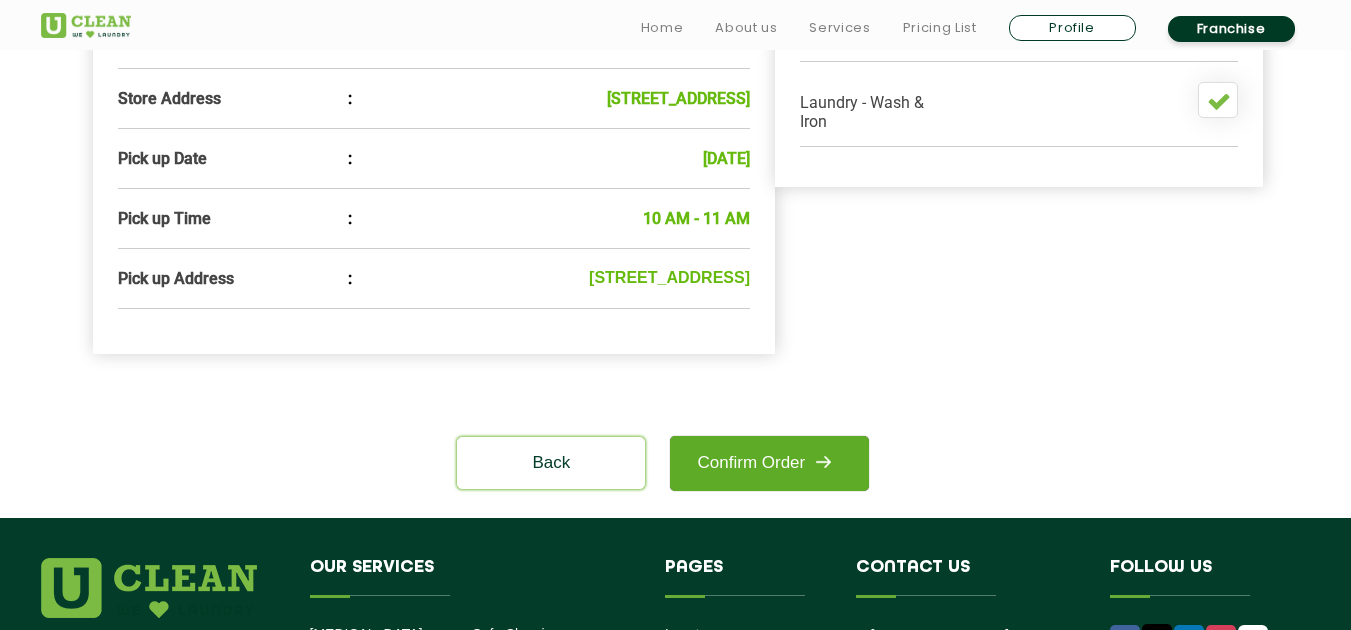 click on "Confirm Order" 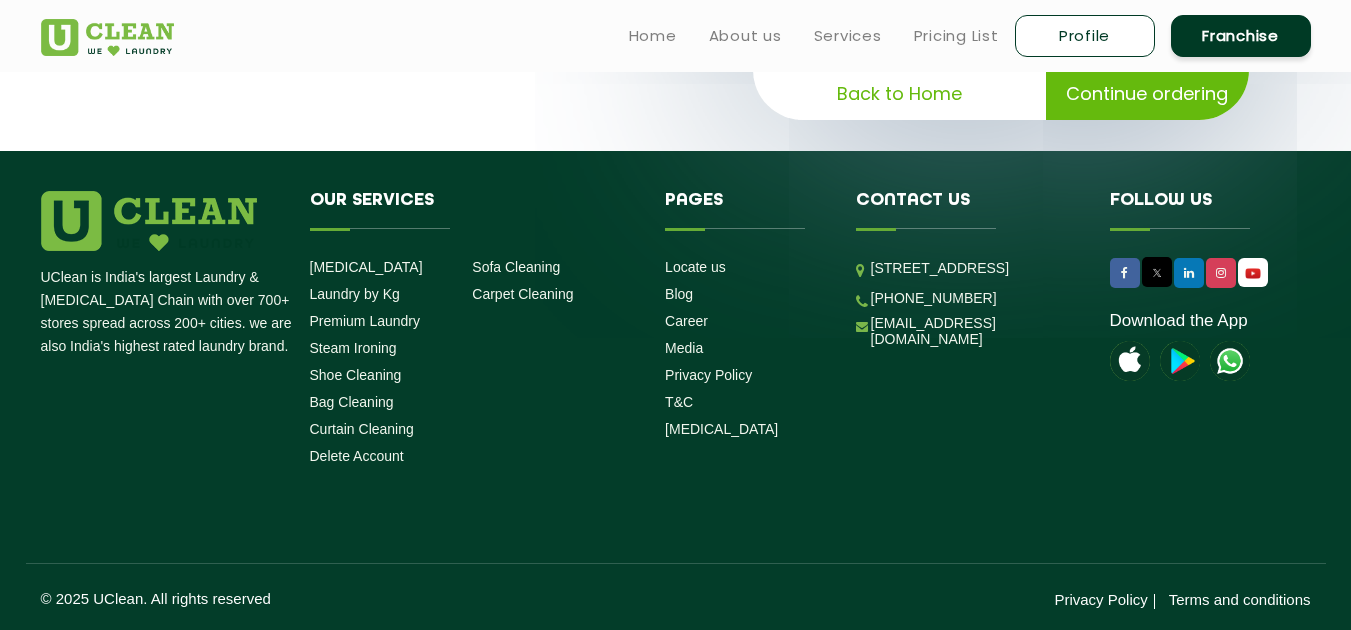 scroll, scrollTop: 0, scrollLeft: 0, axis: both 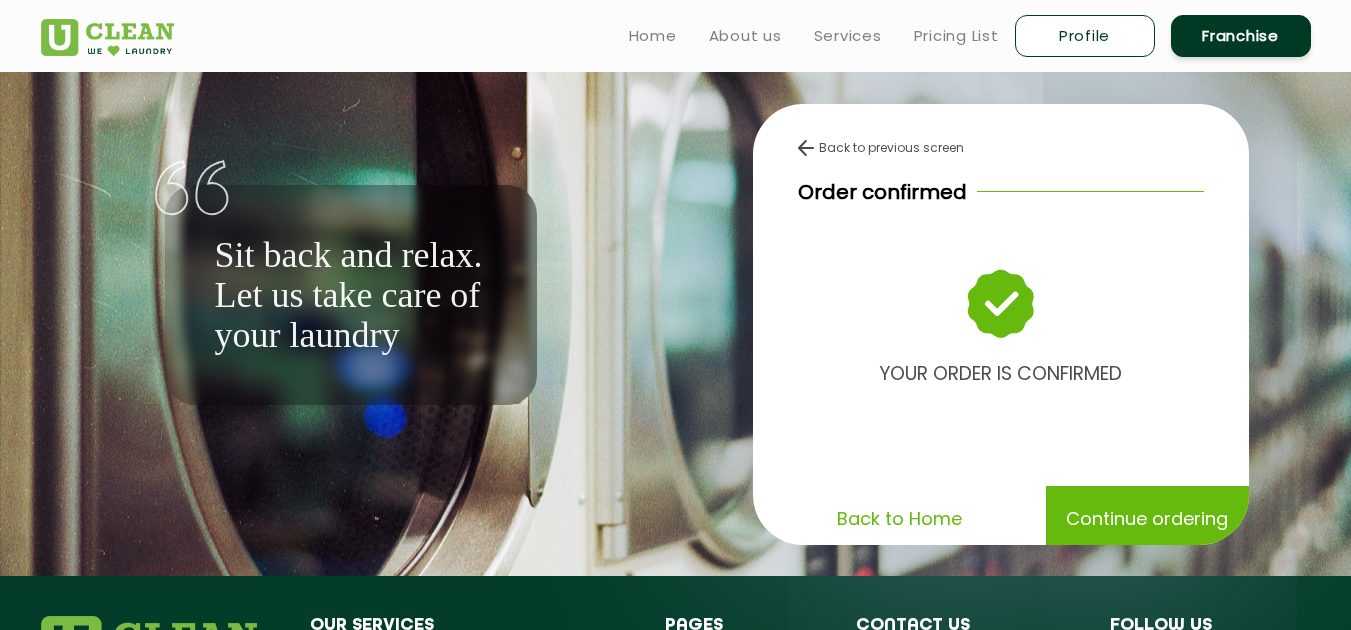 click on "Continue ordering" 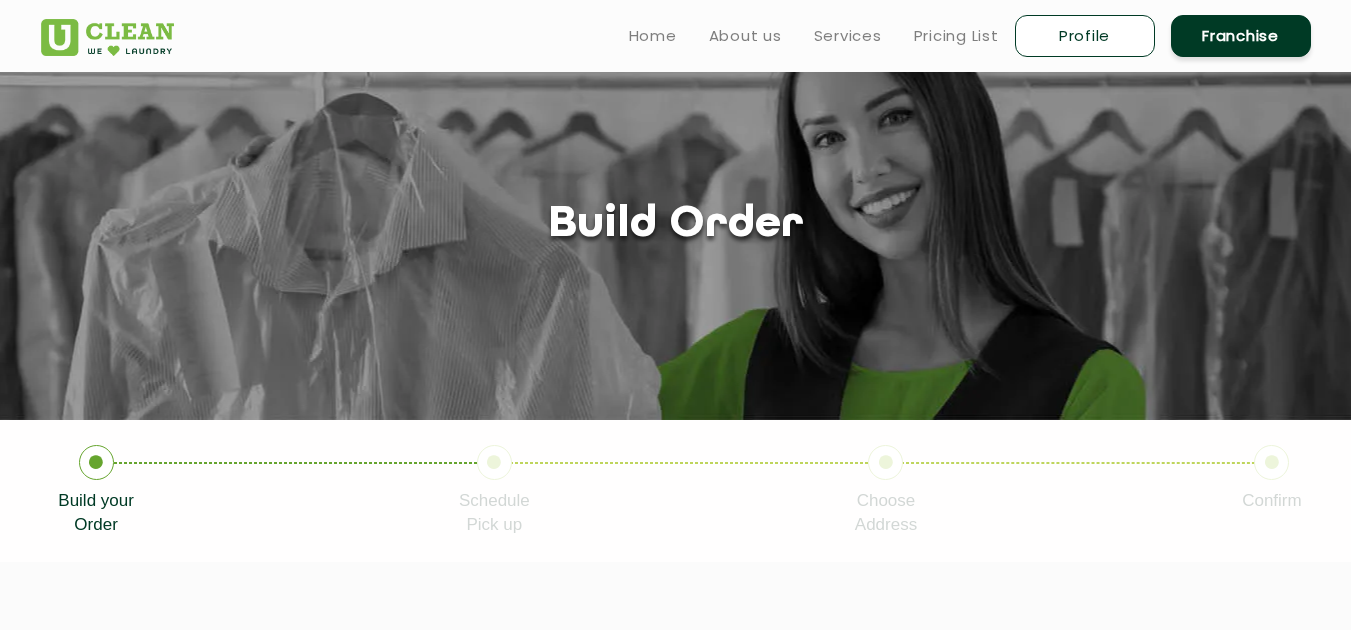 scroll, scrollTop: 0, scrollLeft: 0, axis: both 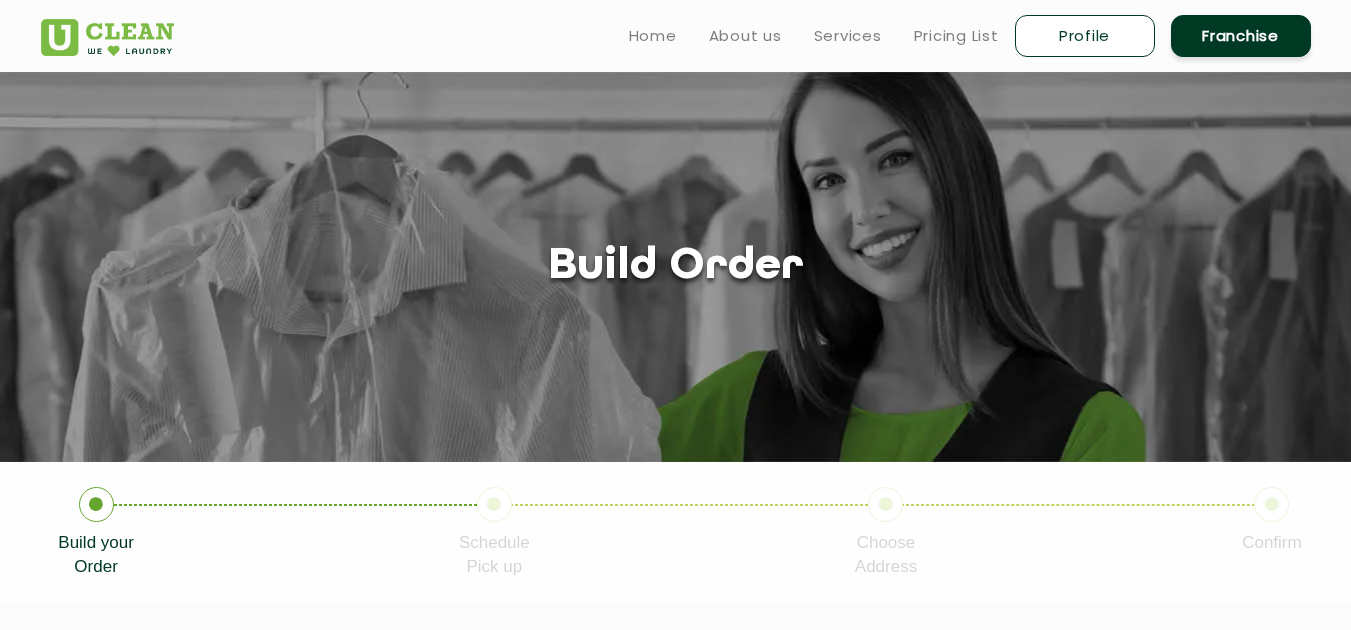 click on "Profile" at bounding box center [1085, 36] 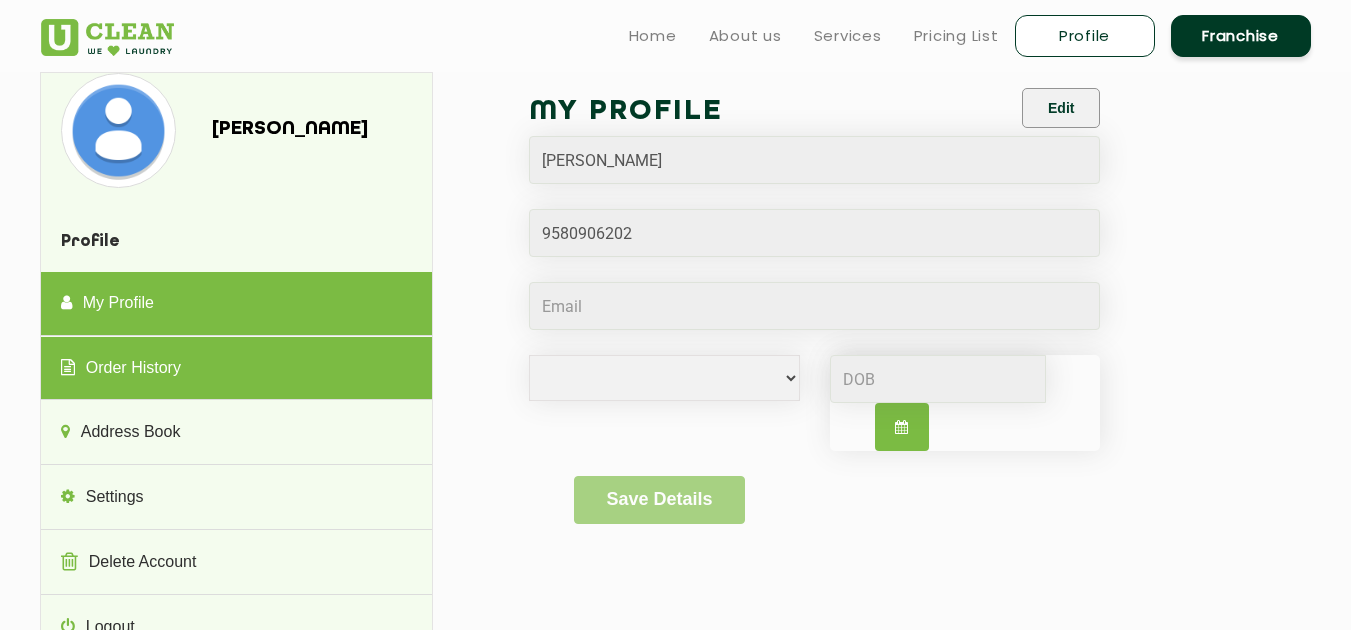 click on "Order History" at bounding box center (236, 369) 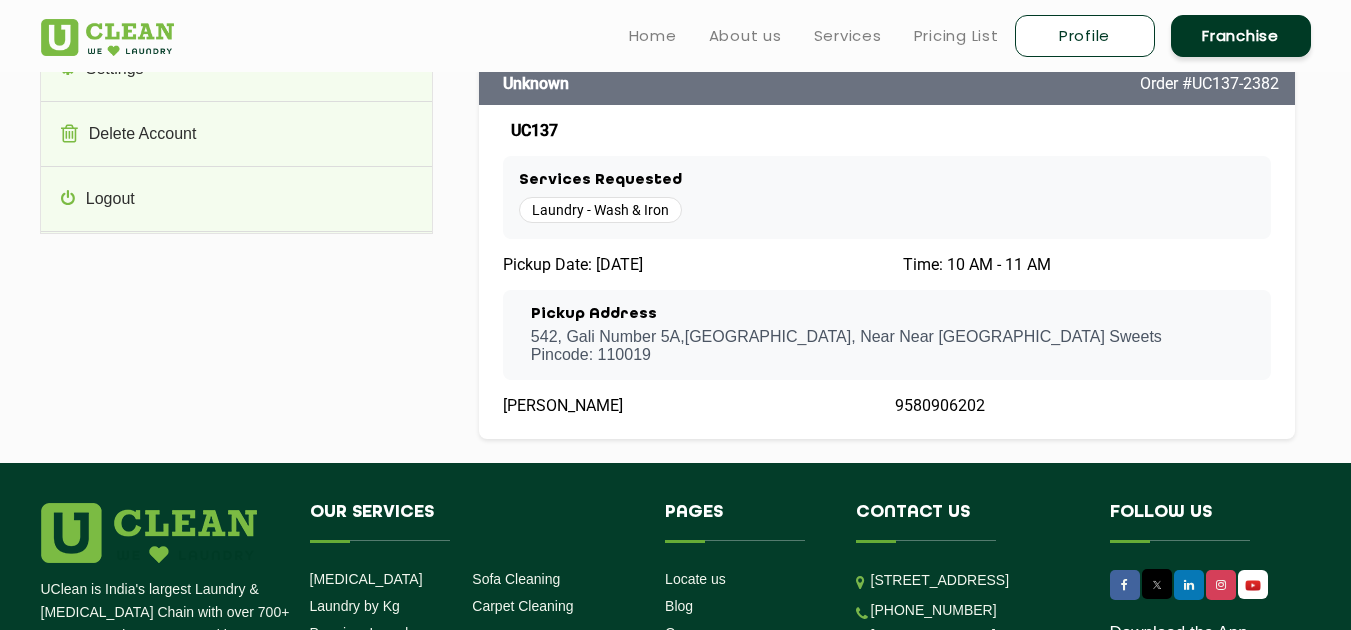 scroll, scrollTop: 0, scrollLeft: 0, axis: both 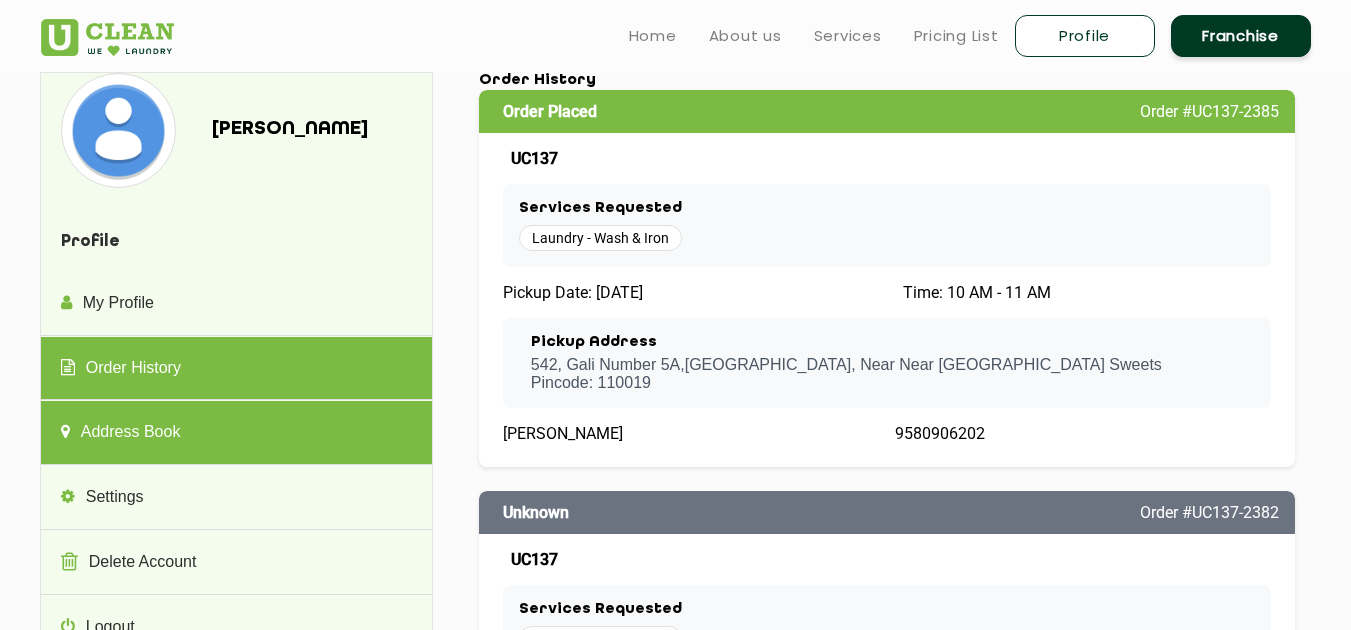 click on "Address Book" at bounding box center [236, 433] 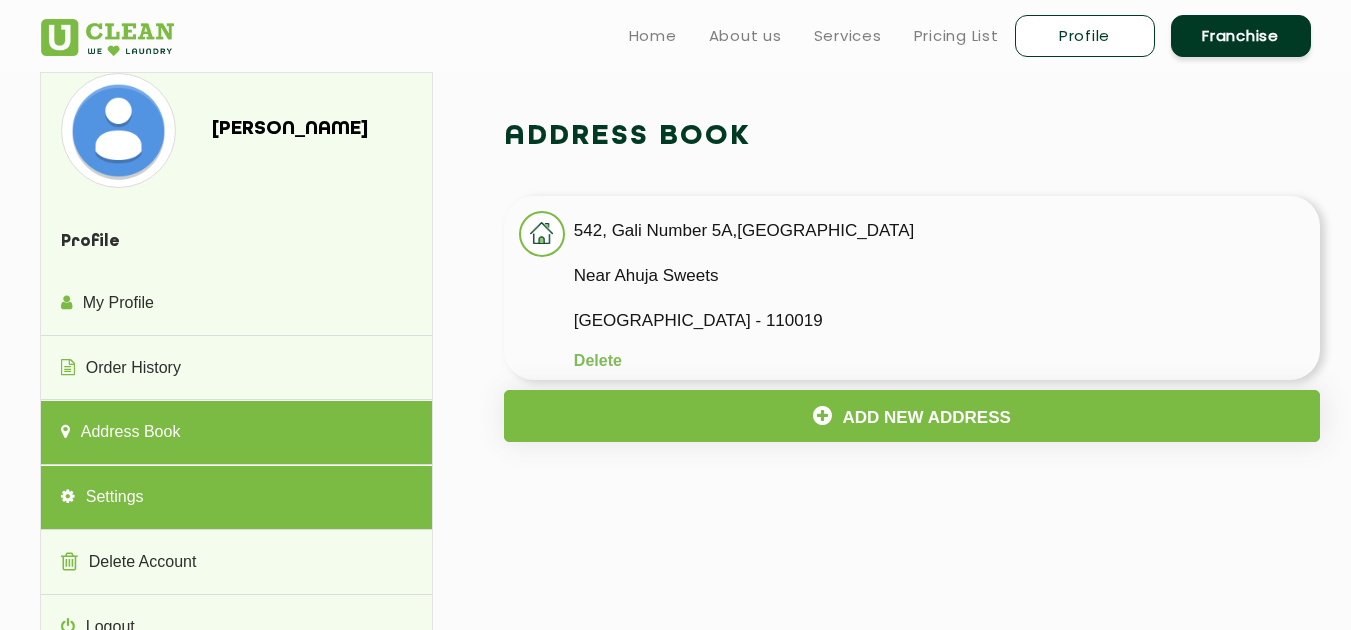 click on "Settings" at bounding box center (236, 498) 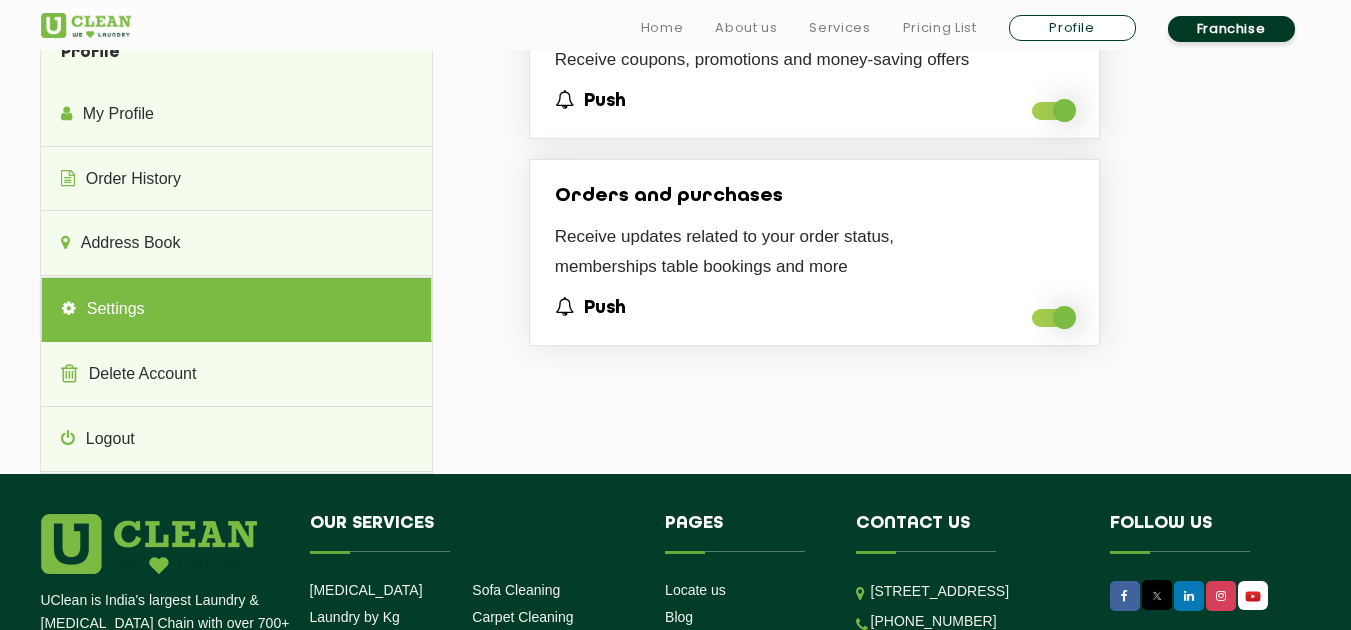 scroll, scrollTop: 233, scrollLeft: 0, axis: vertical 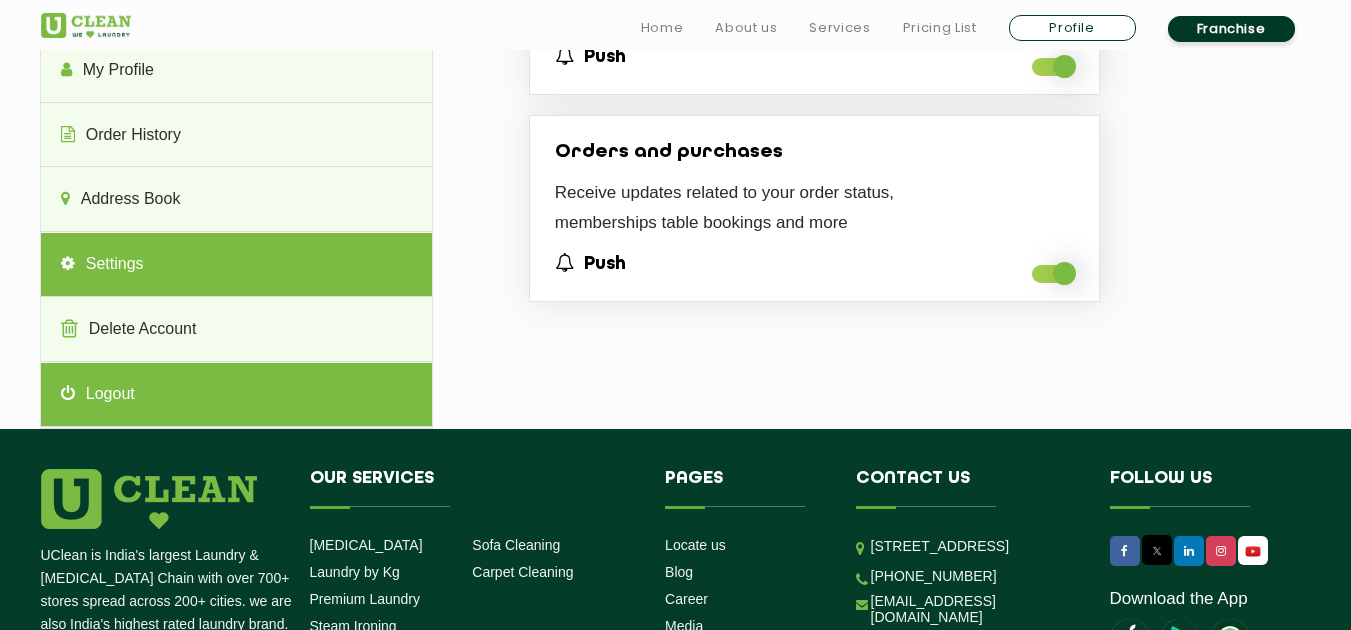 click on "Logout" at bounding box center [236, 395] 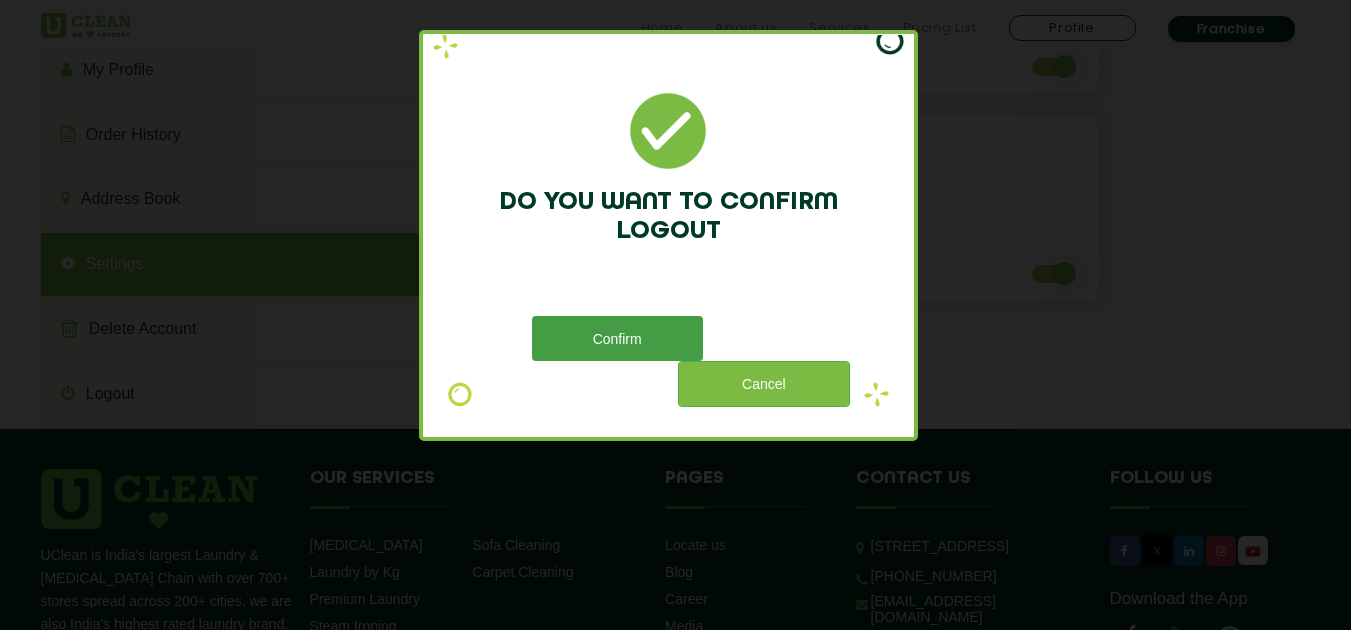 click on "Confirm" at bounding box center (617, 338) 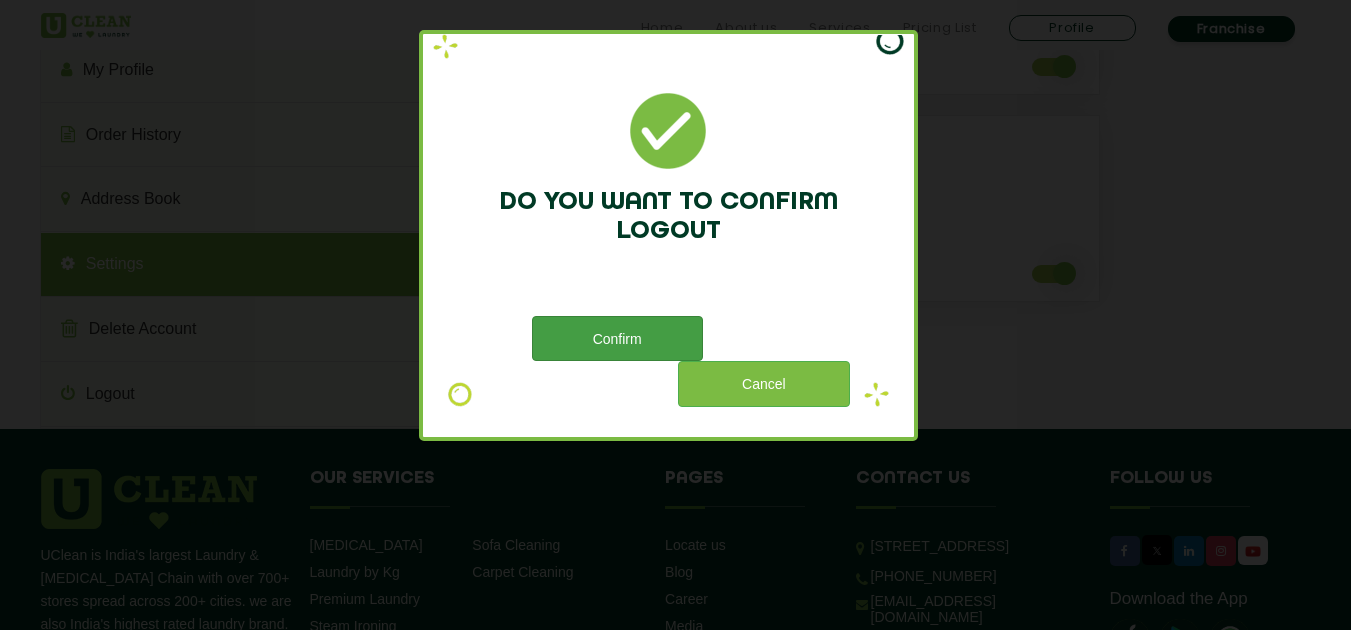 scroll, scrollTop: 0, scrollLeft: 0, axis: both 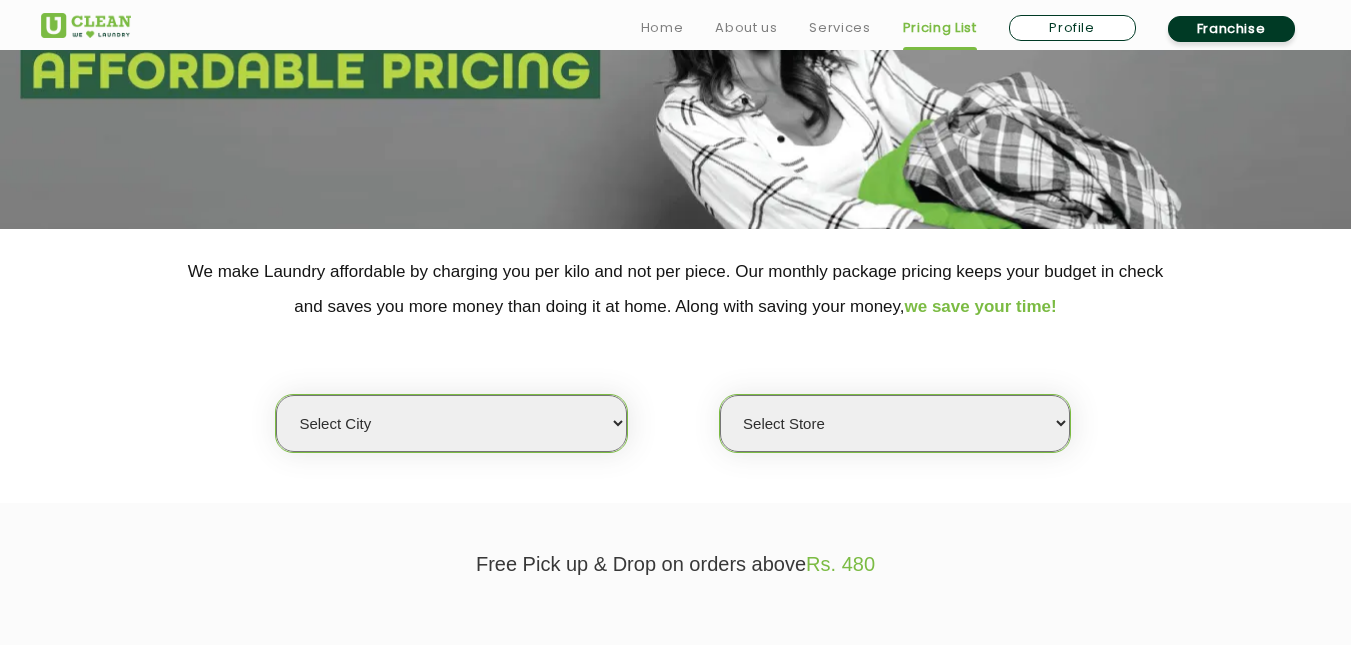 click on "Select city [GEOGRAPHIC_DATA] [GEOGRAPHIC_DATA] [GEOGRAPHIC_DATA] [GEOGRAPHIC_DATA] [GEOGRAPHIC_DATA] [GEOGRAPHIC_DATA] [GEOGRAPHIC_DATA] - [GEOGRAPHIC_DATA] Select [GEOGRAPHIC_DATA] [GEOGRAPHIC_DATA] [GEOGRAPHIC_DATA] [GEOGRAPHIC_DATA] [GEOGRAPHIC_DATA] [GEOGRAPHIC_DATA] [GEOGRAPHIC_DATA] [GEOGRAPHIC_DATA] [GEOGRAPHIC_DATA] [GEOGRAPHIC_DATA] [GEOGRAPHIC_DATA] [GEOGRAPHIC_DATA] [GEOGRAPHIC_DATA] [GEOGRAPHIC_DATA] [GEOGRAPHIC_DATA] [GEOGRAPHIC_DATA] [GEOGRAPHIC_DATA] [GEOGRAPHIC_DATA] [GEOGRAPHIC_DATA] [GEOGRAPHIC_DATA] [GEOGRAPHIC_DATA] [GEOGRAPHIC_DATA] [GEOGRAPHIC_DATA] [GEOGRAPHIC_DATA] [GEOGRAPHIC_DATA] [GEOGRAPHIC_DATA] [GEOGRAPHIC_DATA] [GEOGRAPHIC_DATA] [GEOGRAPHIC_DATA] [GEOGRAPHIC_DATA] [GEOGRAPHIC_DATA] [GEOGRAPHIC_DATA] [GEOGRAPHIC_DATA] [GEOGRAPHIC_DATA] [GEOGRAPHIC_DATA] [GEOGRAPHIC_DATA] [GEOGRAPHIC_DATA] [GEOGRAPHIC_DATA] [GEOGRAPHIC_DATA] [GEOGRAPHIC_DATA] [GEOGRAPHIC_DATA] [GEOGRAPHIC_DATA] [GEOGRAPHIC_DATA] [GEOGRAPHIC_DATA] [GEOGRAPHIC_DATA] [GEOGRAPHIC_DATA] [GEOGRAPHIC_DATA] [GEOGRAPHIC_DATA] [GEOGRAPHIC_DATA] [GEOGRAPHIC_DATA] [GEOGRAPHIC_DATA] [GEOGRAPHIC_DATA] [GEOGRAPHIC_DATA] [GEOGRAPHIC_DATA] [GEOGRAPHIC_DATA] [GEOGRAPHIC_DATA] [GEOGRAPHIC_DATA] [GEOGRAPHIC_DATA] [GEOGRAPHIC_DATA] [GEOGRAPHIC_DATA] [GEOGRAPHIC_DATA] [GEOGRAPHIC_DATA] [GEOGRAPHIC_DATA] [GEOGRAPHIC_DATA] [GEOGRAPHIC_DATA] [GEOGRAPHIC_DATA] [GEOGRAPHIC_DATA] [GEOGRAPHIC_DATA] [GEOGRAPHIC_DATA] [GEOGRAPHIC_DATA] [GEOGRAPHIC_DATA] [GEOGRAPHIC_DATA] [GEOGRAPHIC_DATA] [GEOGRAPHIC_DATA] [GEOGRAPHIC_DATA] [GEOGRAPHIC_DATA] [GEOGRAPHIC_DATA] [GEOGRAPHIC_DATA] - Select [GEOGRAPHIC_DATA] [GEOGRAPHIC_DATA] [GEOGRAPHIC_DATA] [GEOGRAPHIC_DATA] [GEOGRAPHIC_DATA] [GEOGRAPHIC_DATA] [GEOGRAPHIC_DATA] [GEOGRAPHIC_DATA] [GEOGRAPHIC_DATA] [GEOGRAPHIC_DATA] [GEOGRAPHIC_DATA] [GEOGRAPHIC_DATA] [GEOGRAPHIC_DATA] [GEOGRAPHIC_DATA] [GEOGRAPHIC_DATA] [GEOGRAPHIC_DATA] [GEOGRAPHIC_DATA] [GEOGRAPHIC_DATA] [GEOGRAPHIC_DATA] [GEOGRAPHIC_DATA] [GEOGRAPHIC_DATA] [GEOGRAPHIC_DATA] [GEOGRAPHIC_DATA] [GEOGRAPHIC_DATA] [GEOGRAPHIC_DATA] [GEOGRAPHIC_DATA] [GEOGRAPHIC_DATA] [GEOGRAPHIC_DATA] [GEOGRAPHIC_DATA] [GEOGRAPHIC_DATA] [GEOGRAPHIC_DATA] [GEOGRAPHIC_DATA]" at bounding box center (451, 423) 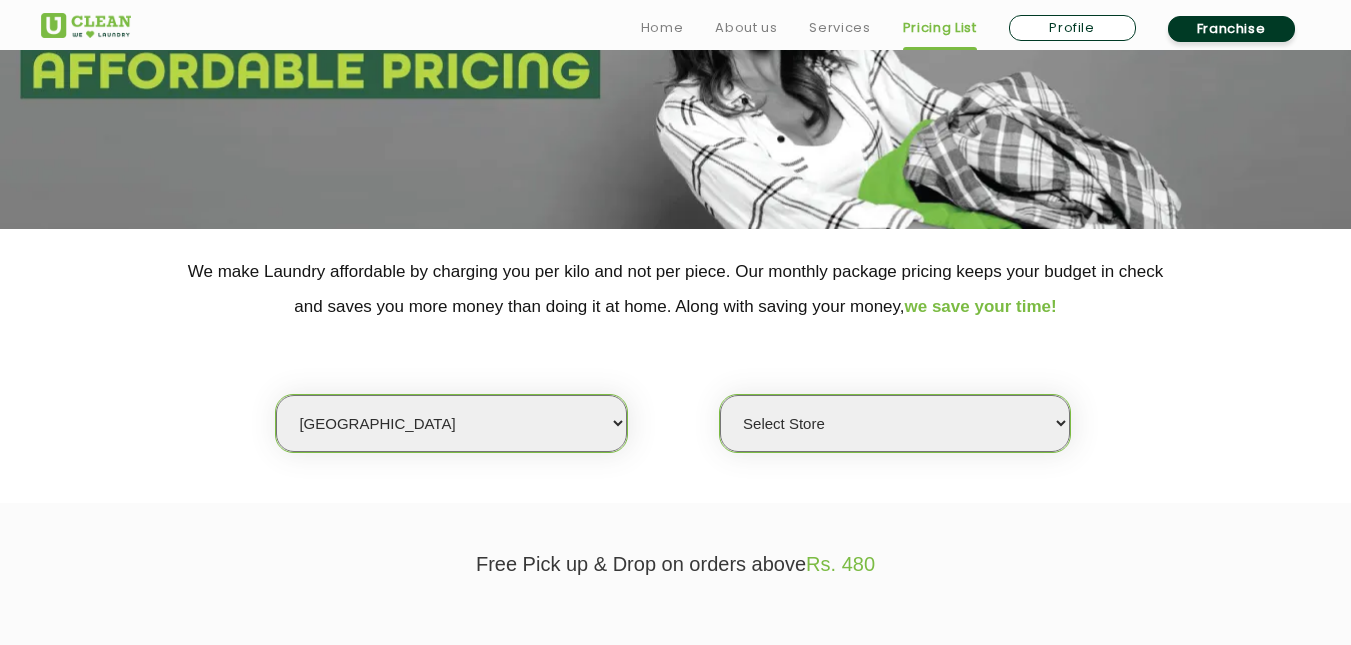 click on "Select city [GEOGRAPHIC_DATA] [GEOGRAPHIC_DATA] [GEOGRAPHIC_DATA] [GEOGRAPHIC_DATA] [GEOGRAPHIC_DATA] [GEOGRAPHIC_DATA] [GEOGRAPHIC_DATA] - [GEOGRAPHIC_DATA] Select [GEOGRAPHIC_DATA] [GEOGRAPHIC_DATA] [GEOGRAPHIC_DATA] [GEOGRAPHIC_DATA] [GEOGRAPHIC_DATA] [GEOGRAPHIC_DATA] [GEOGRAPHIC_DATA] [GEOGRAPHIC_DATA] [GEOGRAPHIC_DATA] [GEOGRAPHIC_DATA] [GEOGRAPHIC_DATA] [GEOGRAPHIC_DATA] [GEOGRAPHIC_DATA] [GEOGRAPHIC_DATA] [GEOGRAPHIC_DATA] [GEOGRAPHIC_DATA] [GEOGRAPHIC_DATA] [GEOGRAPHIC_DATA] [GEOGRAPHIC_DATA] [GEOGRAPHIC_DATA] [GEOGRAPHIC_DATA] [GEOGRAPHIC_DATA] [GEOGRAPHIC_DATA] [GEOGRAPHIC_DATA] [GEOGRAPHIC_DATA] [GEOGRAPHIC_DATA] [GEOGRAPHIC_DATA] [GEOGRAPHIC_DATA] [GEOGRAPHIC_DATA] [GEOGRAPHIC_DATA] [GEOGRAPHIC_DATA] [GEOGRAPHIC_DATA] [GEOGRAPHIC_DATA] [GEOGRAPHIC_DATA] [GEOGRAPHIC_DATA] [GEOGRAPHIC_DATA] [GEOGRAPHIC_DATA] [GEOGRAPHIC_DATA] [GEOGRAPHIC_DATA] [GEOGRAPHIC_DATA] [GEOGRAPHIC_DATA] [GEOGRAPHIC_DATA] [GEOGRAPHIC_DATA] [GEOGRAPHIC_DATA] [GEOGRAPHIC_DATA] [GEOGRAPHIC_DATA] [GEOGRAPHIC_DATA] [GEOGRAPHIC_DATA] [GEOGRAPHIC_DATA] [GEOGRAPHIC_DATA] [GEOGRAPHIC_DATA] [GEOGRAPHIC_DATA] [GEOGRAPHIC_DATA] [GEOGRAPHIC_DATA] [GEOGRAPHIC_DATA] [GEOGRAPHIC_DATA] [GEOGRAPHIC_DATA] [GEOGRAPHIC_DATA] [GEOGRAPHIC_DATA] [GEOGRAPHIC_DATA] [GEOGRAPHIC_DATA] [GEOGRAPHIC_DATA] [GEOGRAPHIC_DATA] [GEOGRAPHIC_DATA] [GEOGRAPHIC_DATA] [GEOGRAPHIC_DATA] [GEOGRAPHIC_DATA] [GEOGRAPHIC_DATA] [GEOGRAPHIC_DATA] [GEOGRAPHIC_DATA] [GEOGRAPHIC_DATA] [GEOGRAPHIC_DATA] [GEOGRAPHIC_DATA] [GEOGRAPHIC_DATA] [GEOGRAPHIC_DATA] [GEOGRAPHIC_DATA] [GEOGRAPHIC_DATA] [GEOGRAPHIC_DATA] - Select [GEOGRAPHIC_DATA] [GEOGRAPHIC_DATA] [GEOGRAPHIC_DATA] [GEOGRAPHIC_DATA] [GEOGRAPHIC_DATA] [GEOGRAPHIC_DATA] [GEOGRAPHIC_DATA] [GEOGRAPHIC_DATA] [GEOGRAPHIC_DATA] [GEOGRAPHIC_DATA] [GEOGRAPHIC_DATA] [GEOGRAPHIC_DATA] [GEOGRAPHIC_DATA] [GEOGRAPHIC_DATA] [GEOGRAPHIC_DATA] [GEOGRAPHIC_DATA] [GEOGRAPHIC_DATA] [GEOGRAPHIC_DATA] [GEOGRAPHIC_DATA] [GEOGRAPHIC_DATA] [GEOGRAPHIC_DATA] [GEOGRAPHIC_DATA] [GEOGRAPHIC_DATA] [GEOGRAPHIC_DATA] [GEOGRAPHIC_DATA] [GEOGRAPHIC_DATA] [GEOGRAPHIC_DATA] [GEOGRAPHIC_DATA] [GEOGRAPHIC_DATA] [GEOGRAPHIC_DATA] [GEOGRAPHIC_DATA] [GEOGRAPHIC_DATA]" at bounding box center [451, 423] 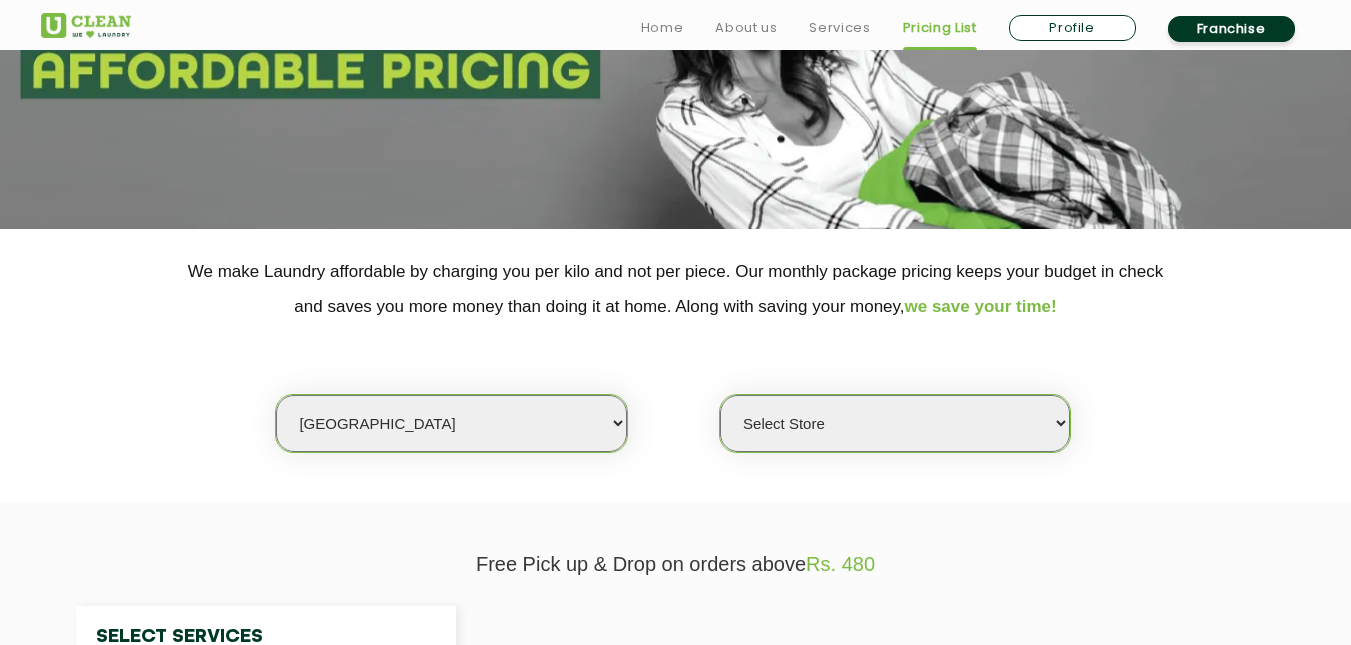 scroll, scrollTop: 467, scrollLeft: 0, axis: vertical 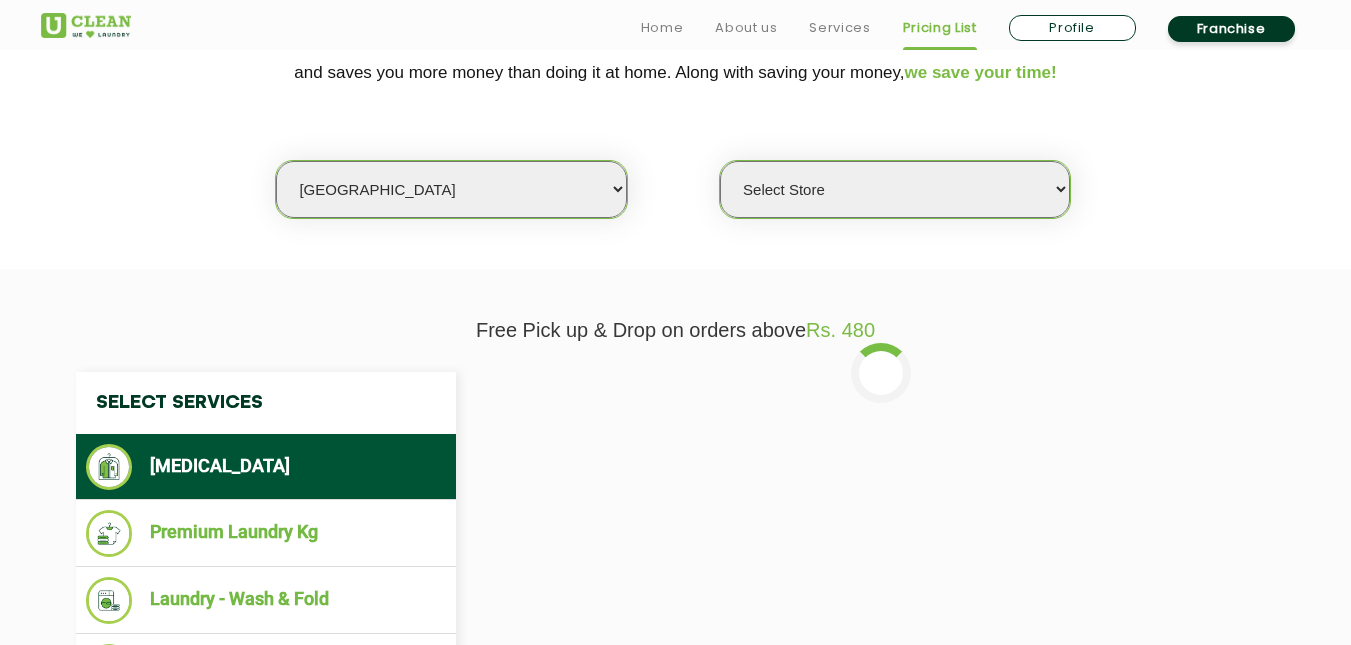 click on "Select Store UClean Vasant Kunj UClean Greater Kailash 2 UClean Dwarka UClean Rajouri Garden UClean Uttam Nagar UClean Lajpat Nagar UClean Hudson Lane UClean Old Rajinder Nagar UClean Prashant Vihar UClean Sector 23 Dwarka UClean Sector 12 Dwarka UClean Lajpat Nagar 1 UClean Krishna Nagar UClean West Patel Nagar UClean Shahpur Jat UClean Paschim Vihar UClean Malviya Nagar UClean Laxmi Nagar UClean Janakpuri UClean Dwarka" at bounding box center [895, 189] 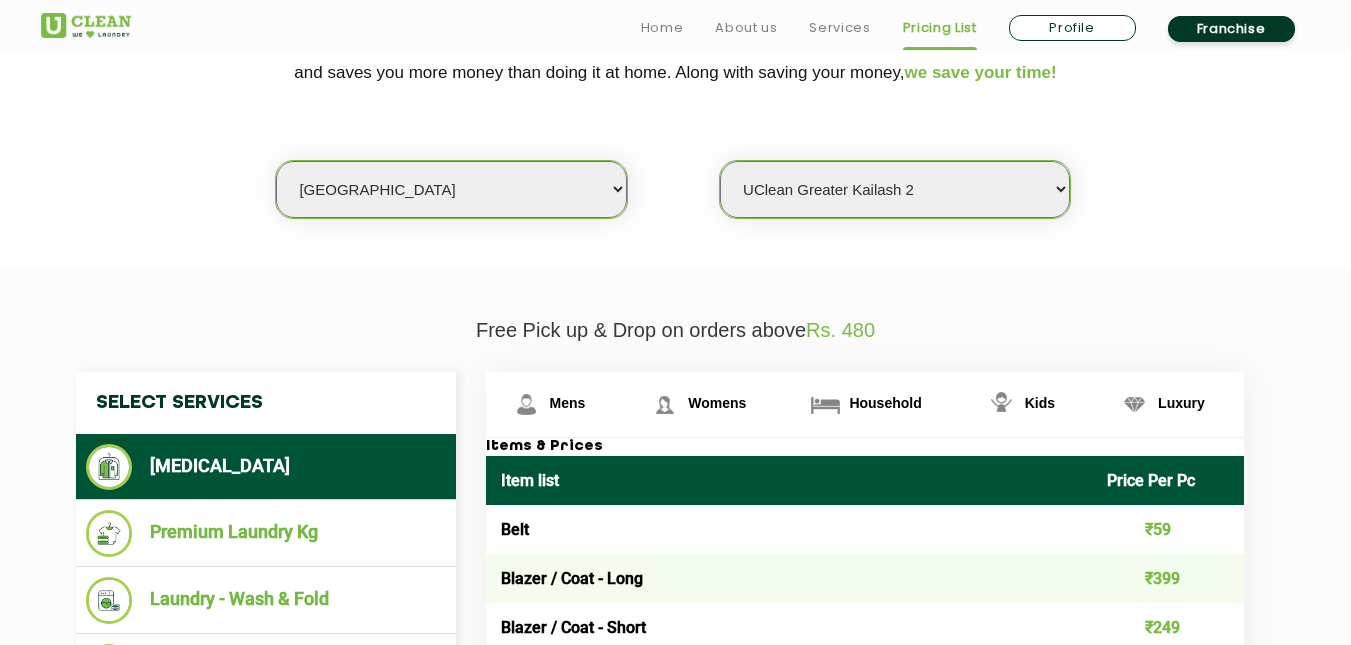click on "Select Store [GEOGRAPHIC_DATA] [GEOGRAPHIC_DATA] 2 [GEOGRAPHIC_DATA] [PERSON_NAME][GEOGRAPHIC_DATA] [PERSON_NAME][GEOGRAPHIC_DATA] [PERSON_NAME][GEOGRAPHIC_DATA][PERSON_NAME][GEOGRAPHIC_DATA][PERSON_NAME] [GEOGRAPHIC_DATA] 1 [GEOGRAPHIC_DATA][PERSON_NAME] [PERSON_NAME][GEOGRAPHIC_DATA][PERSON_NAME] [GEOGRAPHIC_DATA] [GEOGRAPHIC_DATA] [GEOGRAPHIC_DATA] [GEOGRAPHIC_DATA] [GEOGRAPHIC_DATA] [PERSON_NAME][GEOGRAPHIC_DATA] [PERSON_NAME][GEOGRAPHIC_DATA] [GEOGRAPHIC_DATA] [GEOGRAPHIC_DATA] [GEOGRAPHIC_DATA] Dwarka" at bounding box center (895, 189) 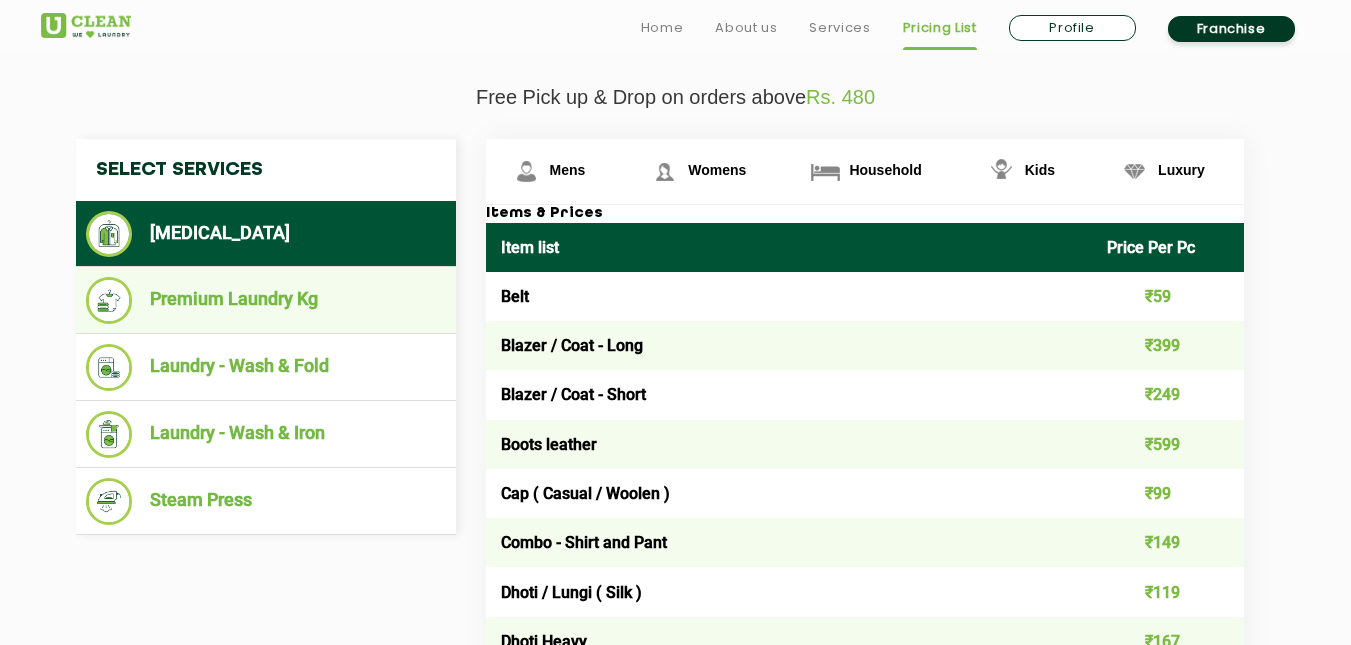 click on "Premium Laundry Kg" at bounding box center [266, 300] 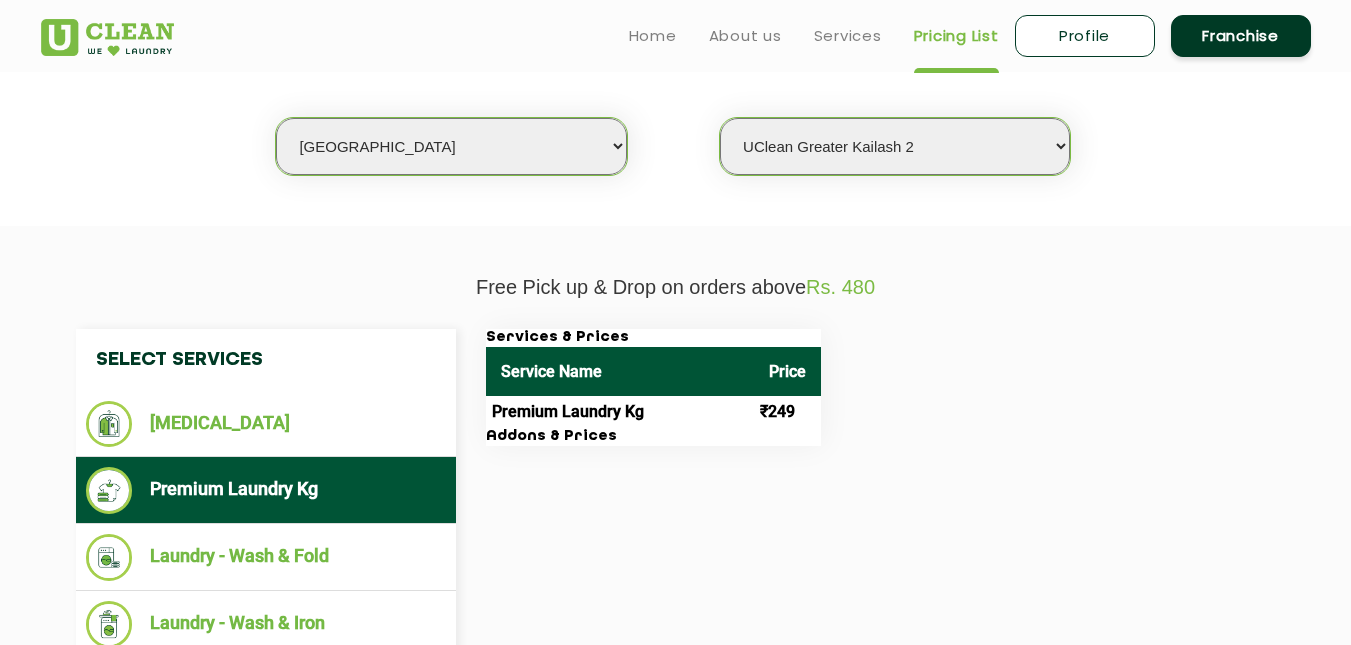 scroll, scrollTop: 467, scrollLeft: 0, axis: vertical 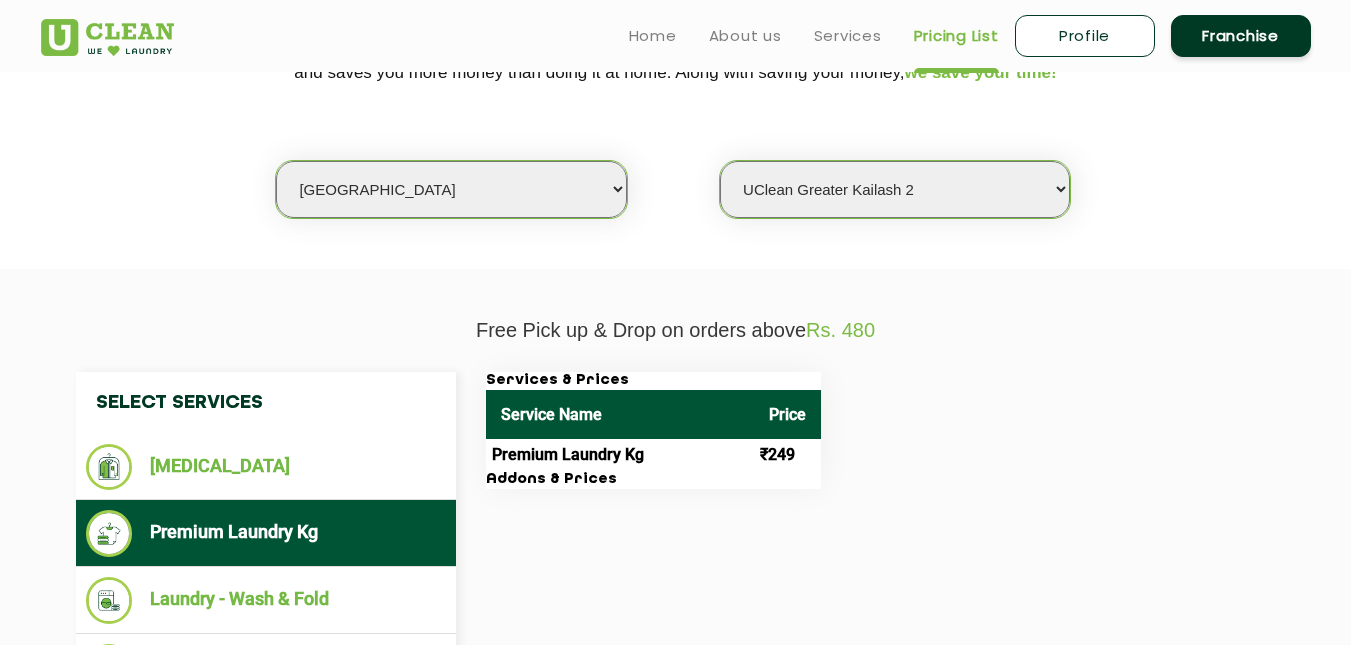 click on "Select Store [GEOGRAPHIC_DATA] [GEOGRAPHIC_DATA] 2 [GEOGRAPHIC_DATA] [PERSON_NAME][GEOGRAPHIC_DATA] [PERSON_NAME][GEOGRAPHIC_DATA] [PERSON_NAME][GEOGRAPHIC_DATA][PERSON_NAME][GEOGRAPHIC_DATA][PERSON_NAME] [GEOGRAPHIC_DATA] 1 [GEOGRAPHIC_DATA][PERSON_NAME] [PERSON_NAME][GEOGRAPHIC_DATA][PERSON_NAME] [GEOGRAPHIC_DATA] [GEOGRAPHIC_DATA] [GEOGRAPHIC_DATA] [GEOGRAPHIC_DATA] [GEOGRAPHIC_DATA] [PERSON_NAME][GEOGRAPHIC_DATA] [PERSON_NAME][GEOGRAPHIC_DATA] [GEOGRAPHIC_DATA] [GEOGRAPHIC_DATA] [GEOGRAPHIC_DATA] Dwarka" at bounding box center (895, 189) 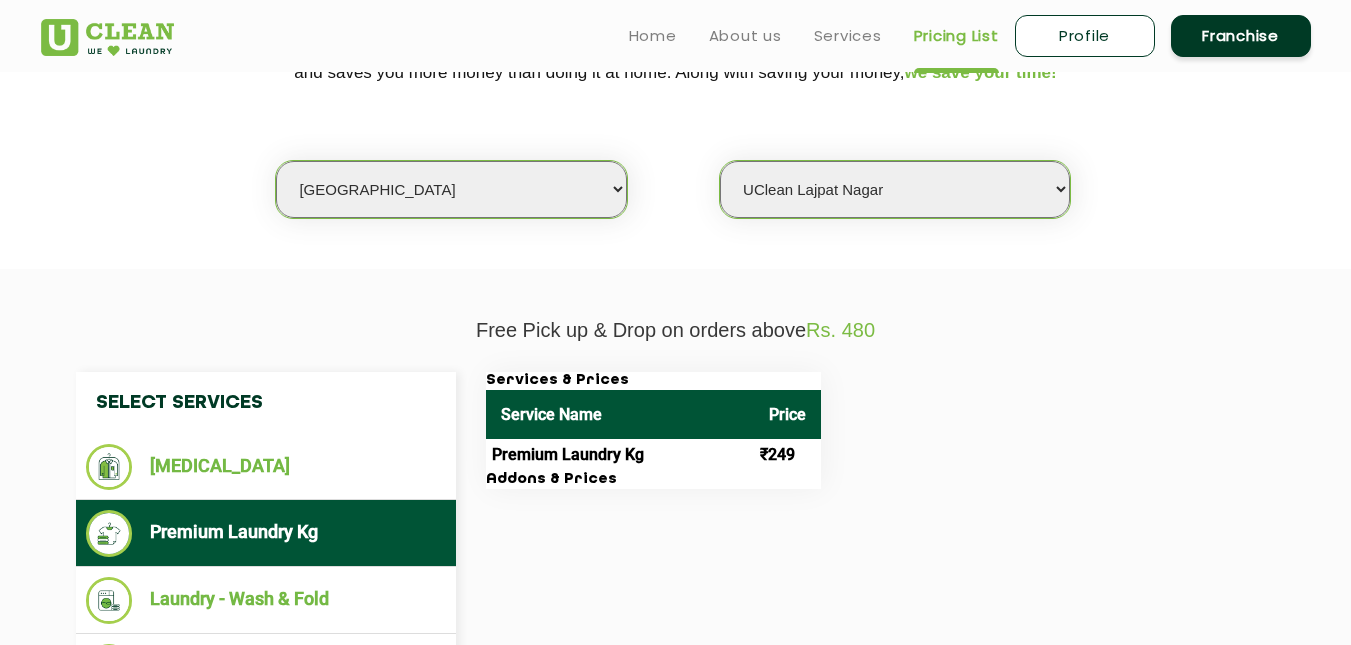 click on "Select Store [GEOGRAPHIC_DATA] [GEOGRAPHIC_DATA] 2 [GEOGRAPHIC_DATA] [PERSON_NAME][GEOGRAPHIC_DATA] [PERSON_NAME][GEOGRAPHIC_DATA] [PERSON_NAME][GEOGRAPHIC_DATA][PERSON_NAME][GEOGRAPHIC_DATA][PERSON_NAME] [GEOGRAPHIC_DATA] 1 [GEOGRAPHIC_DATA][PERSON_NAME] [PERSON_NAME][GEOGRAPHIC_DATA][PERSON_NAME] [GEOGRAPHIC_DATA] [GEOGRAPHIC_DATA] [GEOGRAPHIC_DATA] [GEOGRAPHIC_DATA] [GEOGRAPHIC_DATA] [PERSON_NAME][GEOGRAPHIC_DATA] [PERSON_NAME][GEOGRAPHIC_DATA] [GEOGRAPHIC_DATA] [GEOGRAPHIC_DATA] [GEOGRAPHIC_DATA] Dwarka" at bounding box center [895, 189] 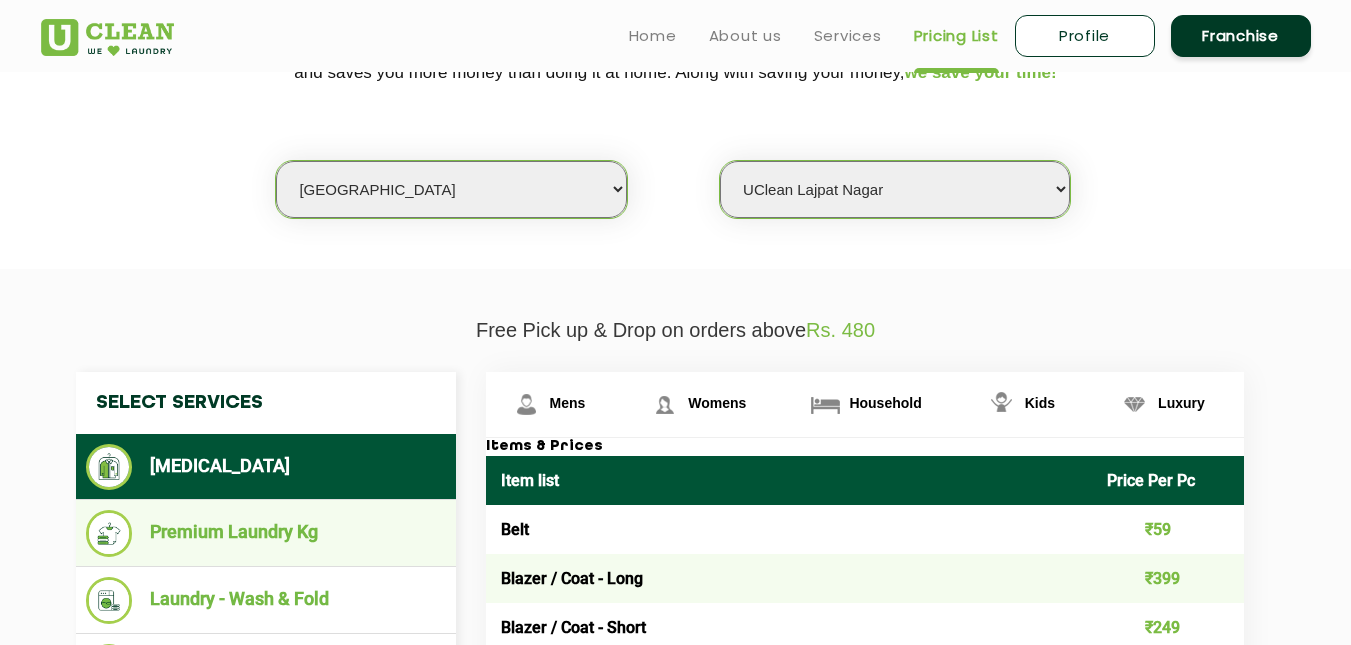 click on "Premium Laundry Kg" at bounding box center [266, 533] 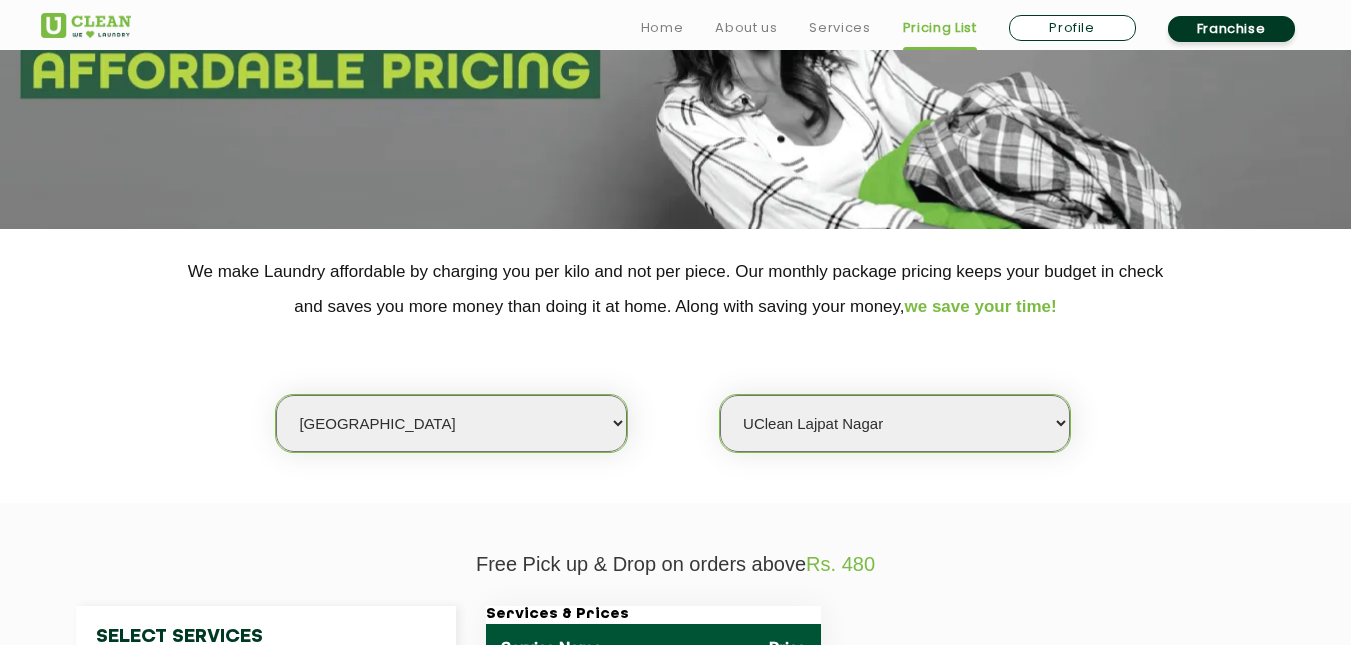 scroll, scrollTop: 467, scrollLeft: 0, axis: vertical 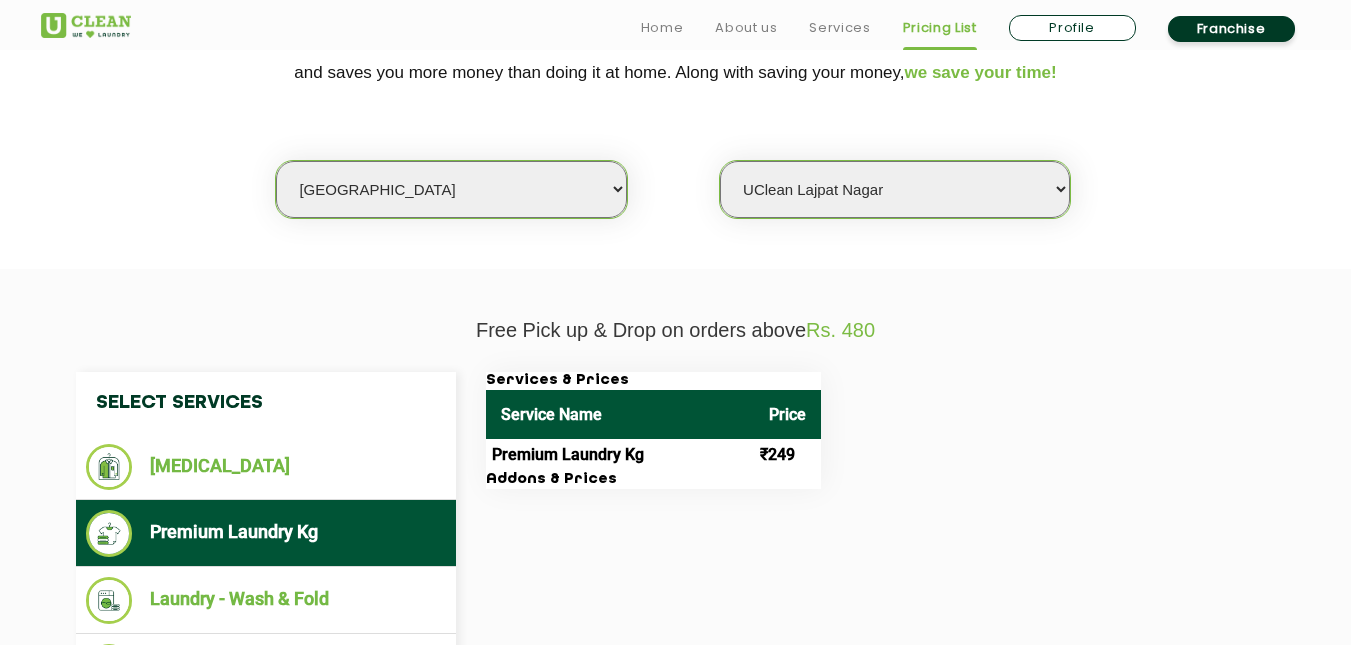 click on "Rs. 480" 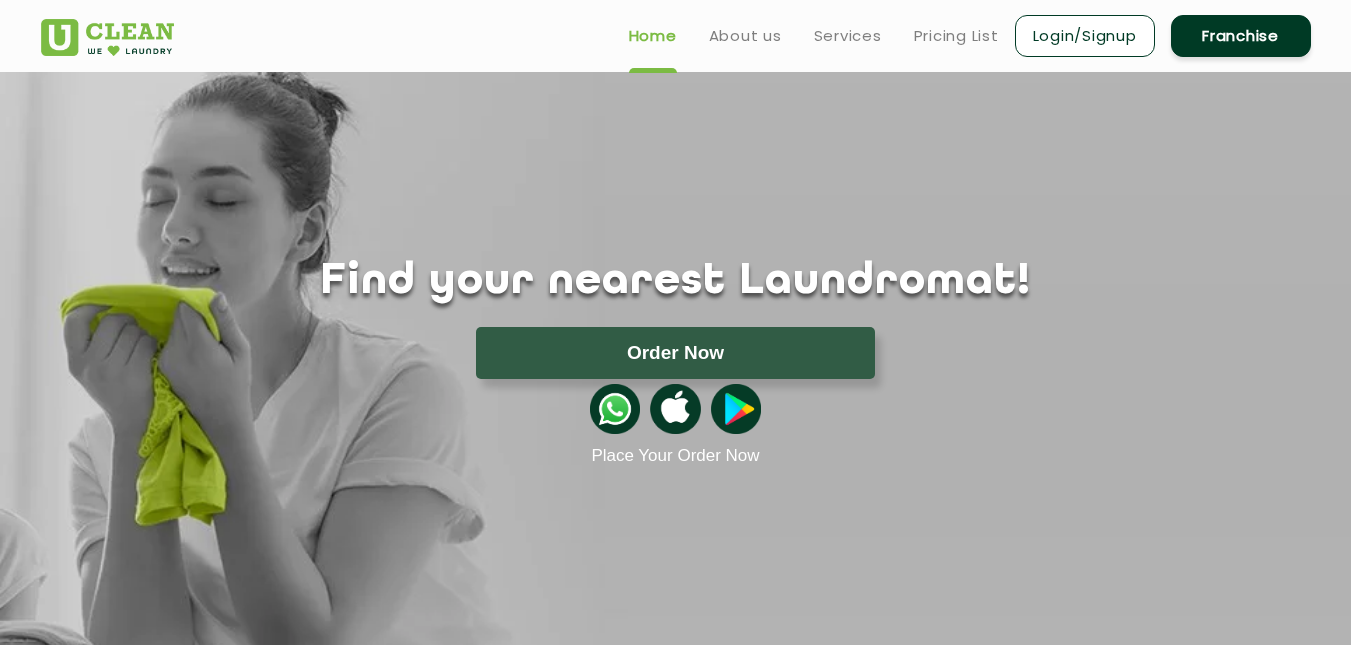scroll, scrollTop: 0, scrollLeft: 0, axis: both 